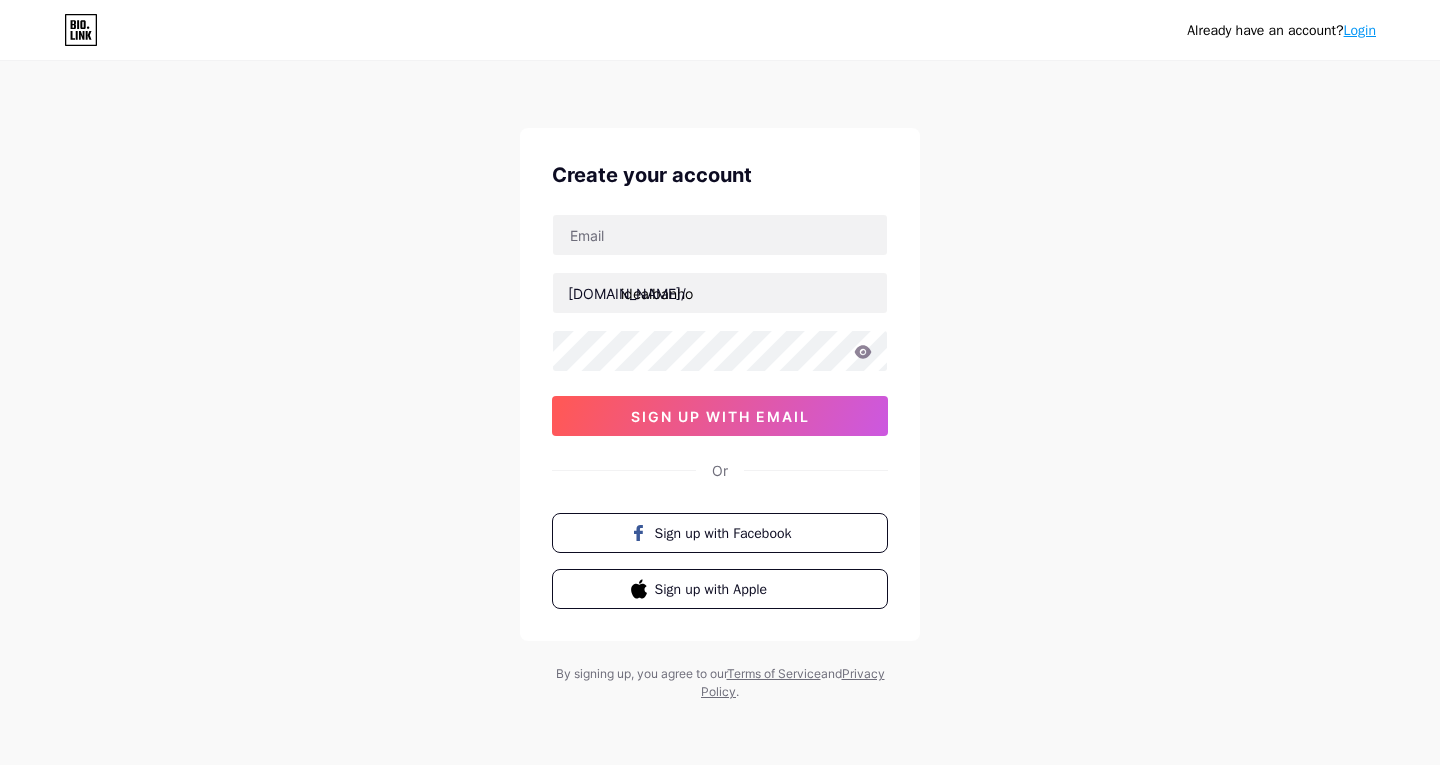 scroll, scrollTop: 0, scrollLeft: 0, axis: both 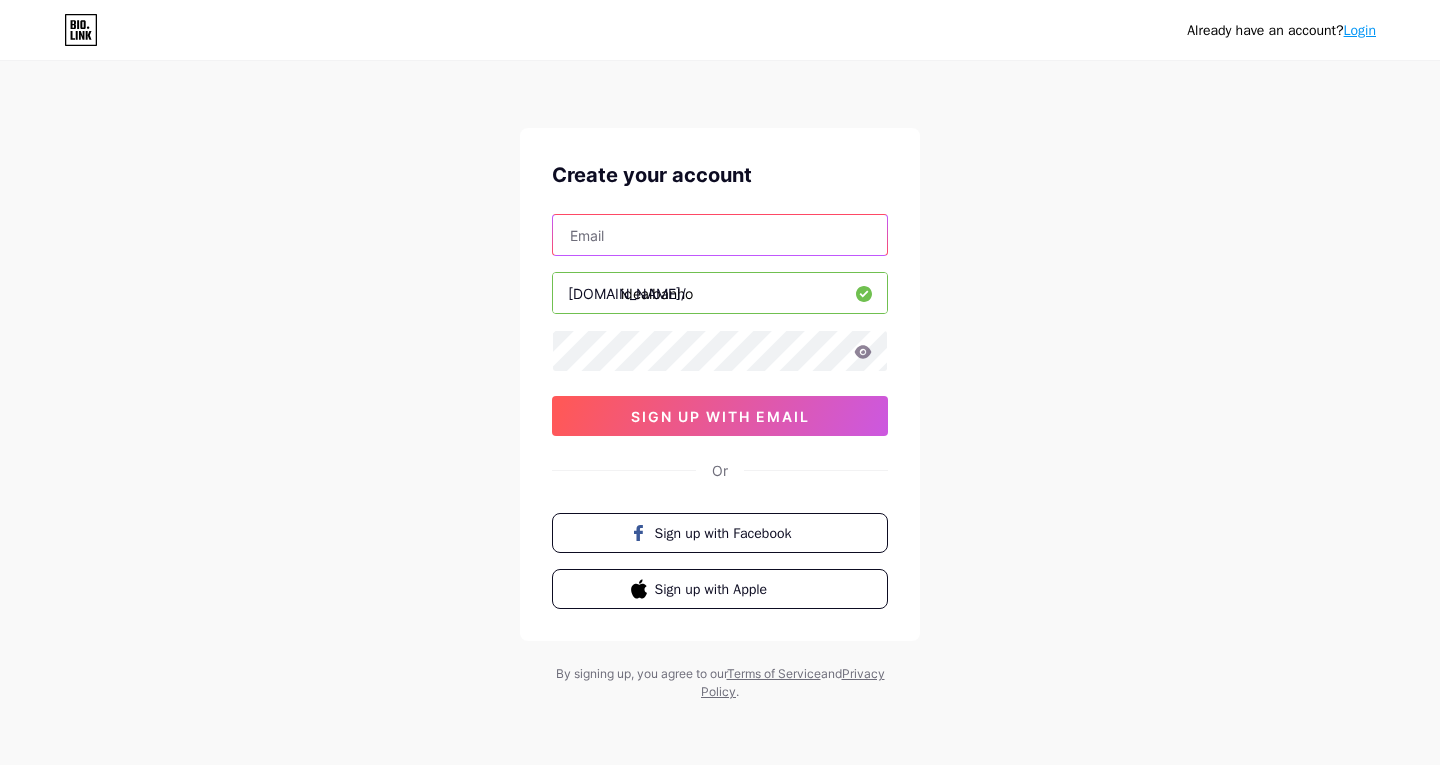 click at bounding box center (720, 235) 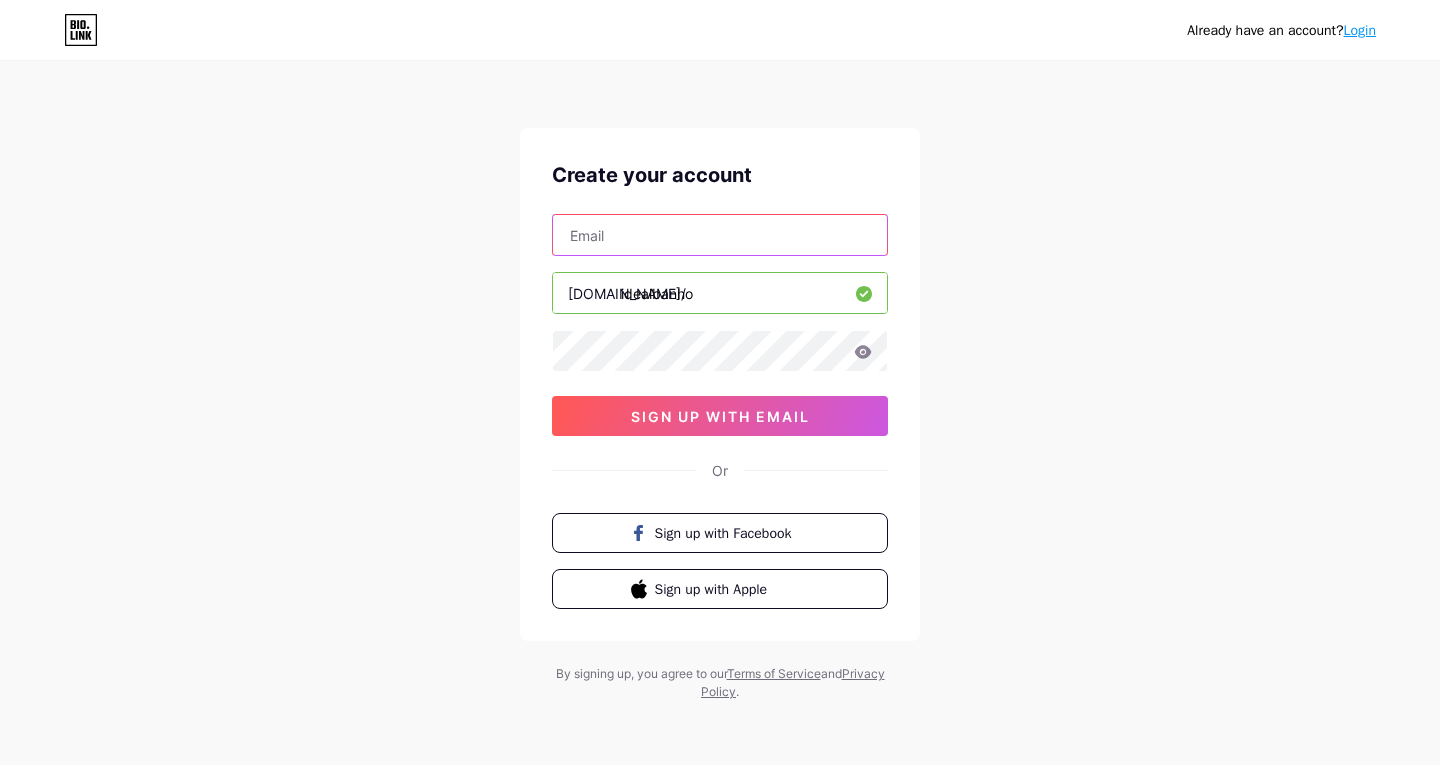 type on "[EMAIL_ADDRESS][DOMAIN_NAME]" 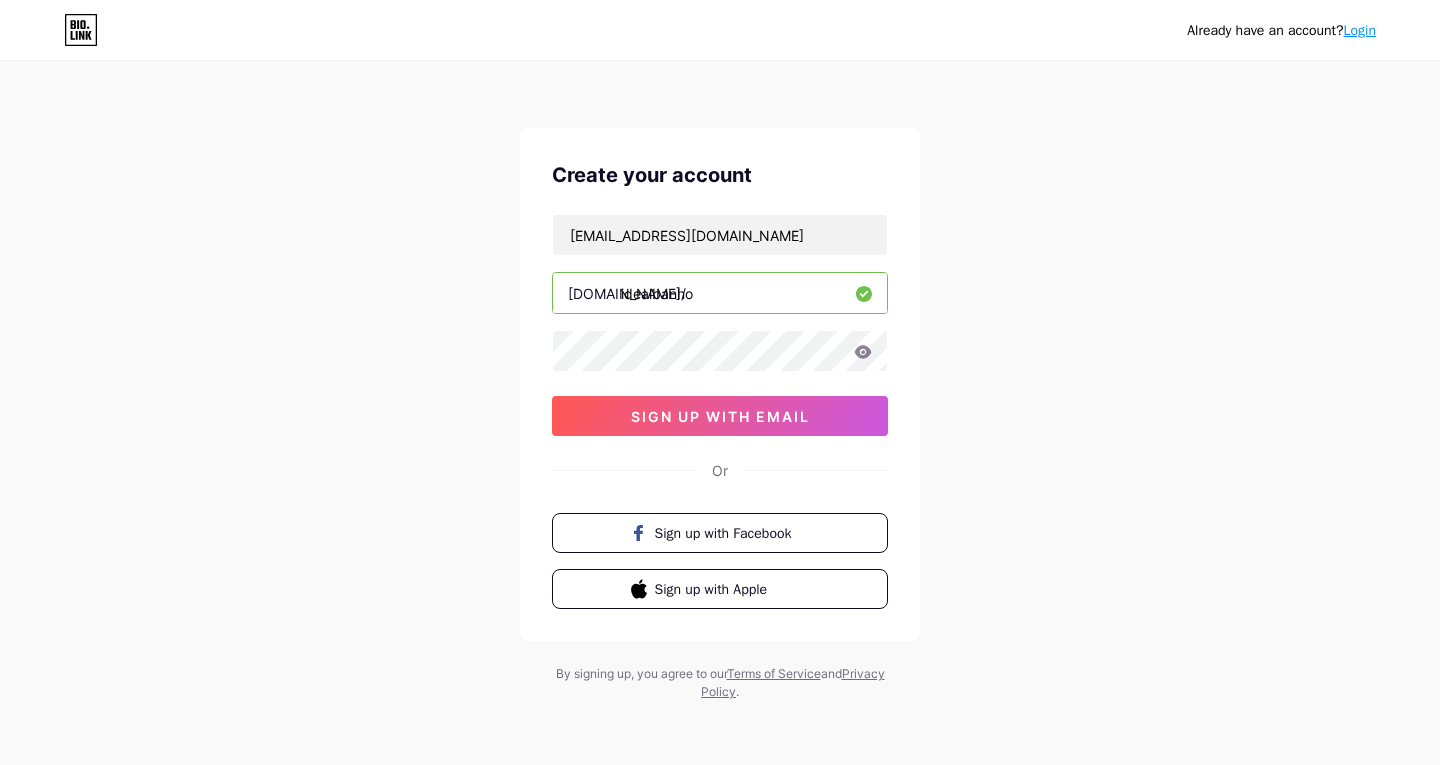 click on "Already have an account?  Login   Create your account     edsongomesnascimento8@gmail.com     bio.link/   idealbanho                     sign up with email         Or       Sign up with Facebook
Sign up with Apple
By signing up, you agree to our  Terms of Service  and  Privacy Policy ." at bounding box center [720, 382] 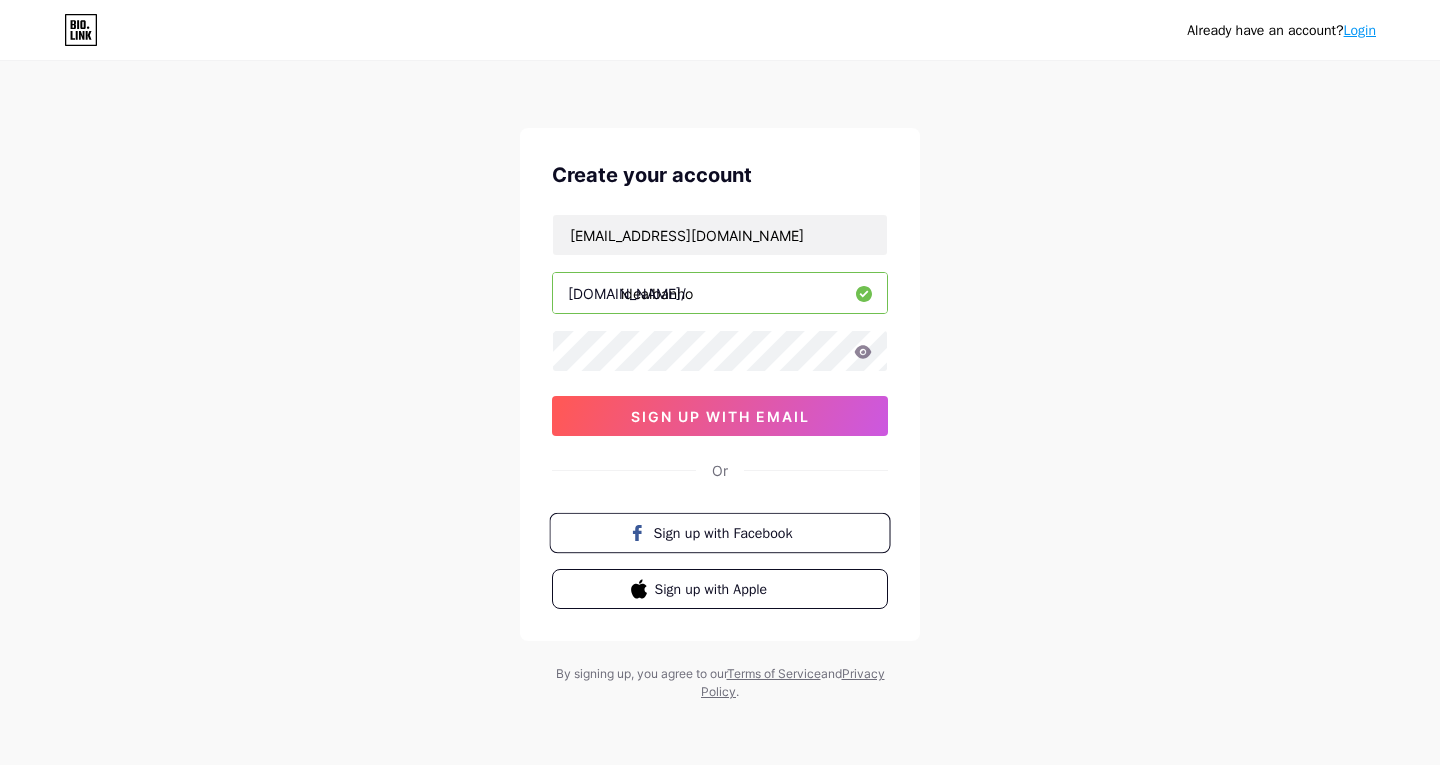click on "Sign up with Facebook" at bounding box center (732, 532) 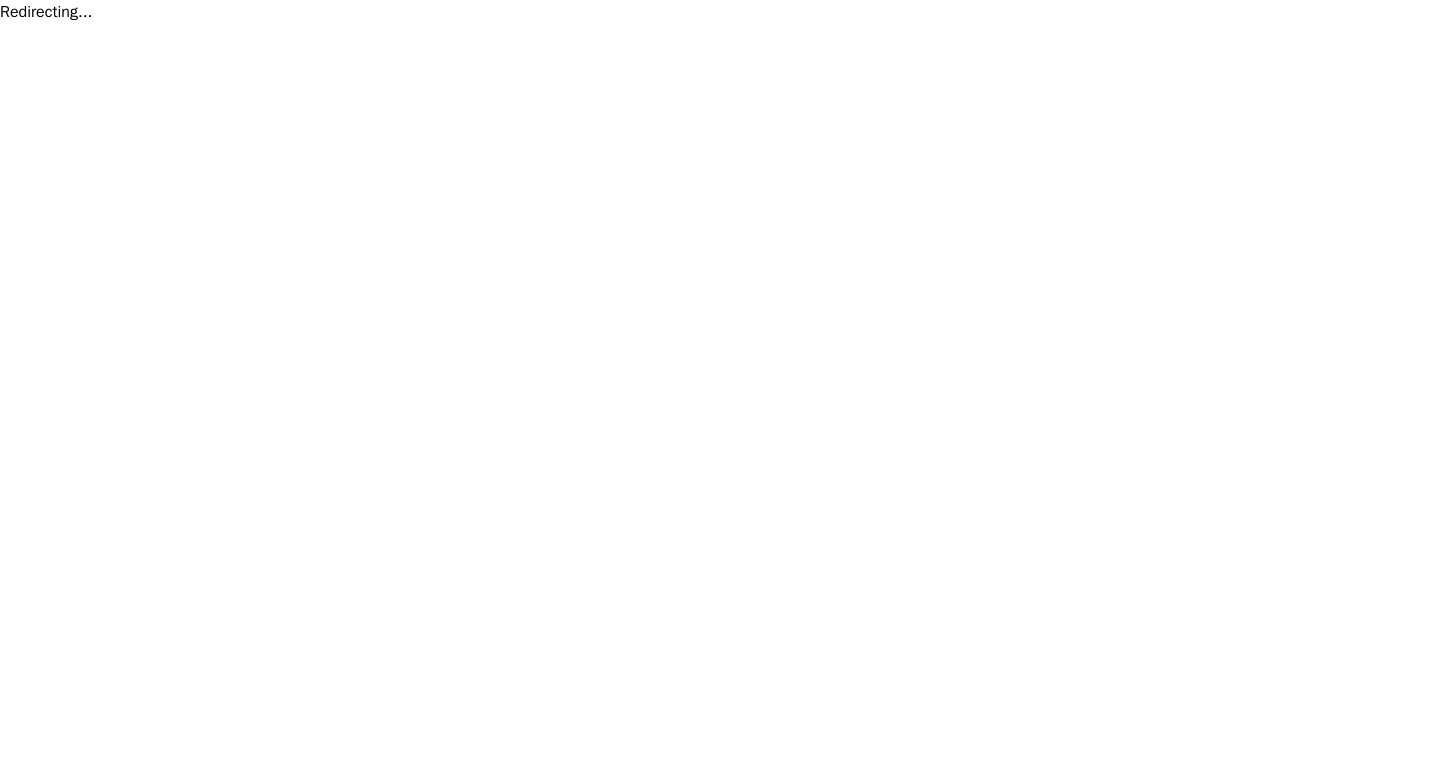 scroll, scrollTop: 0, scrollLeft: 0, axis: both 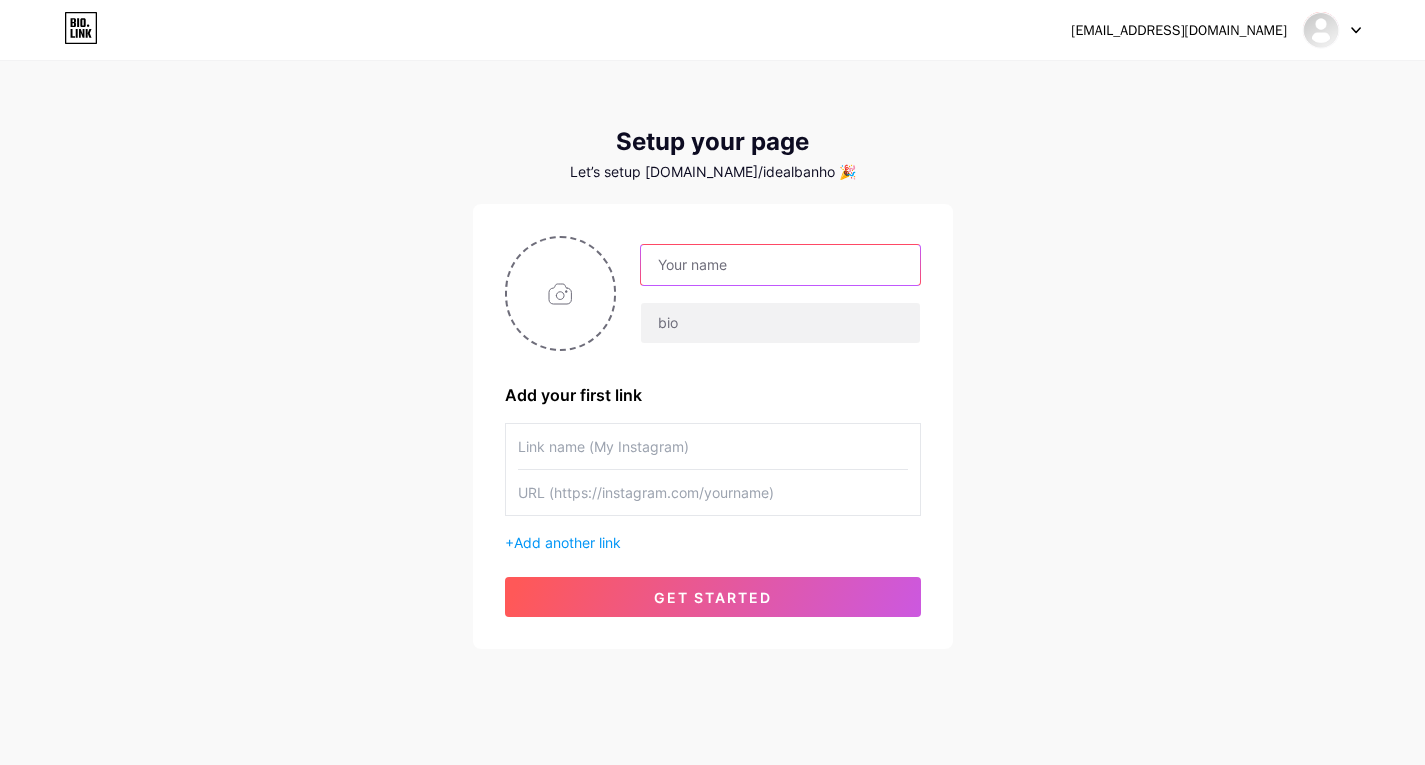 click at bounding box center [780, 265] 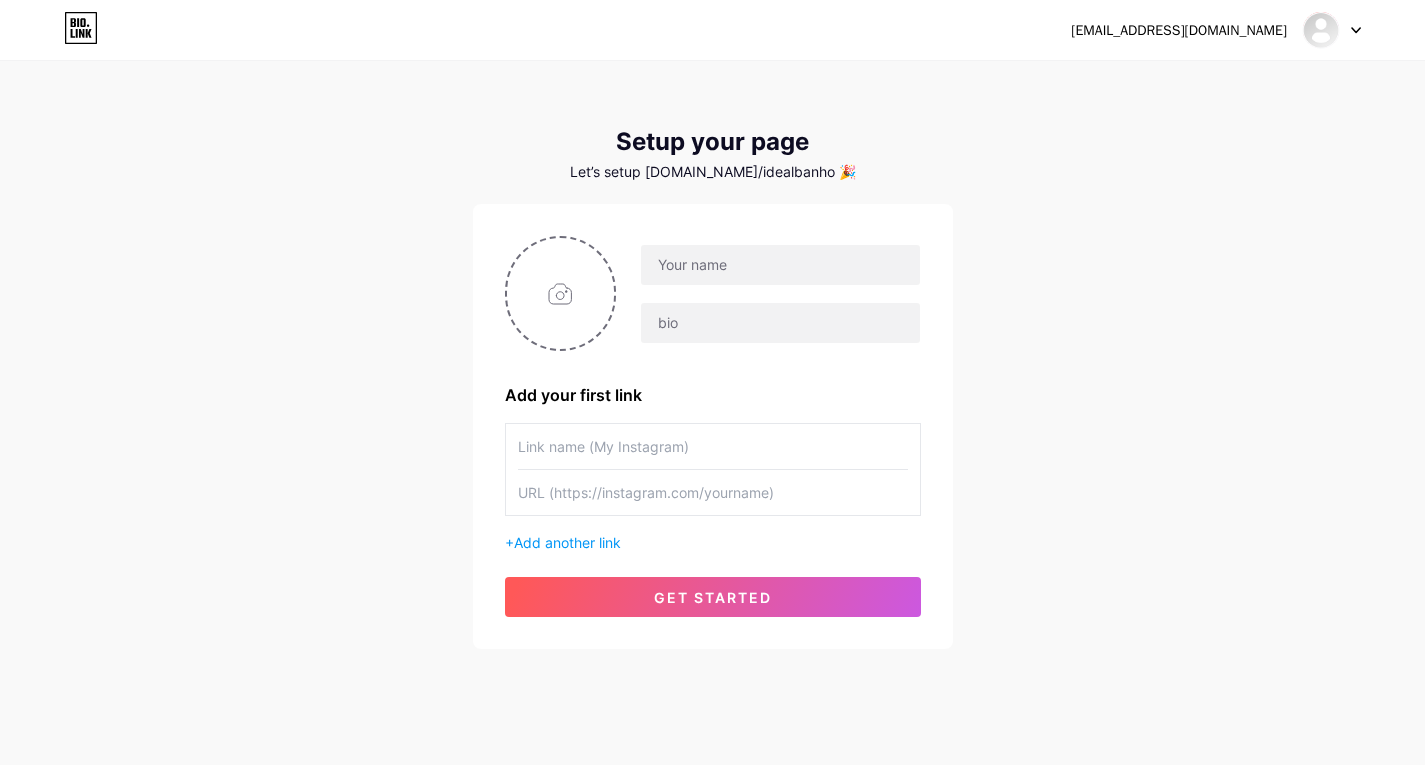 click on "[EMAIL_ADDRESS][DOMAIN_NAME]           Dashboard     Logout   Setup your page   Let’s setup [DOMAIN_NAME]/idealbanho 🎉                       Add your first link
+  Add another link     get started" at bounding box center (712, 356) 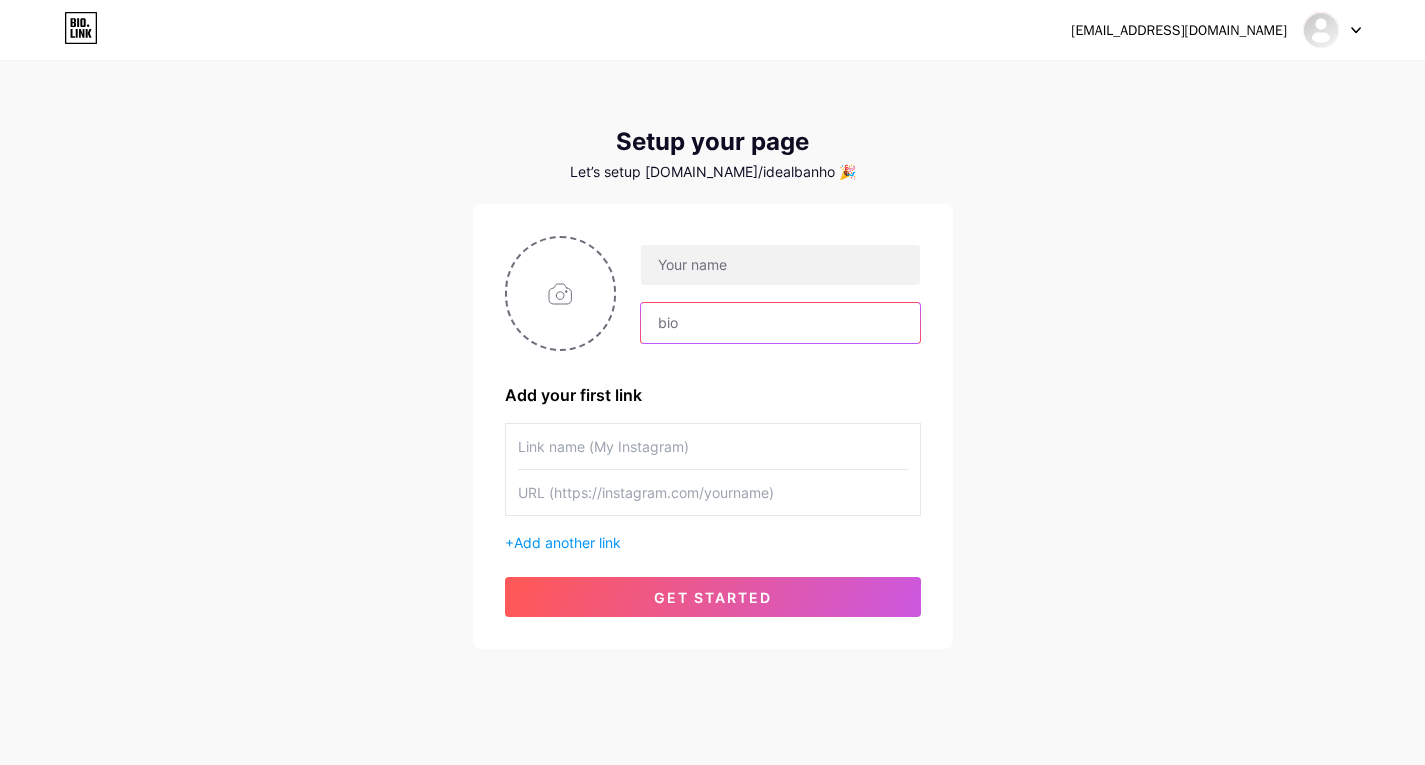 click at bounding box center [780, 323] 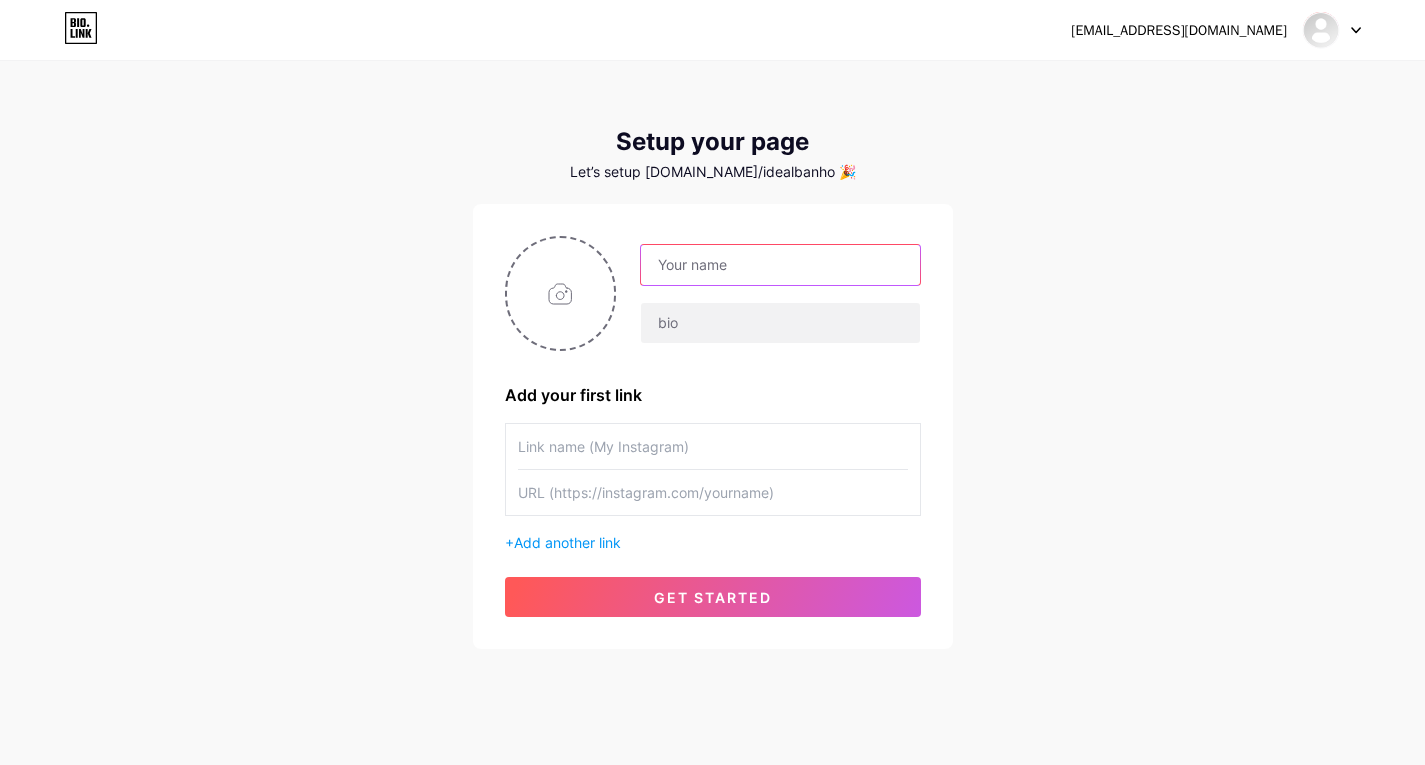 click at bounding box center (780, 265) 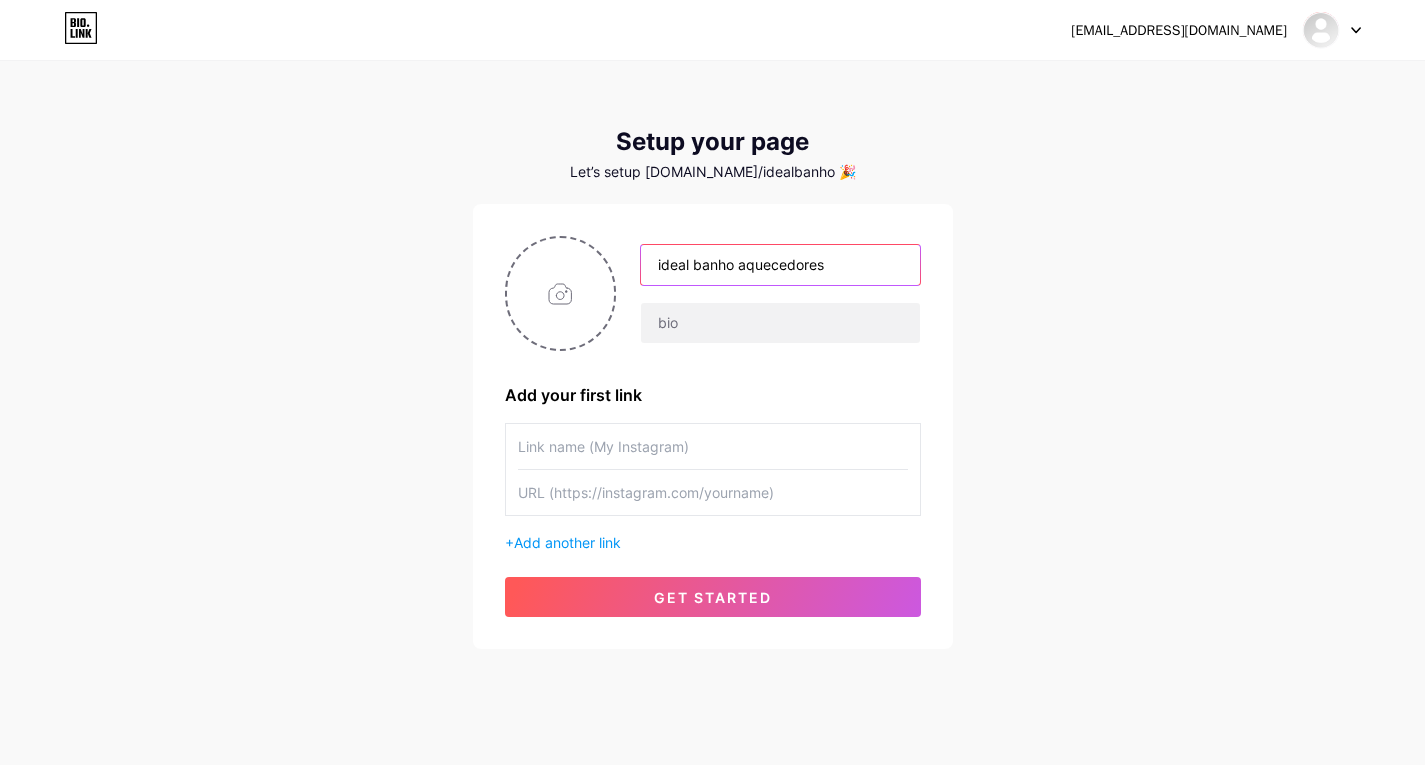 type on "ideal banho aquecedores" 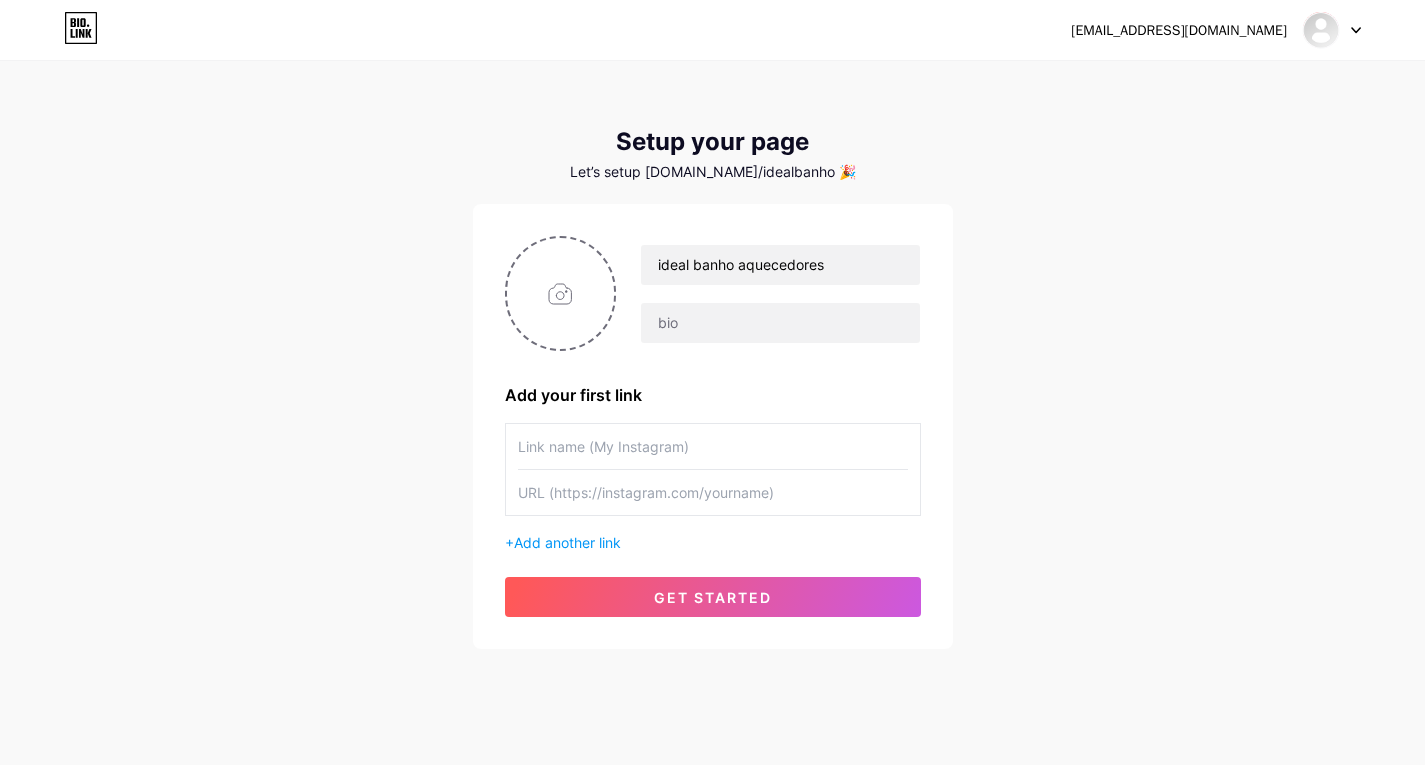 click on "ideal banho aquecedores" at bounding box center [713, 293] 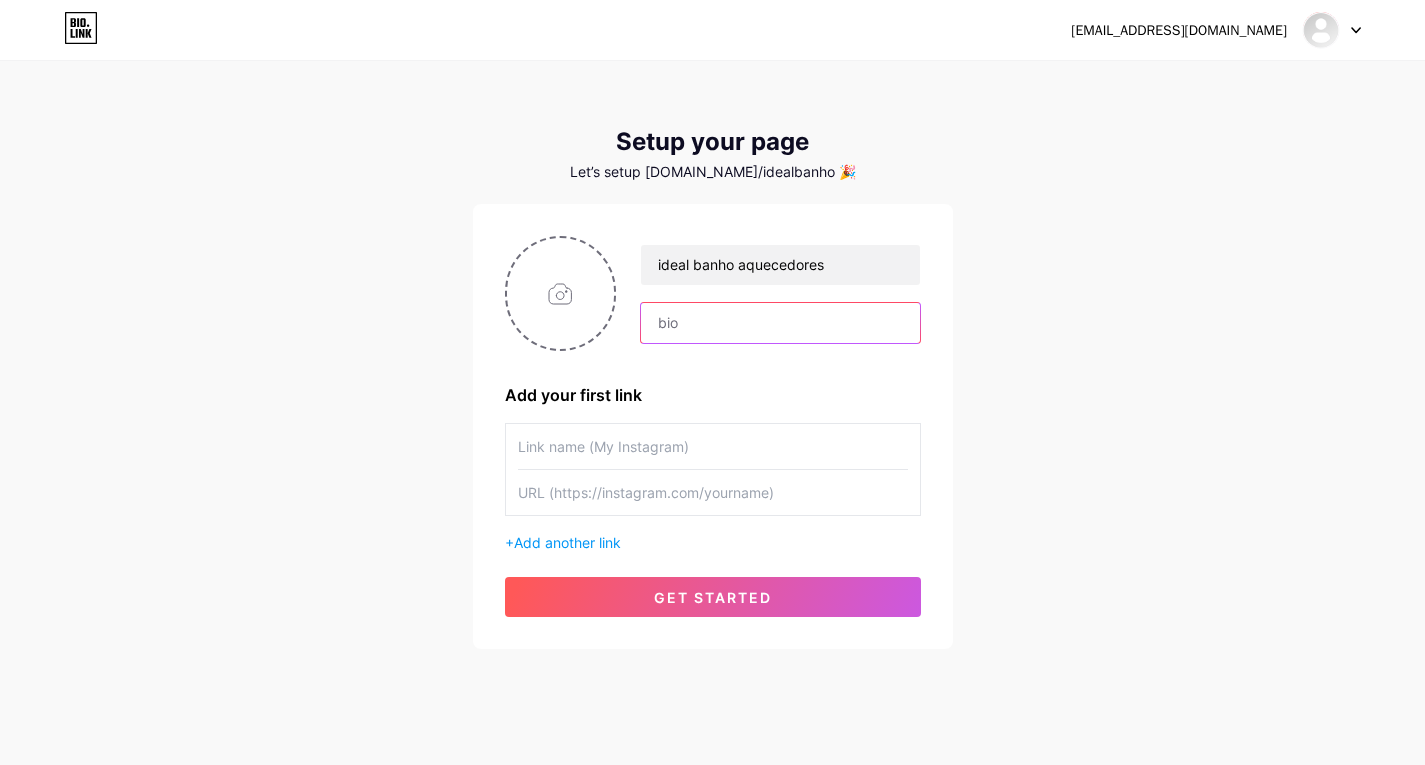 click at bounding box center (780, 323) 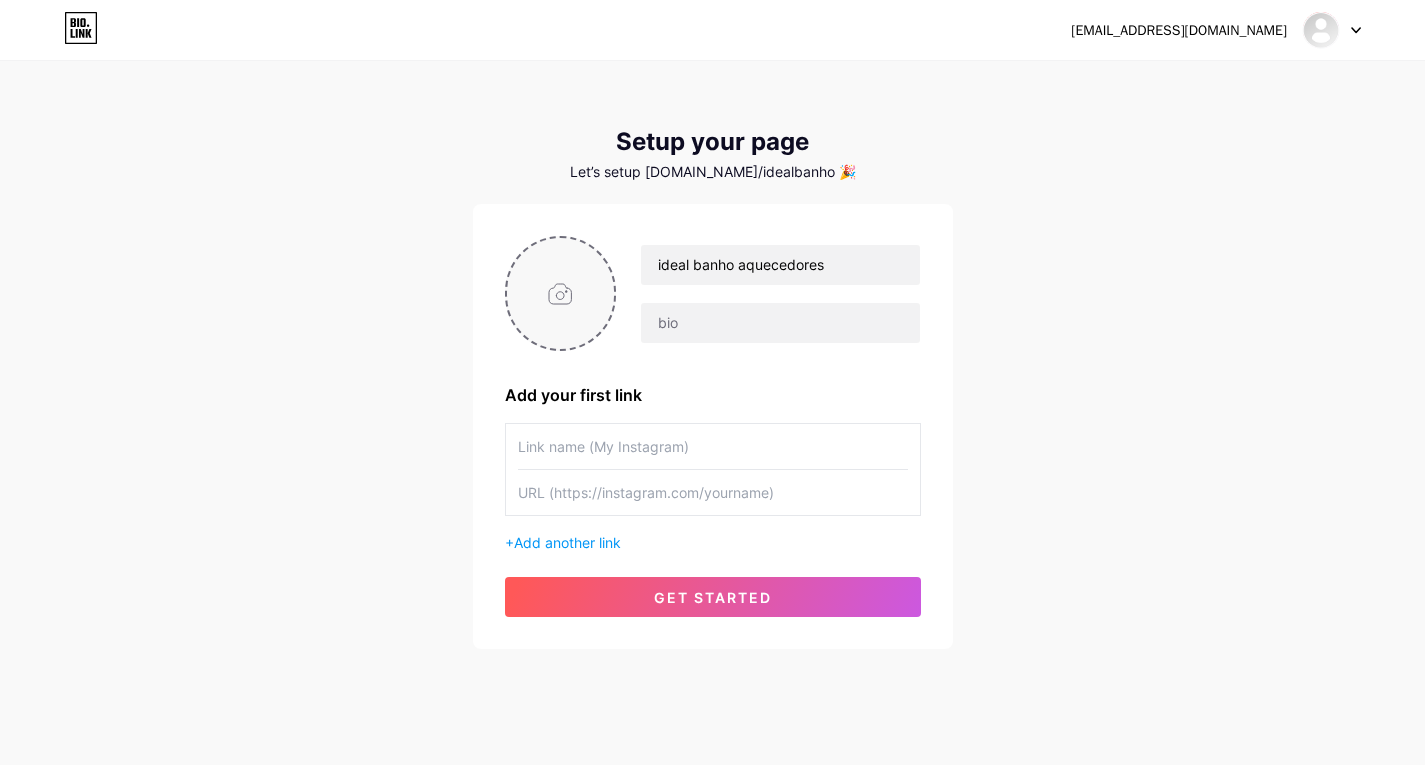 click at bounding box center [561, 293] 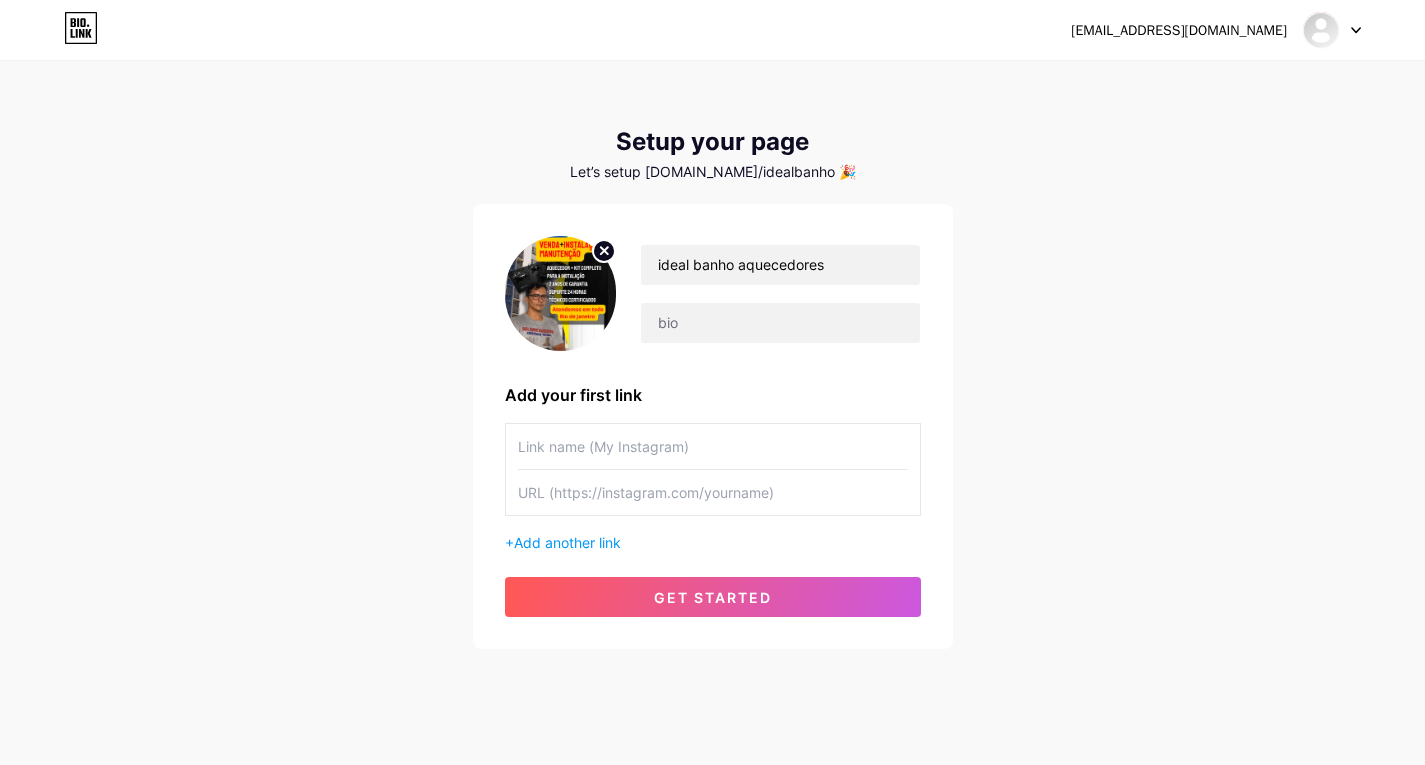 click at bounding box center (561, 293) 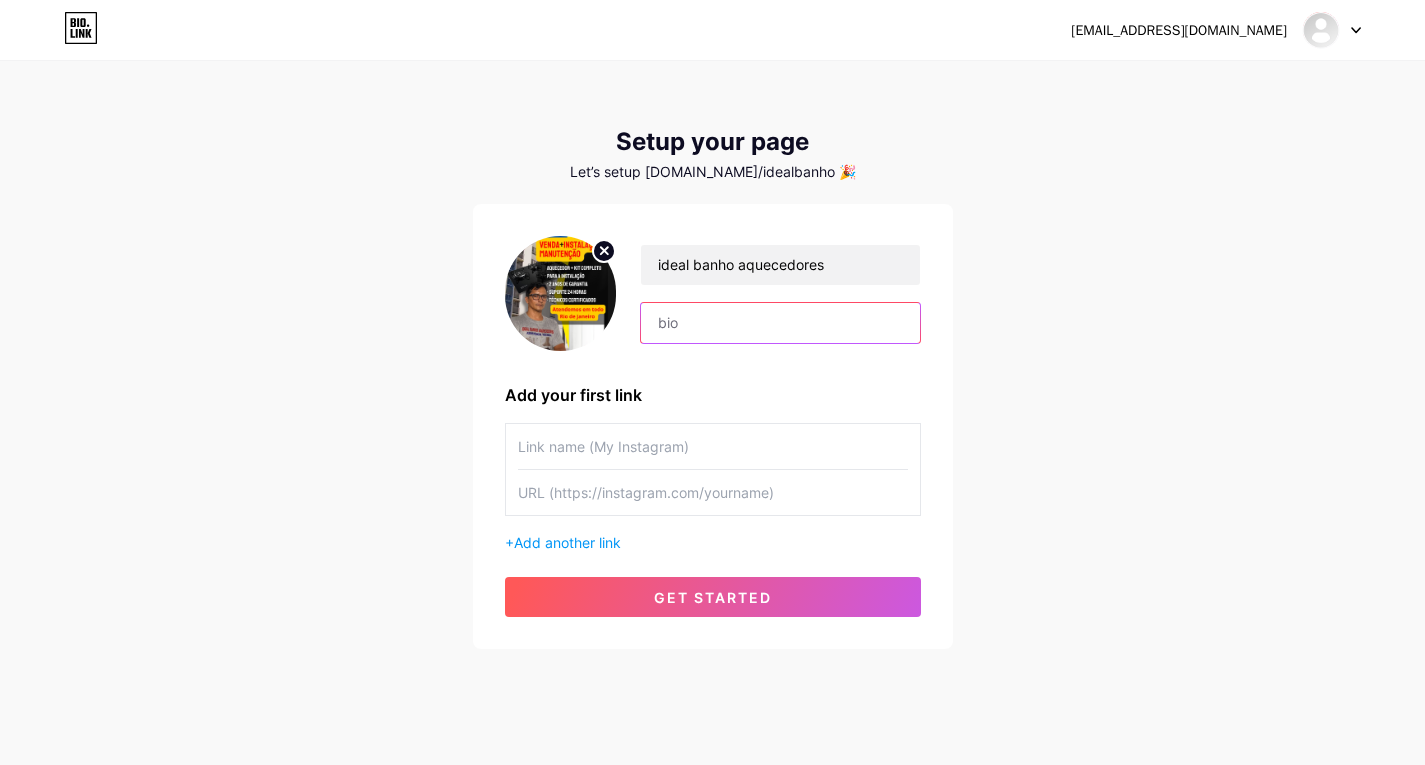 click at bounding box center (780, 323) 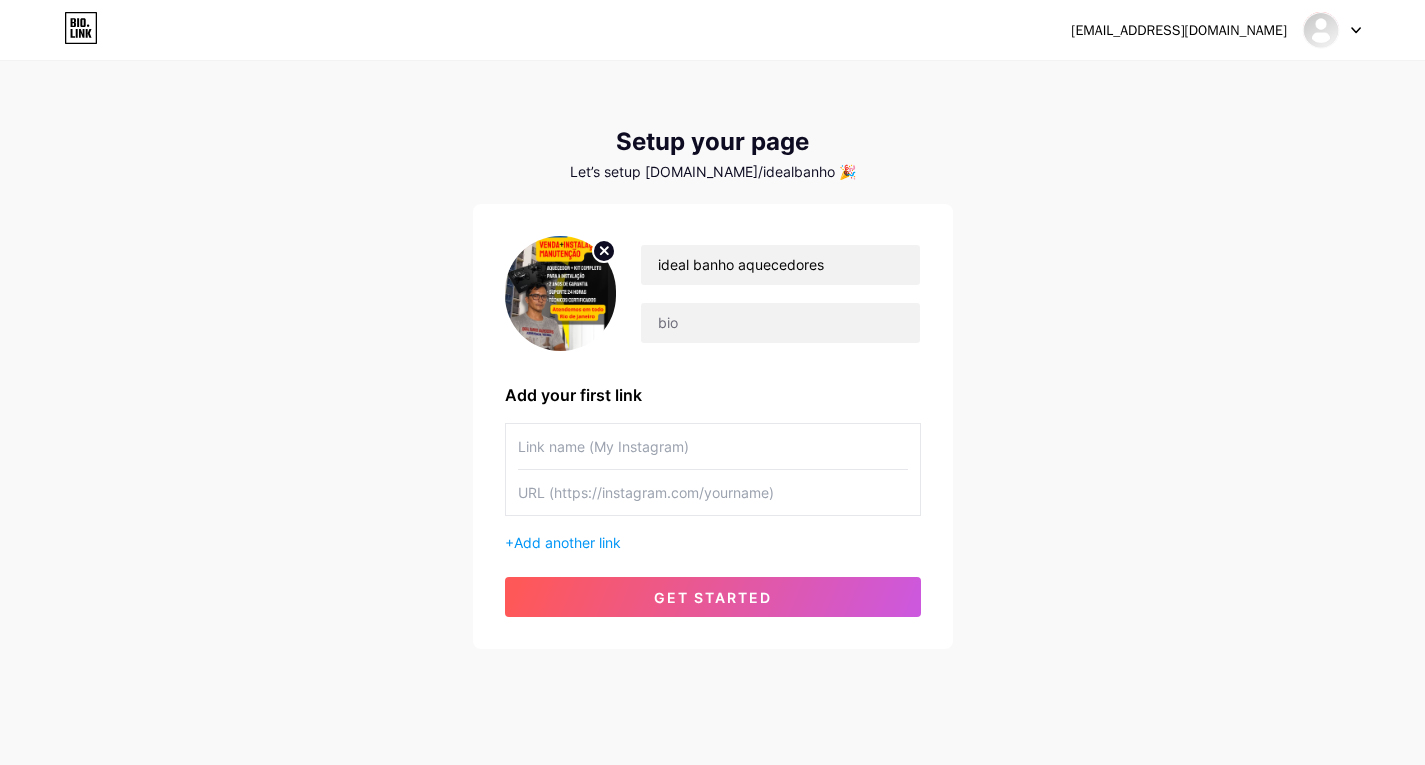 click at bounding box center (713, 446) 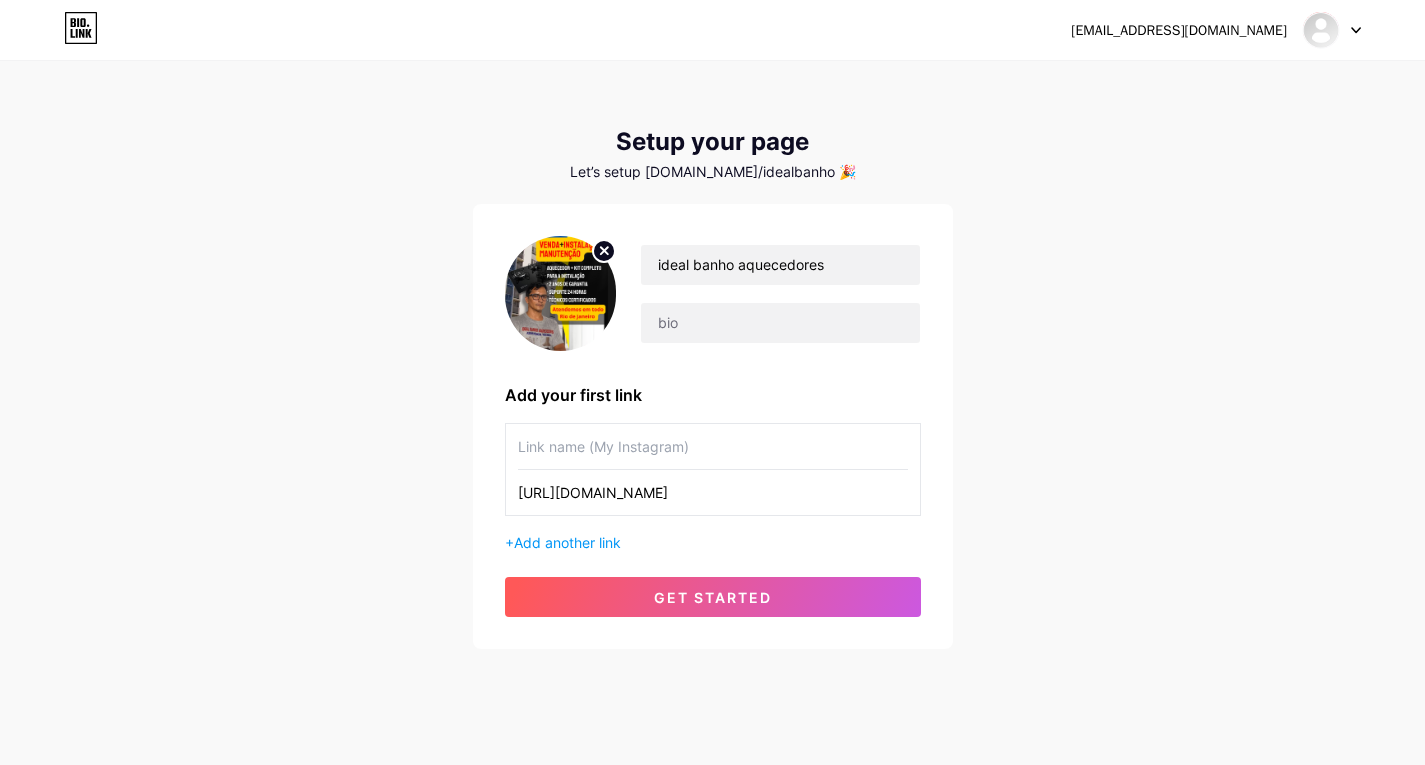 type on "[URL][DOMAIN_NAME]" 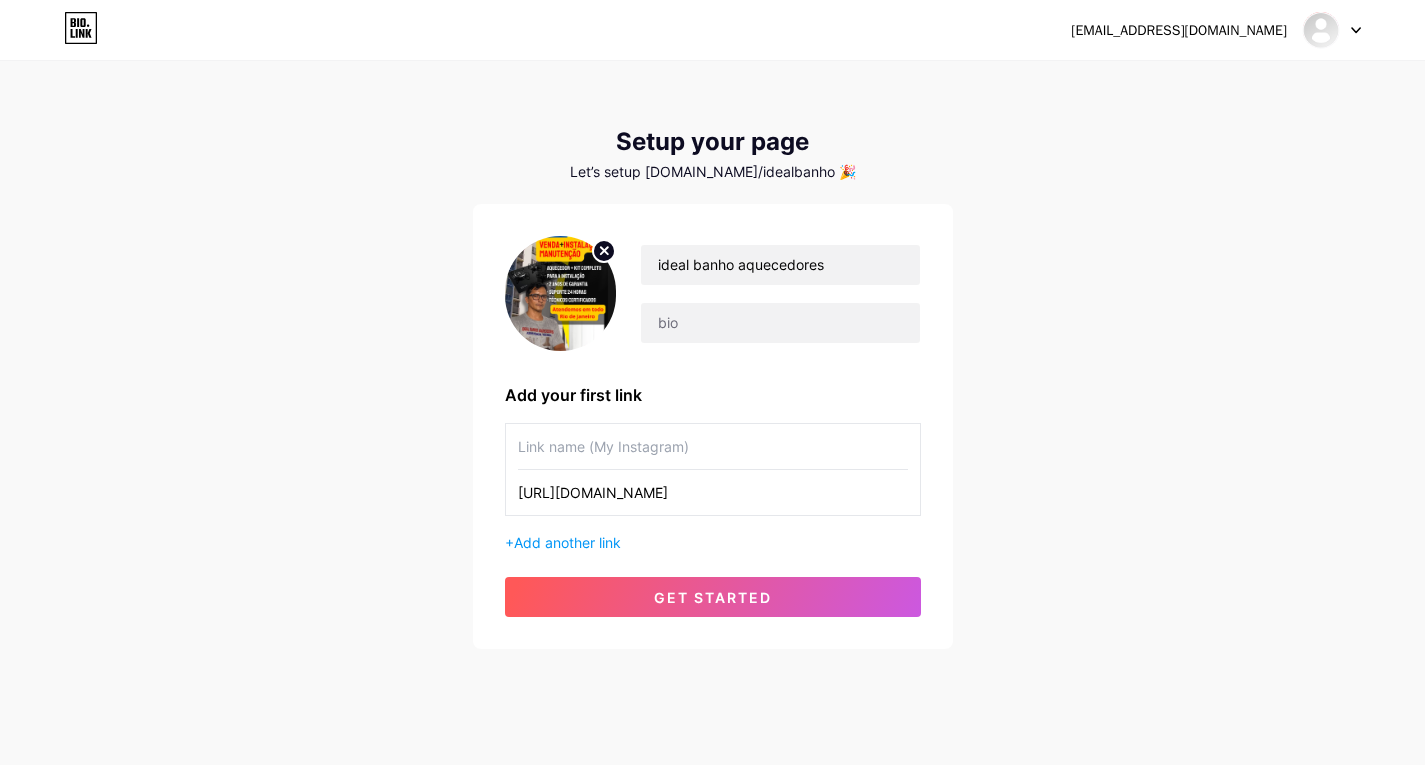 drag, startPoint x: 704, startPoint y: 492, endPoint x: 861, endPoint y: 496, distance: 157.05095 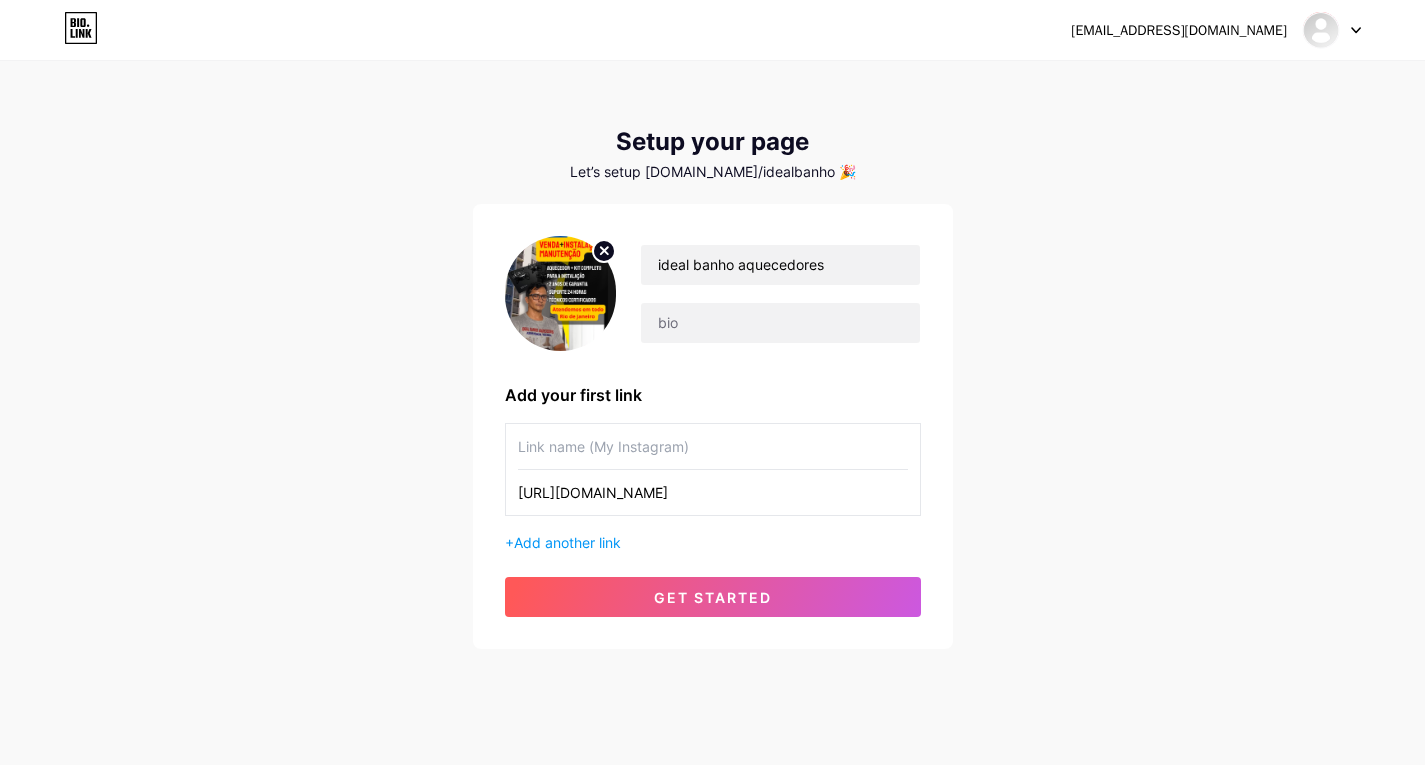 click on "[URL][DOMAIN_NAME]" at bounding box center [713, 492] 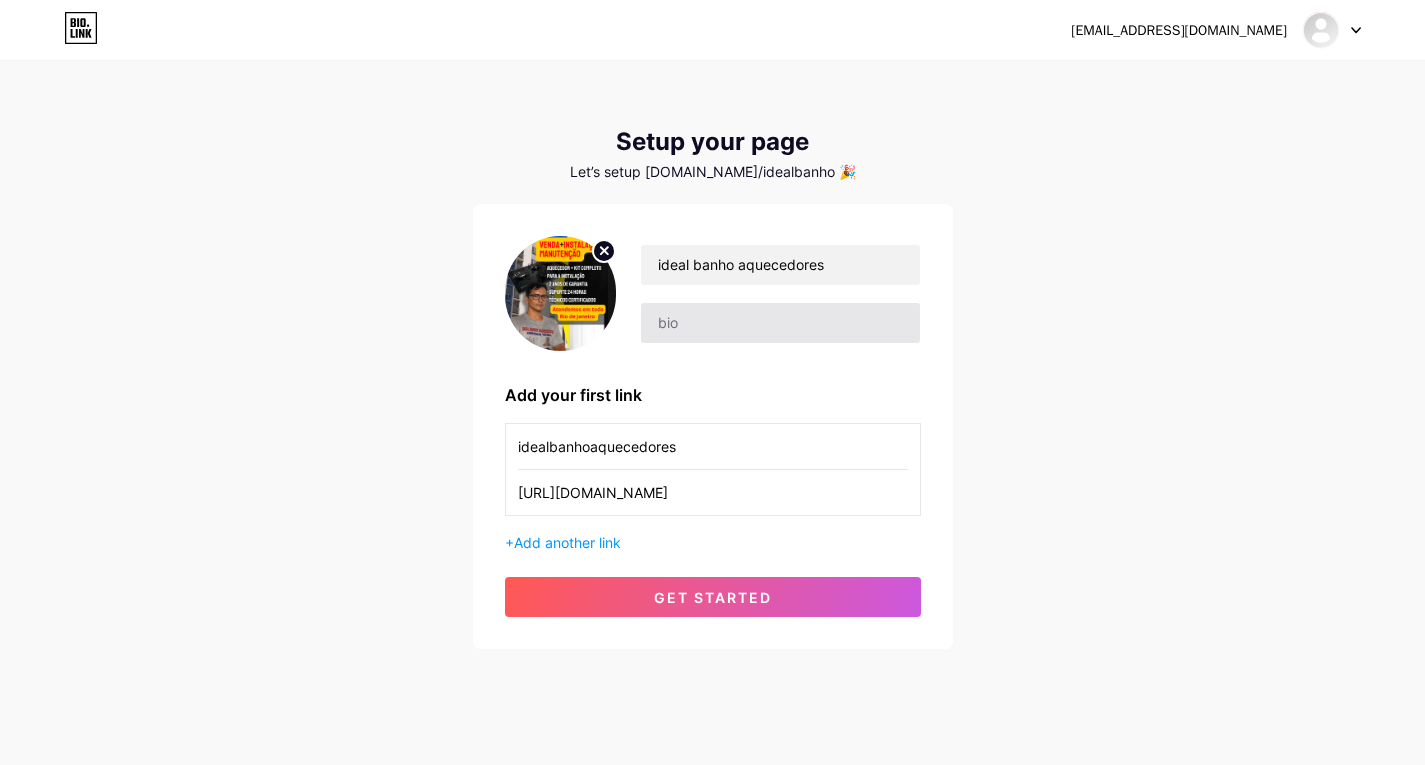 type on "idealbanhoaquecedores" 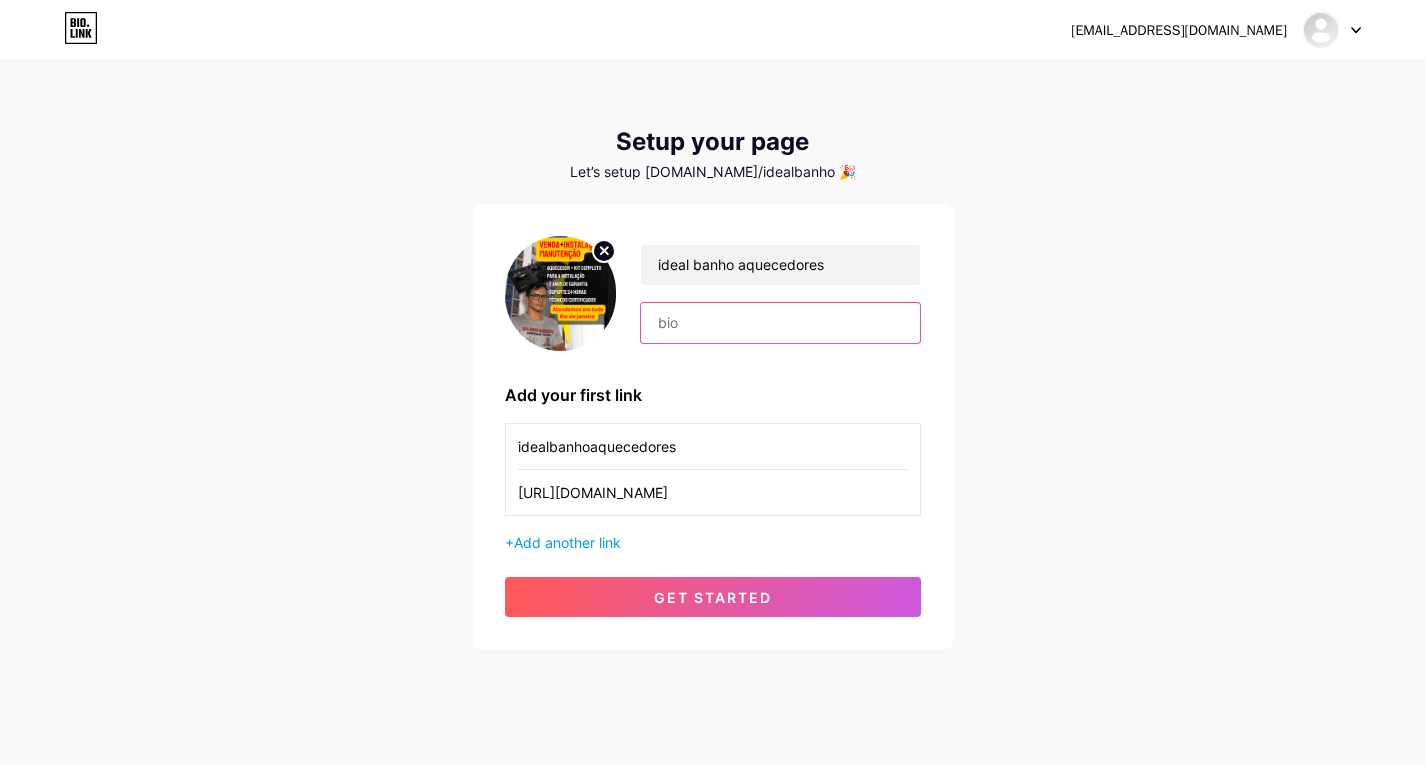 click at bounding box center (780, 323) 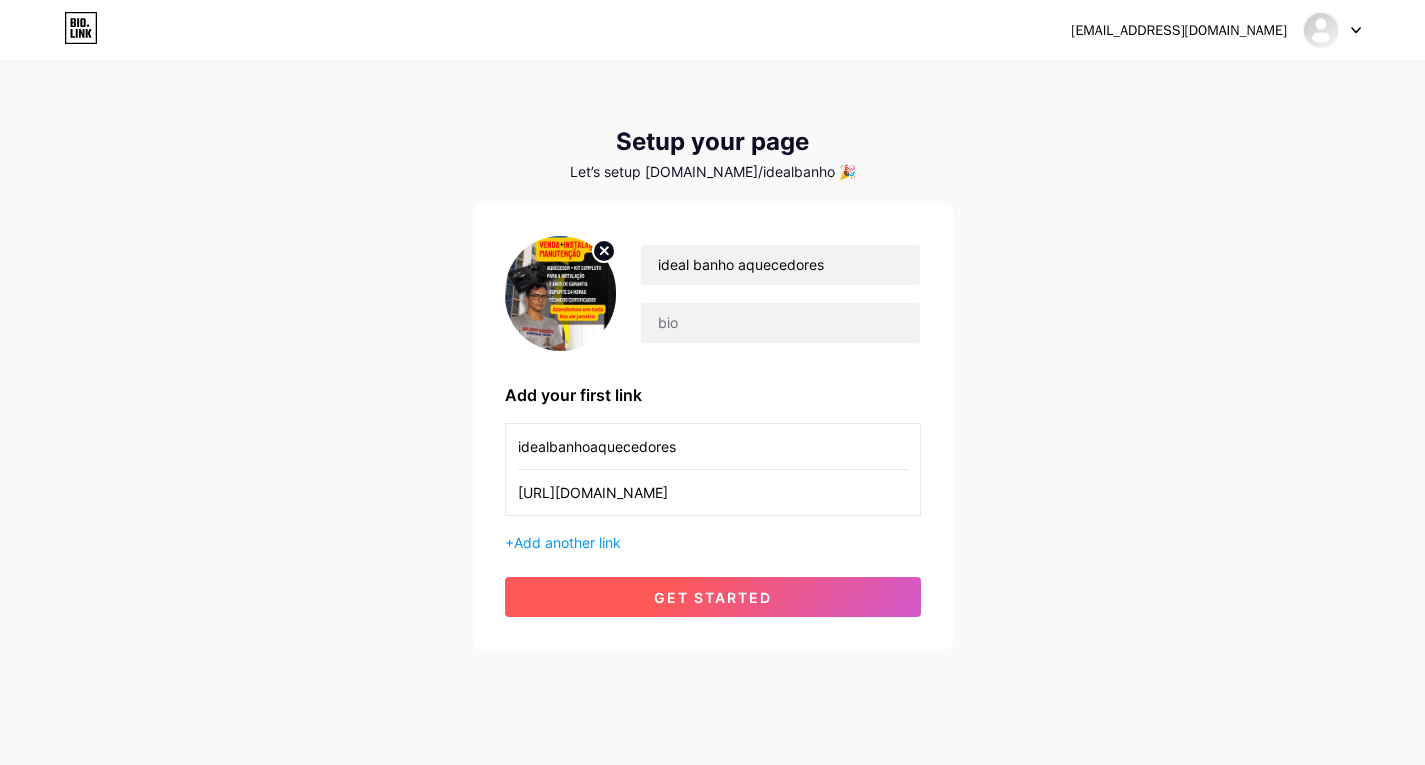 click on "get started" at bounding box center [713, 597] 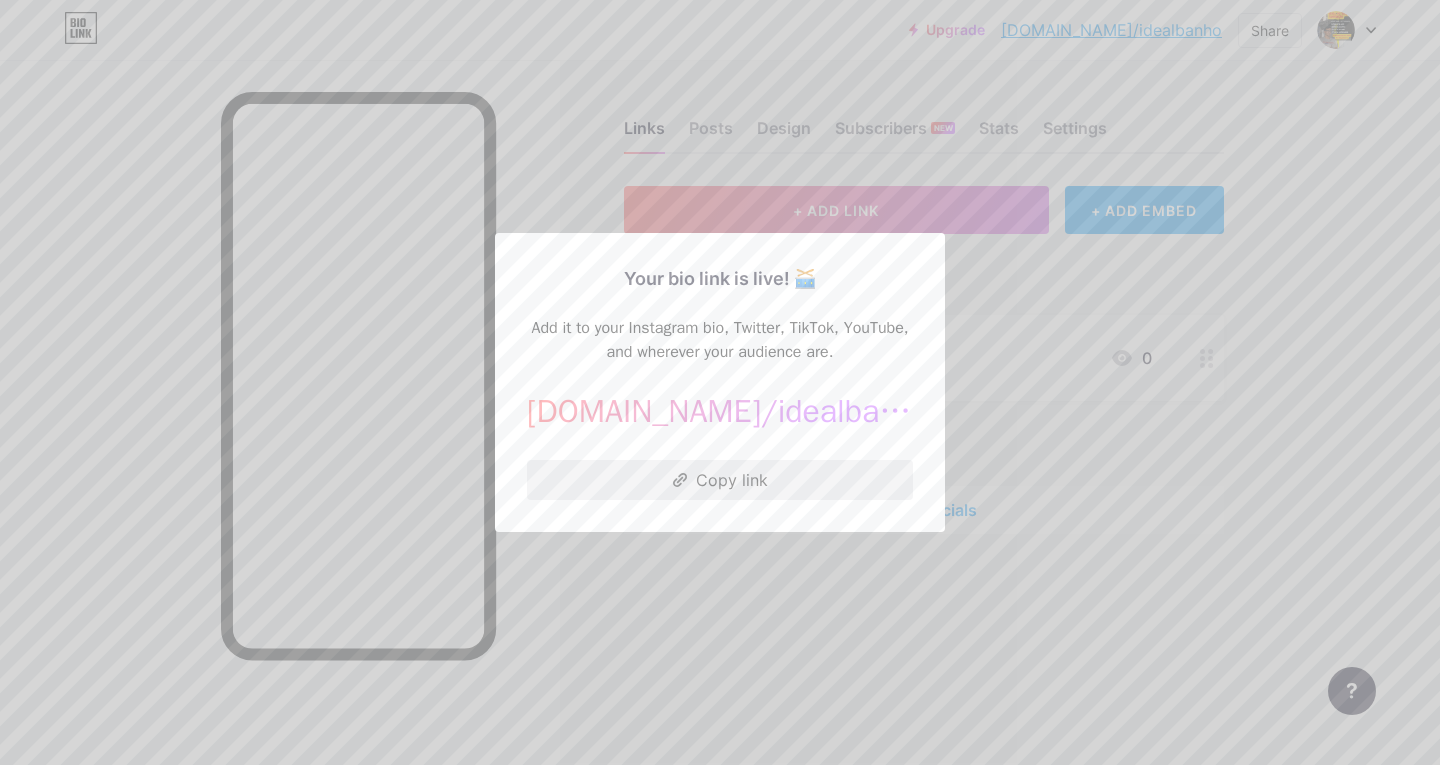 click on "Copy link" at bounding box center (720, 480) 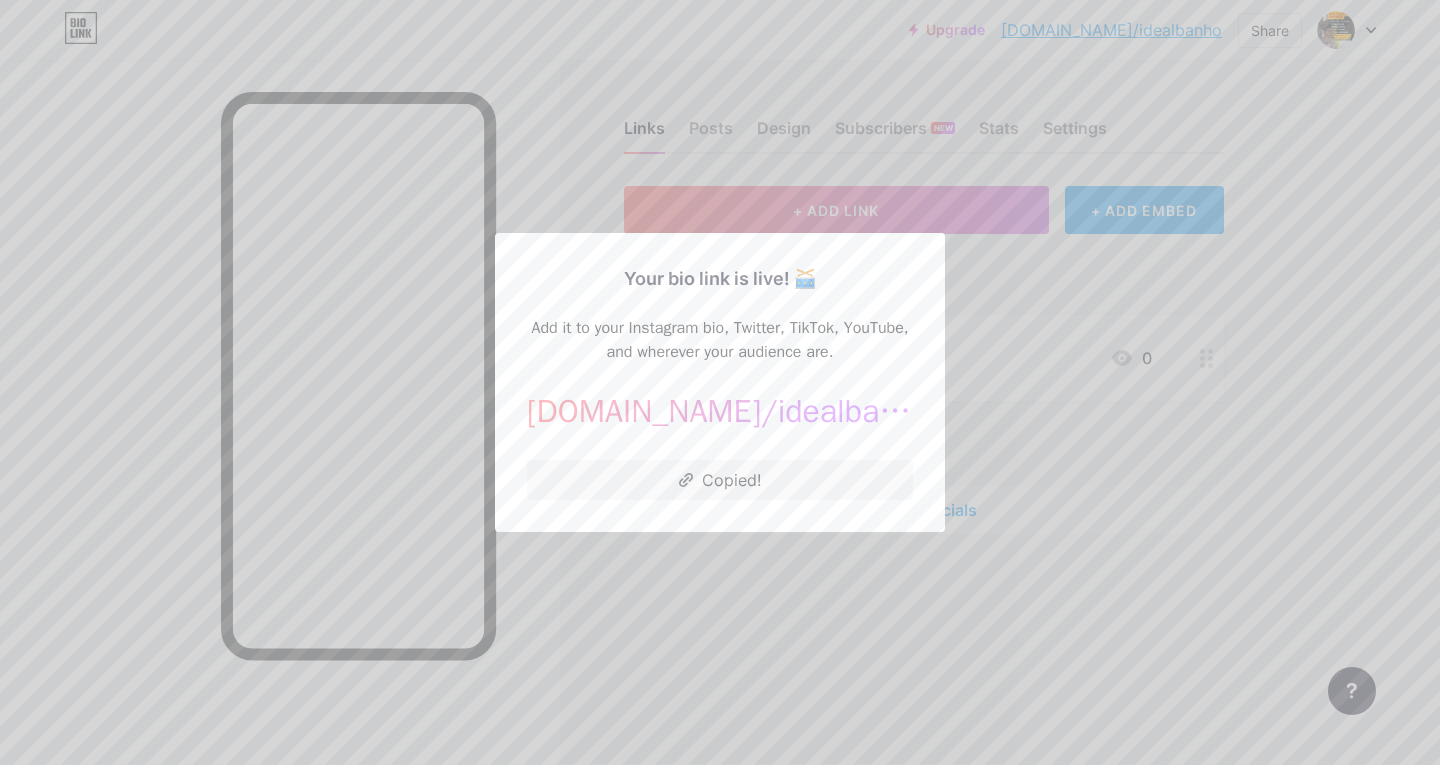 click at bounding box center (720, 382) 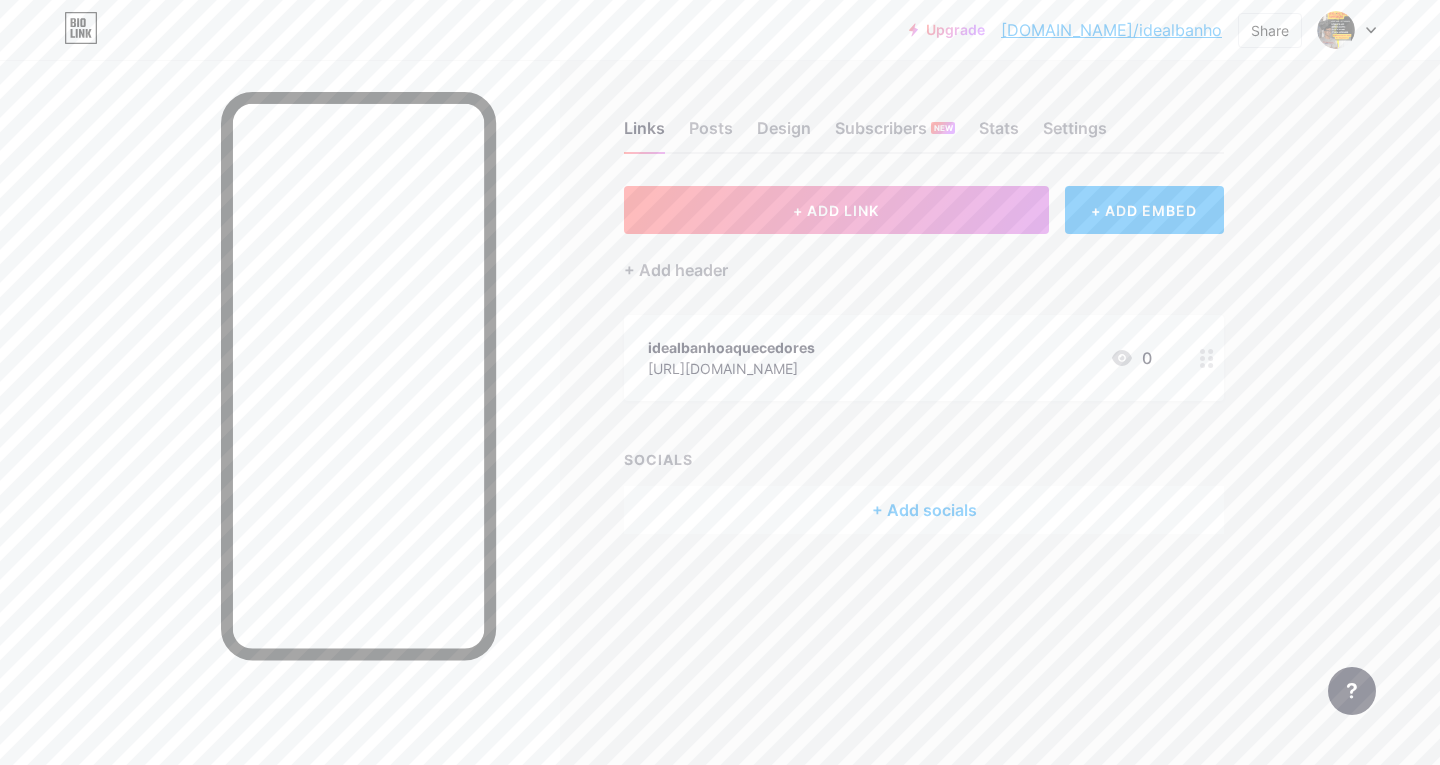 click on "+ Add socials" at bounding box center (924, 510) 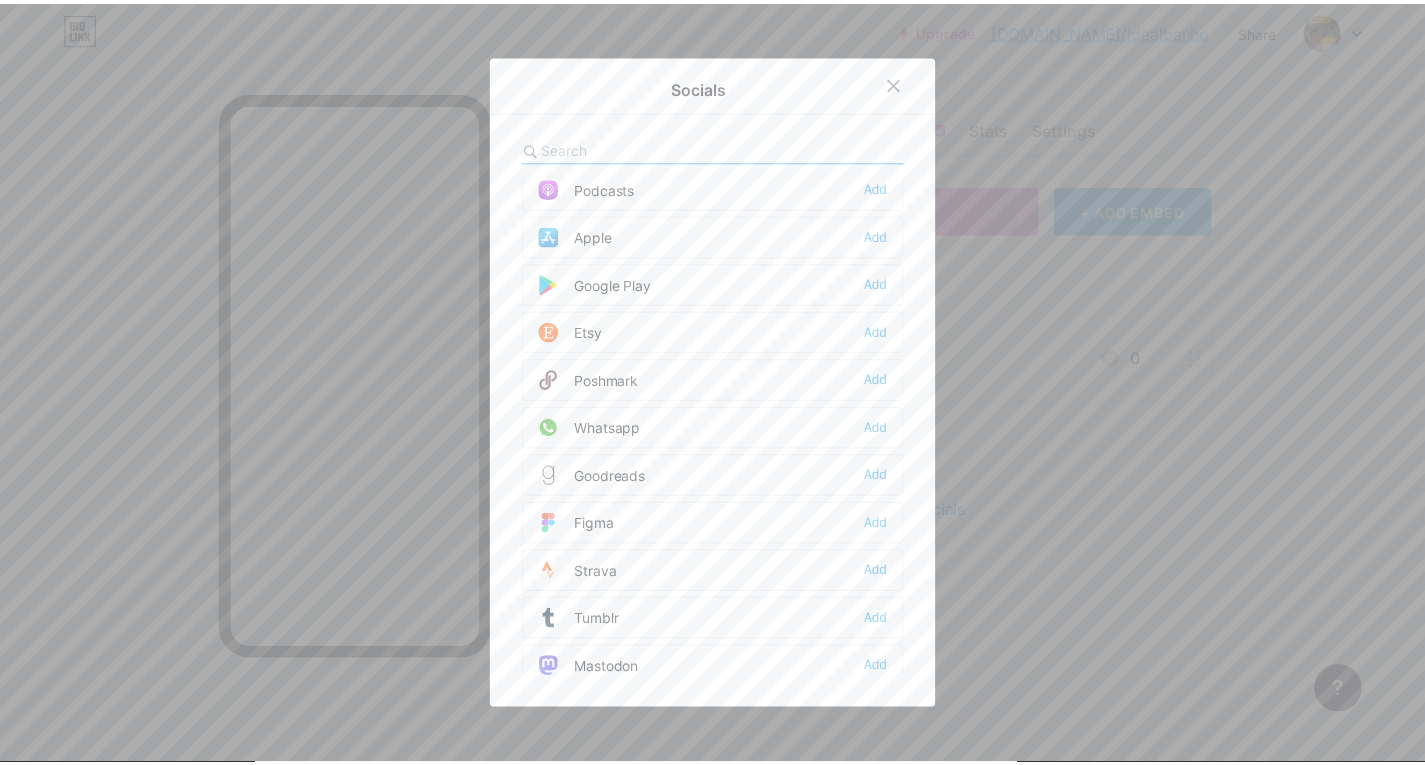 scroll, scrollTop: 1500, scrollLeft: 0, axis: vertical 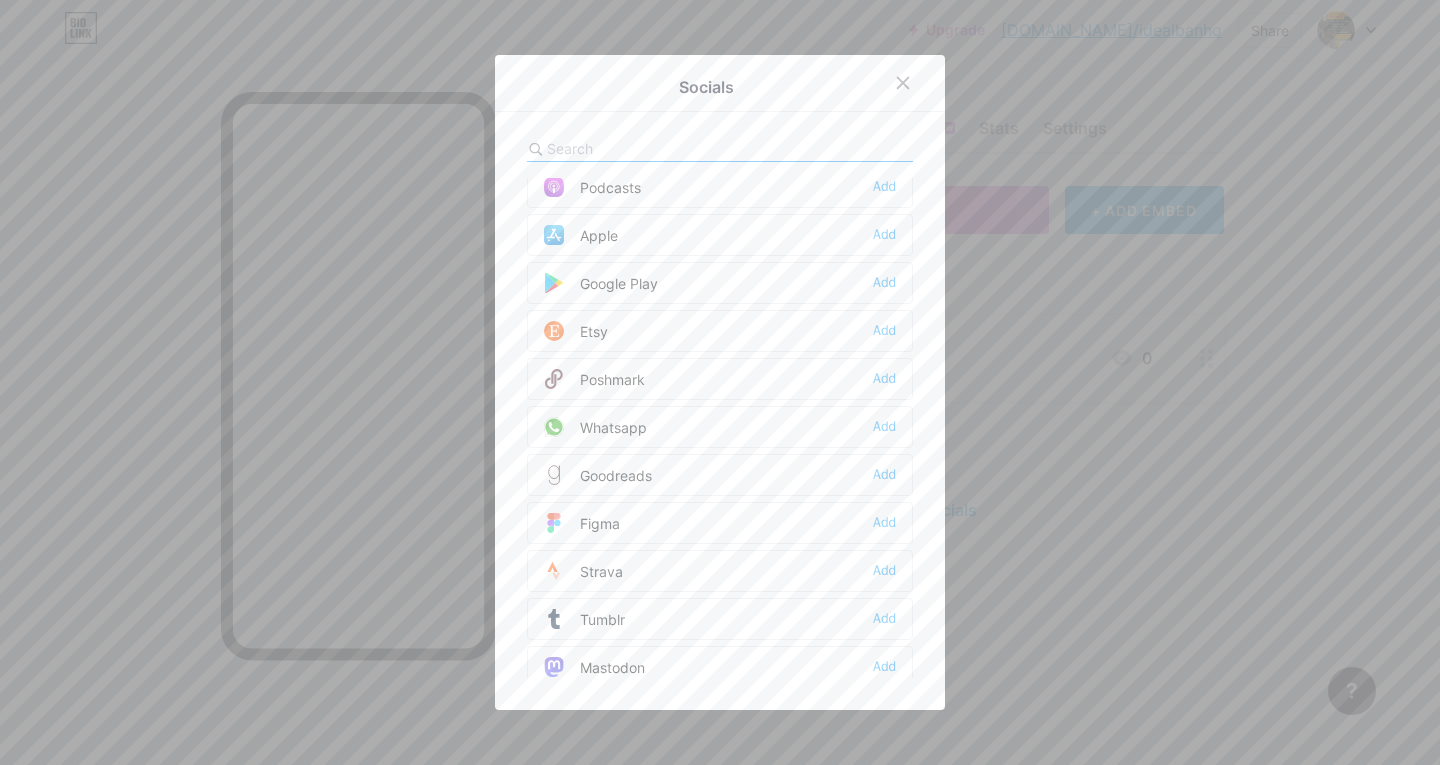 click on "Whatsapp
Add" at bounding box center [720, 427] 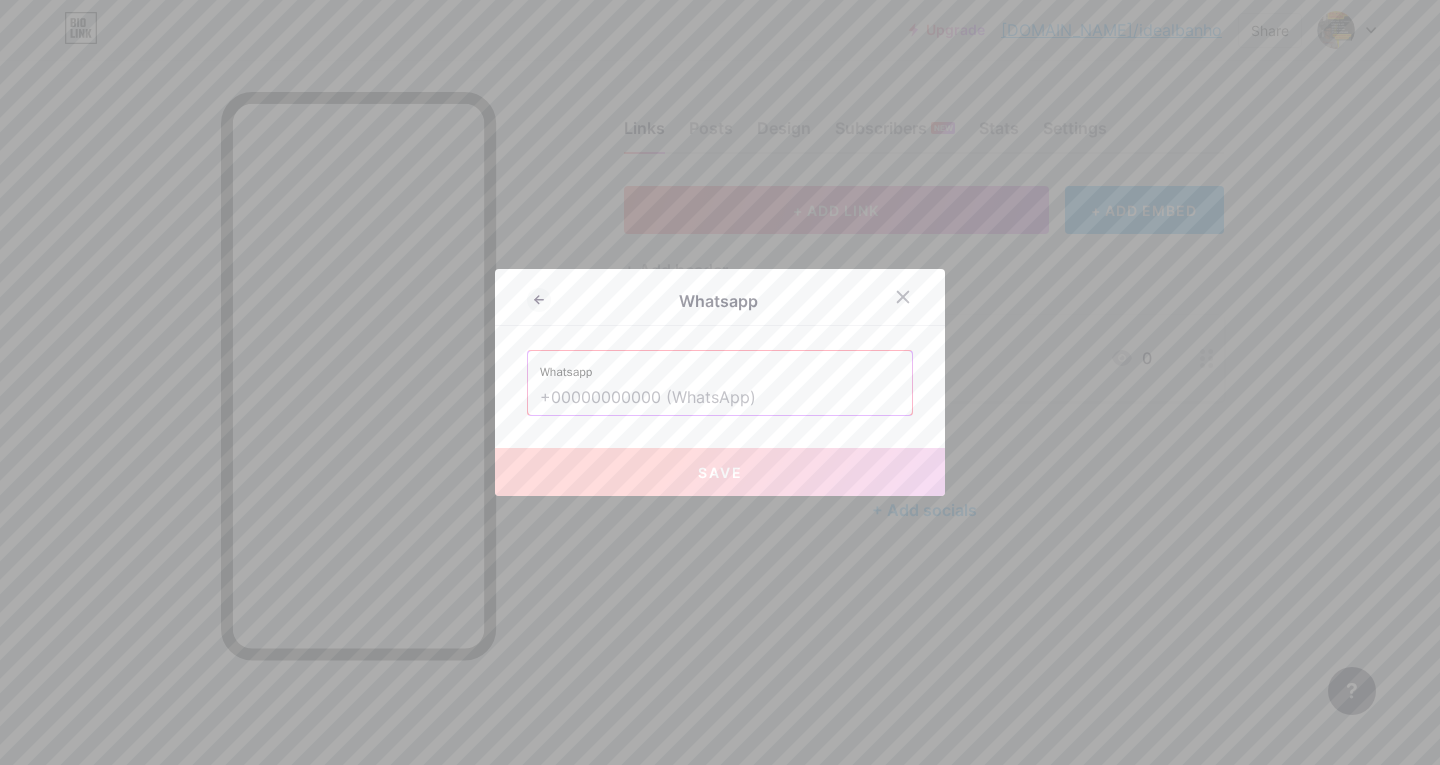 click at bounding box center [720, 398] 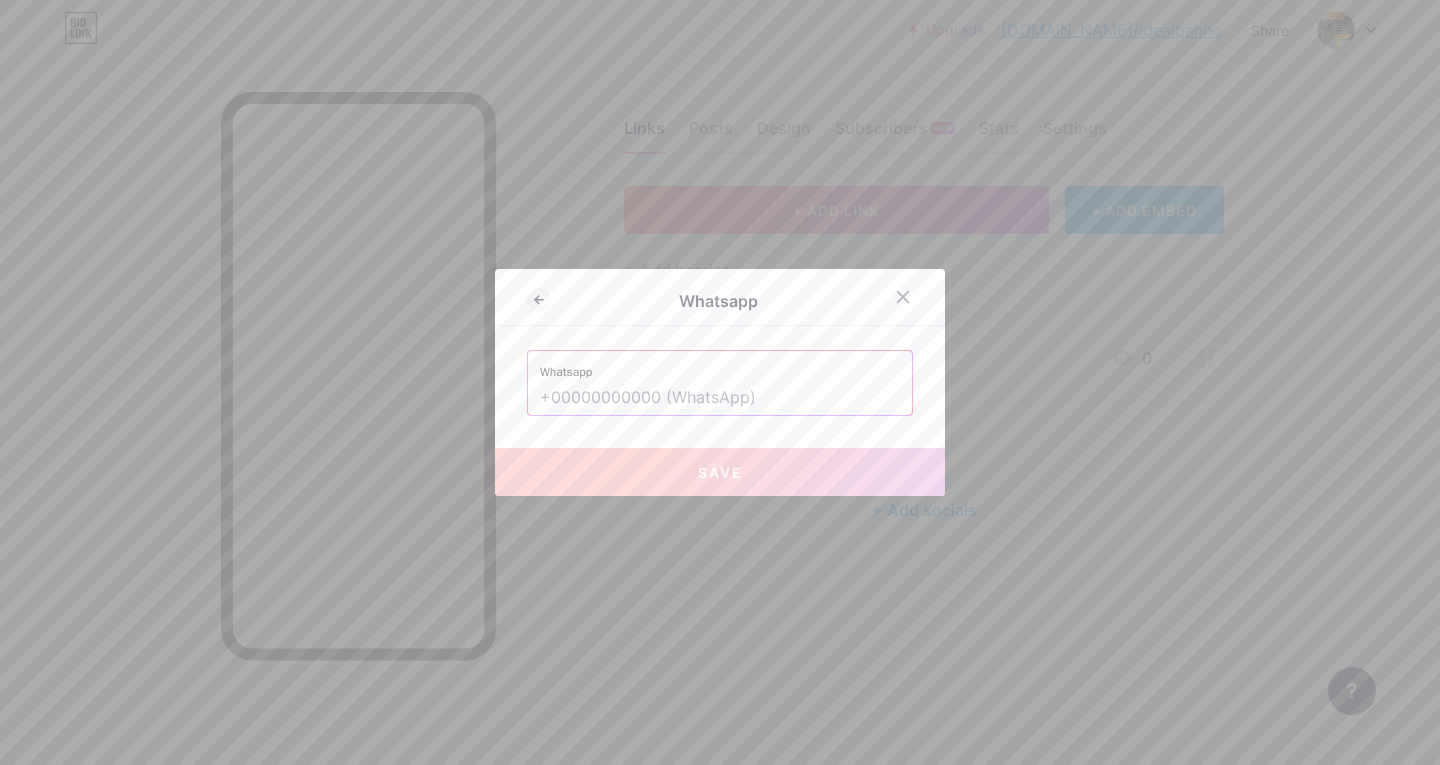 paste on "5521980804116" 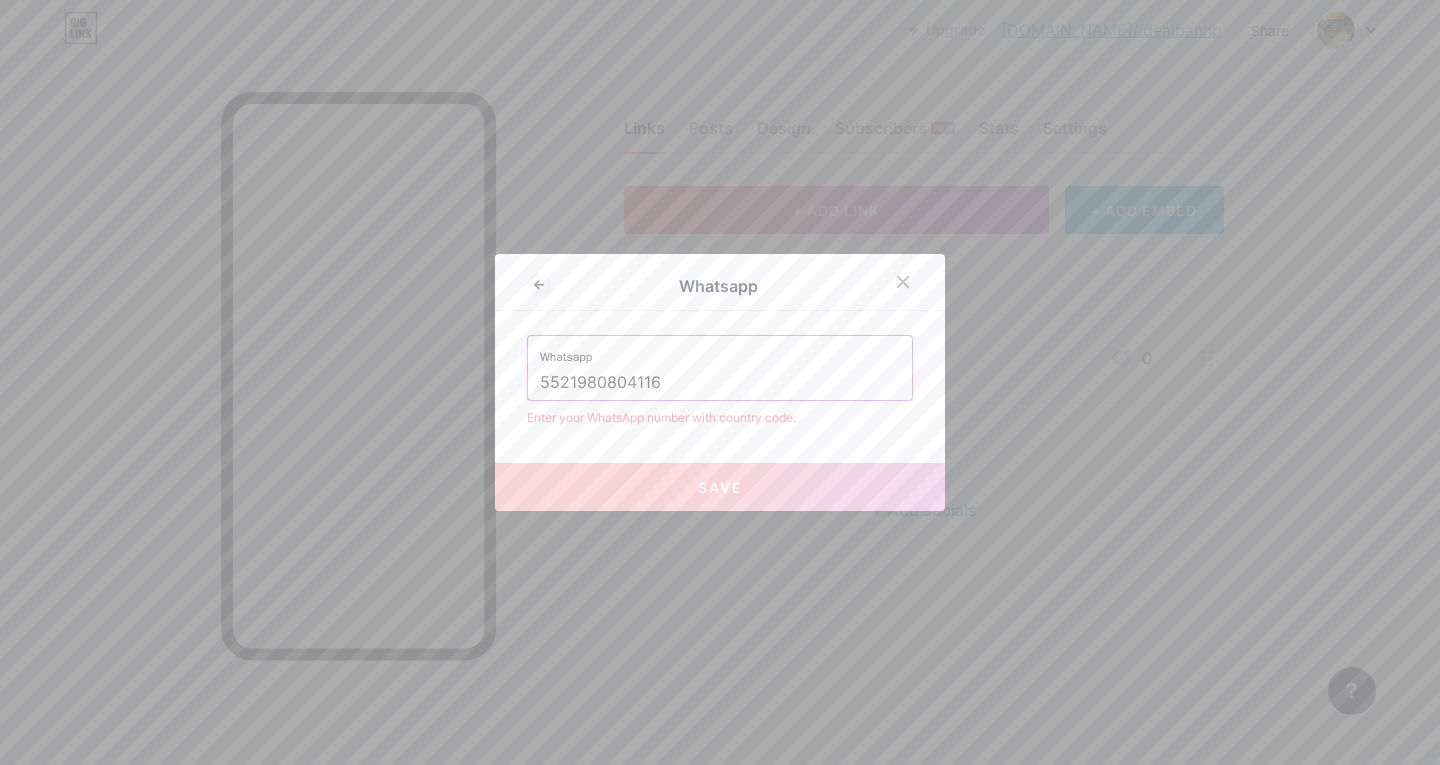 click on "5521980804116" at bounding box center [720, 383] 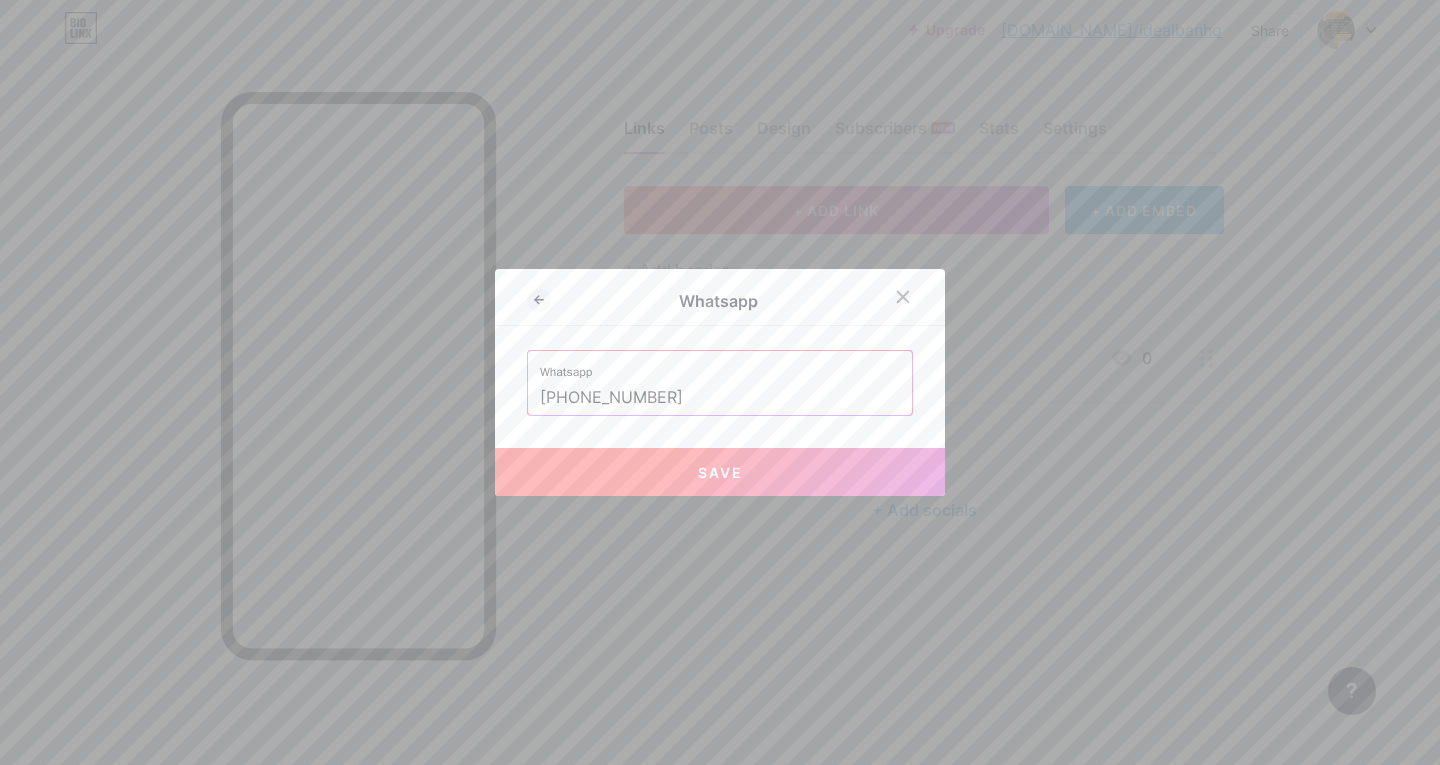 click on "Save" at bounding box center (720, 472) 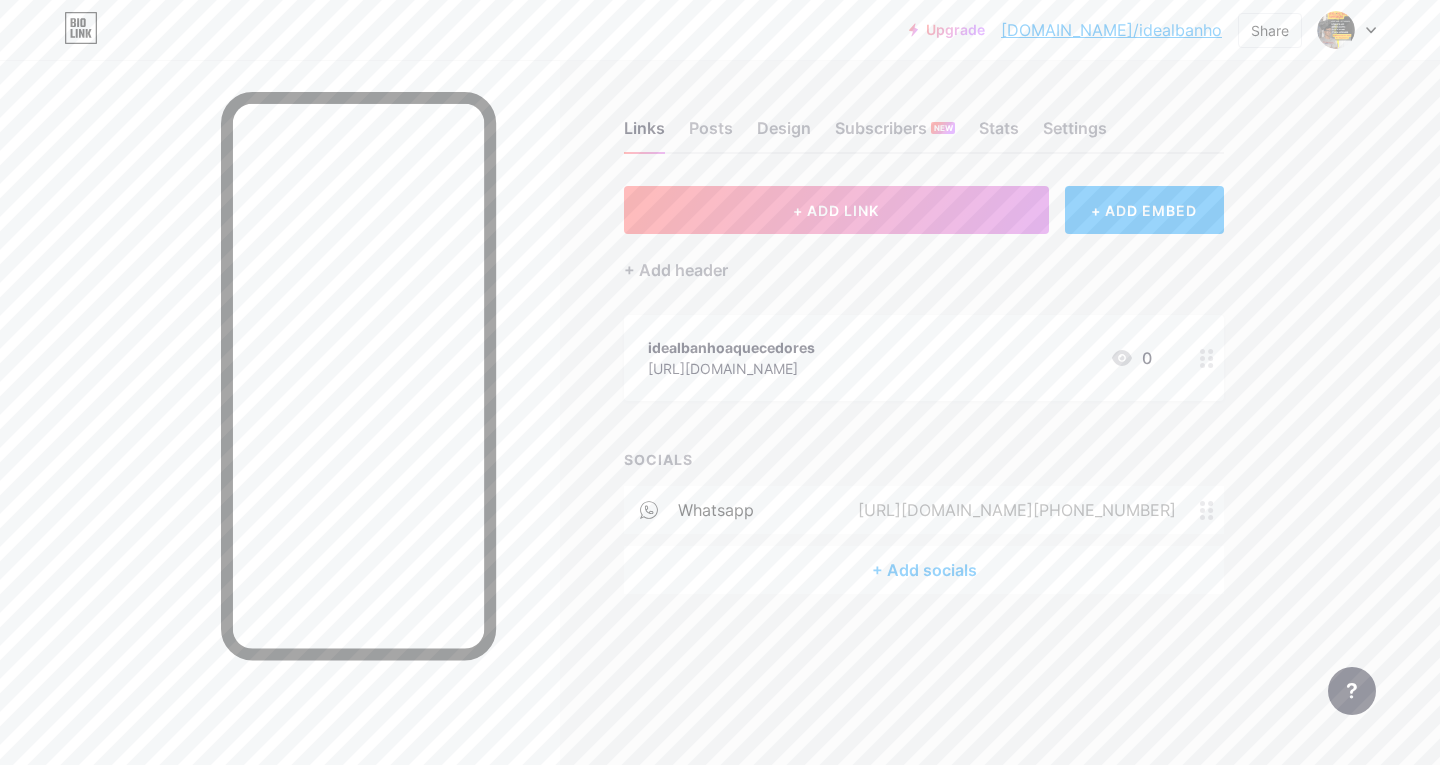 click on "[URL][DOMAIN_NAME][PHONE_NUMBER]" at bounding box center (1013, 510) 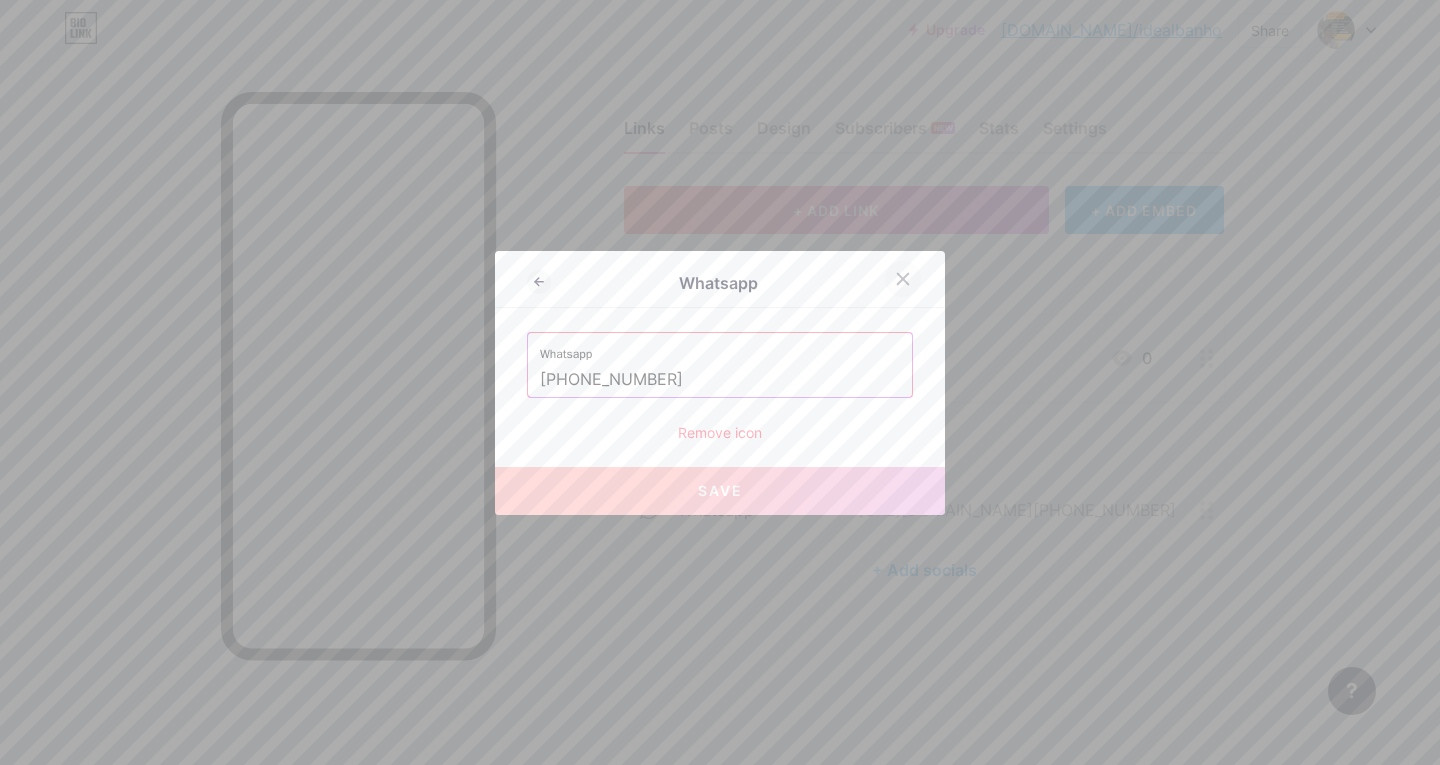 click at bounding box center [903, 279] 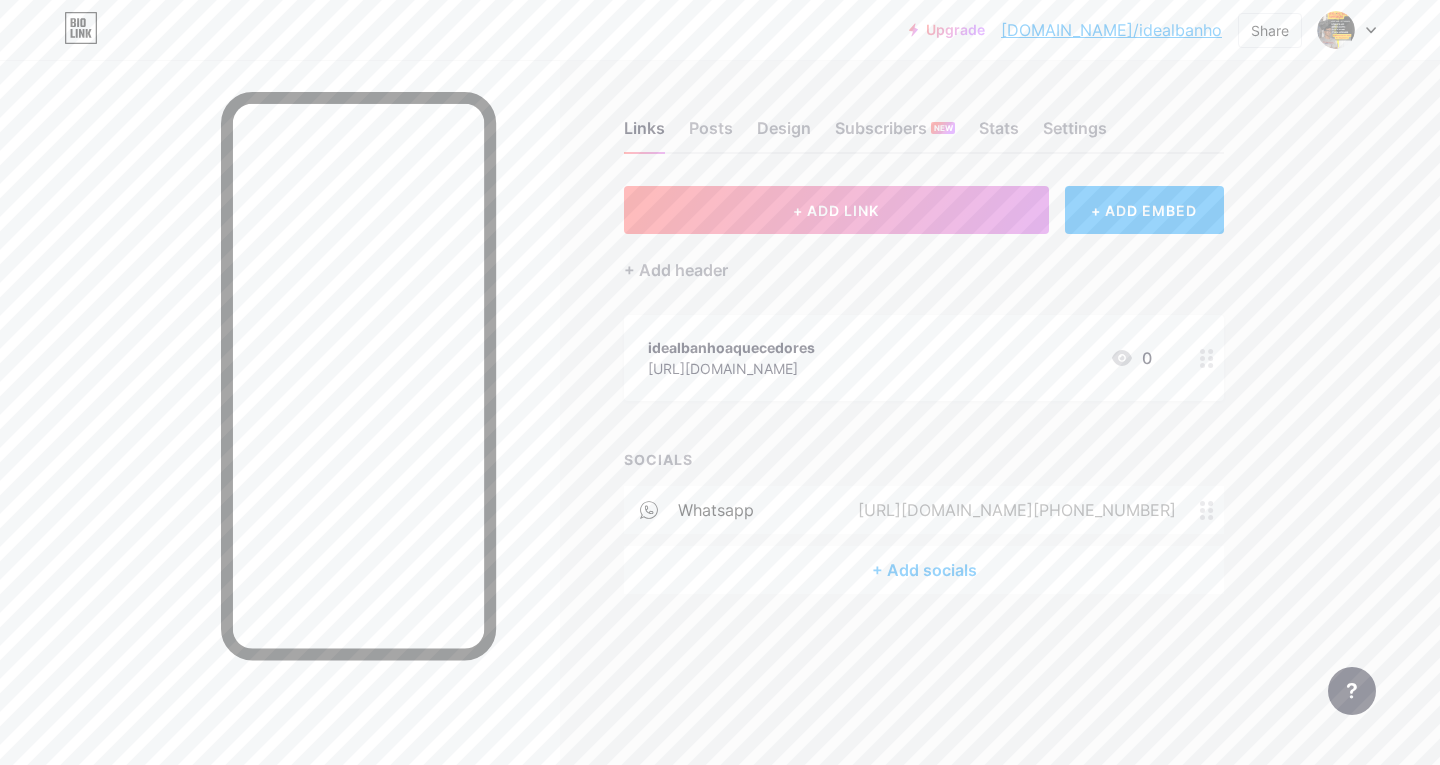 click on "whatsapp" at bounding box center [716, 510] 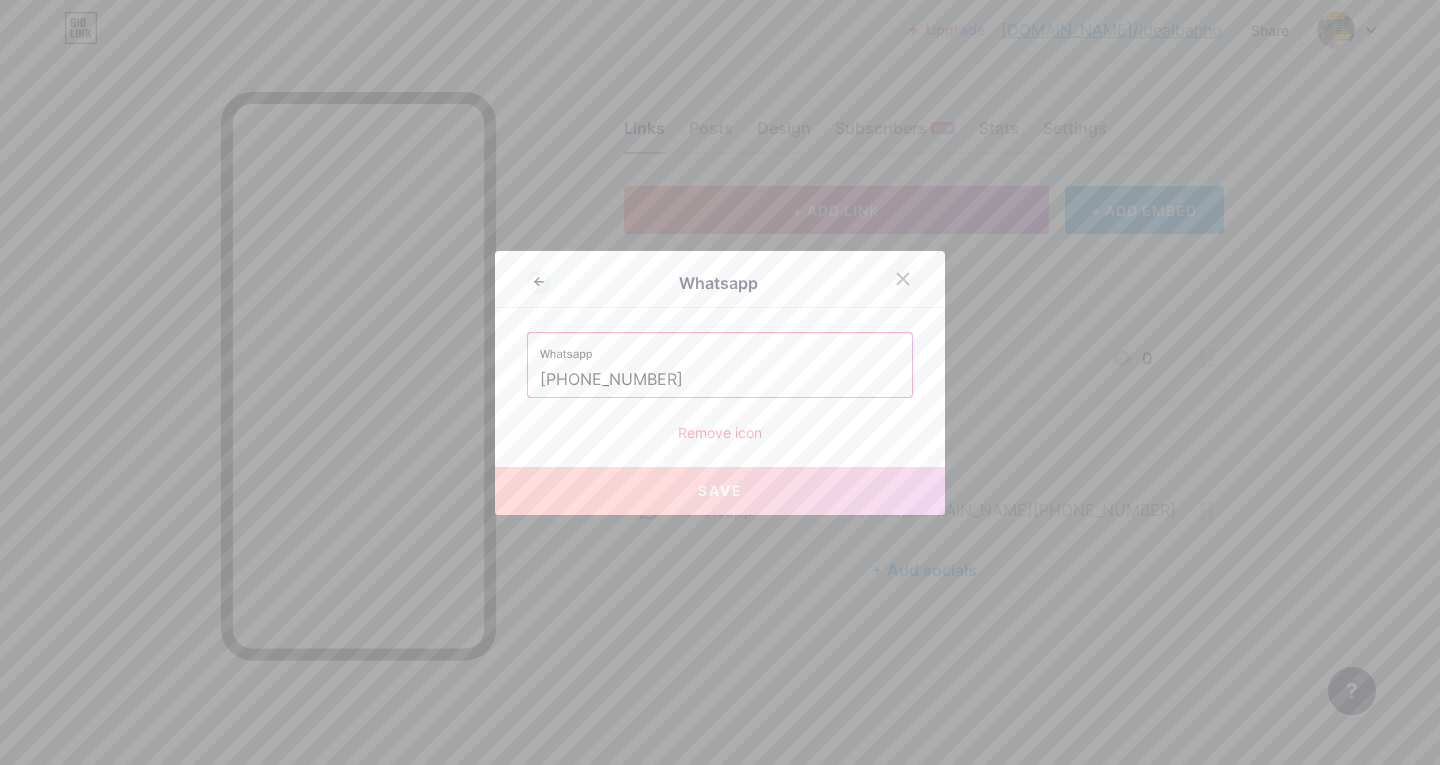click 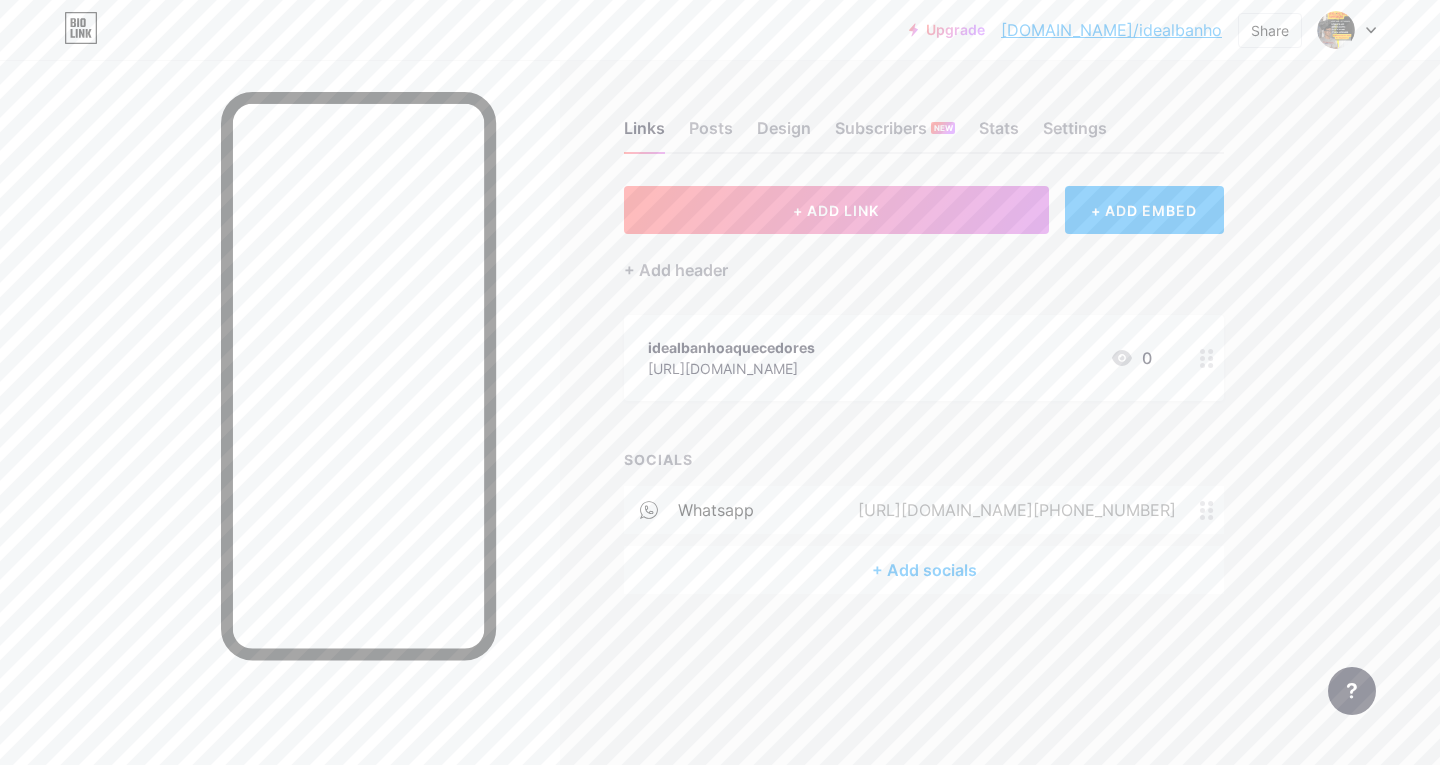click on "Links
Posts
Design
Subscribers
NEW
Stats
Settings       + ADD LINK     + ADD EMBED
+ Add header
idealbanhoaquecedores
[URL][DOMAIN_NAME]
0
SOCIALS
whatsapp
[URL][DOMAIN_NAME][PHONE_NUMBER]               + Add socials                       Feature requests             Help center         Contact support" at bounding box center [654, 377] 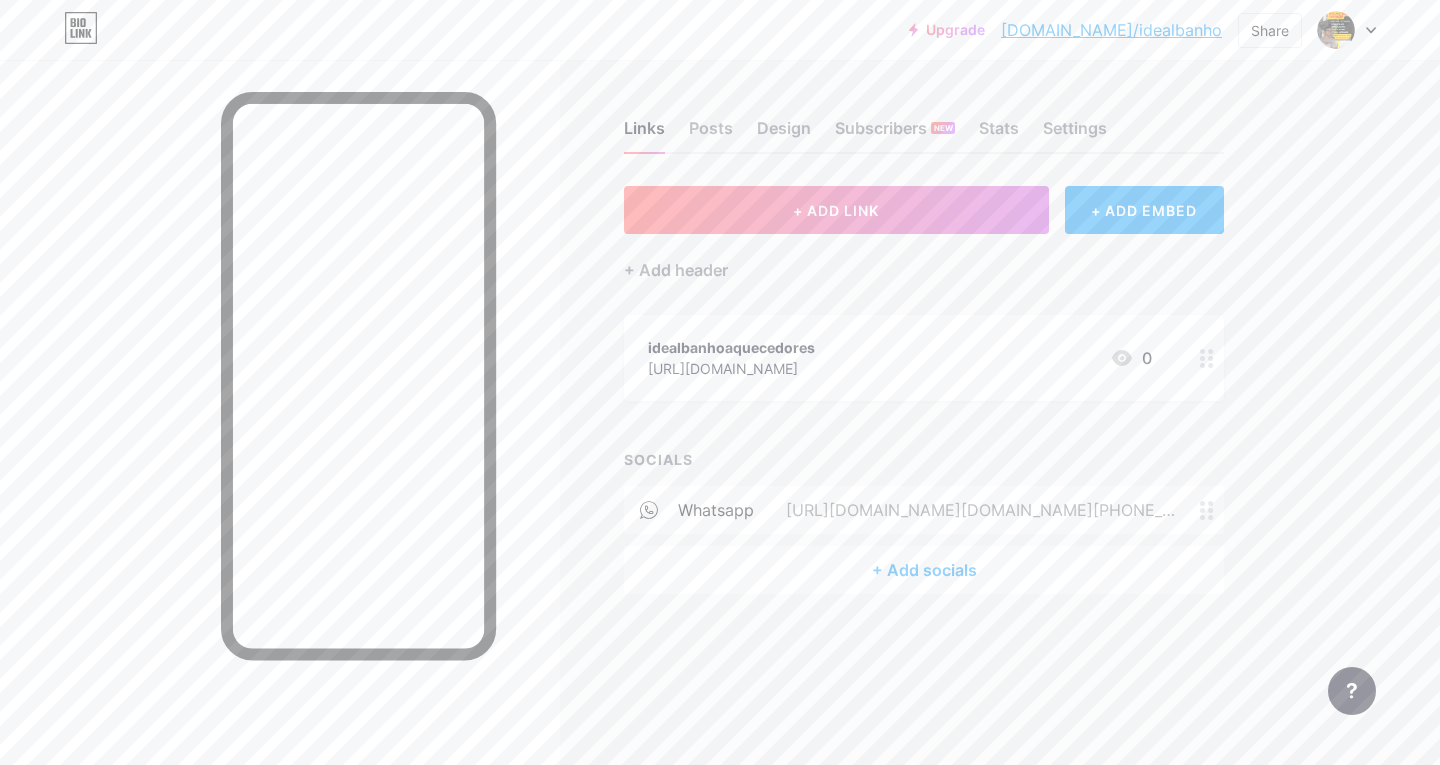 click on "Links
Posts
Design
Subscribers
NEW
Stats
Settings       + ADD LINK     + ADD EMBED
+ Add header
idealbanhoaquecedores
[URL][DOMAIN_NAME]
0
SOCIALS
whatsapp
[URL][DOMAIN_NAME][DOMAIN_NAME][PHONE_NUMBER]               + Add socials                       Feature requests             Help center         Contact support" at bounding box center [654, 377] 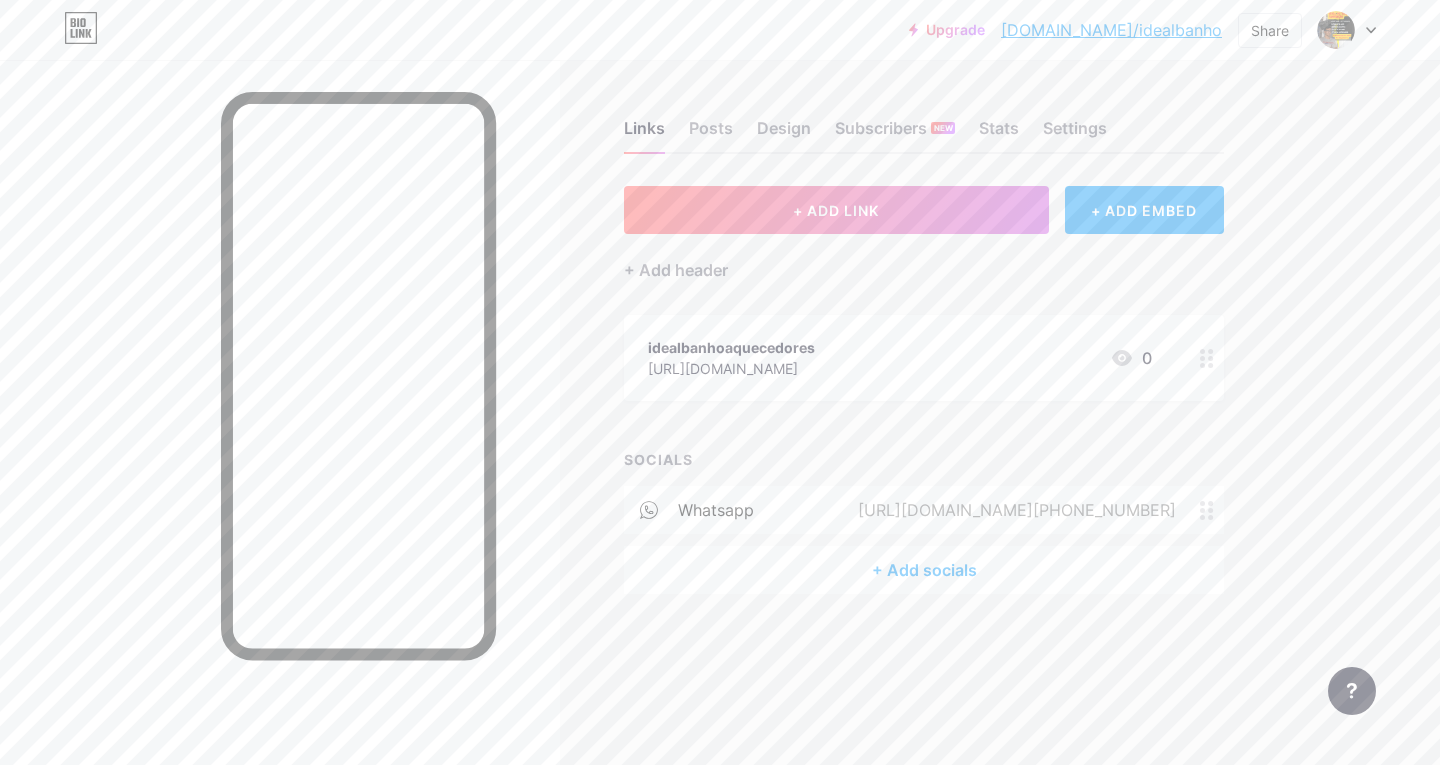 click 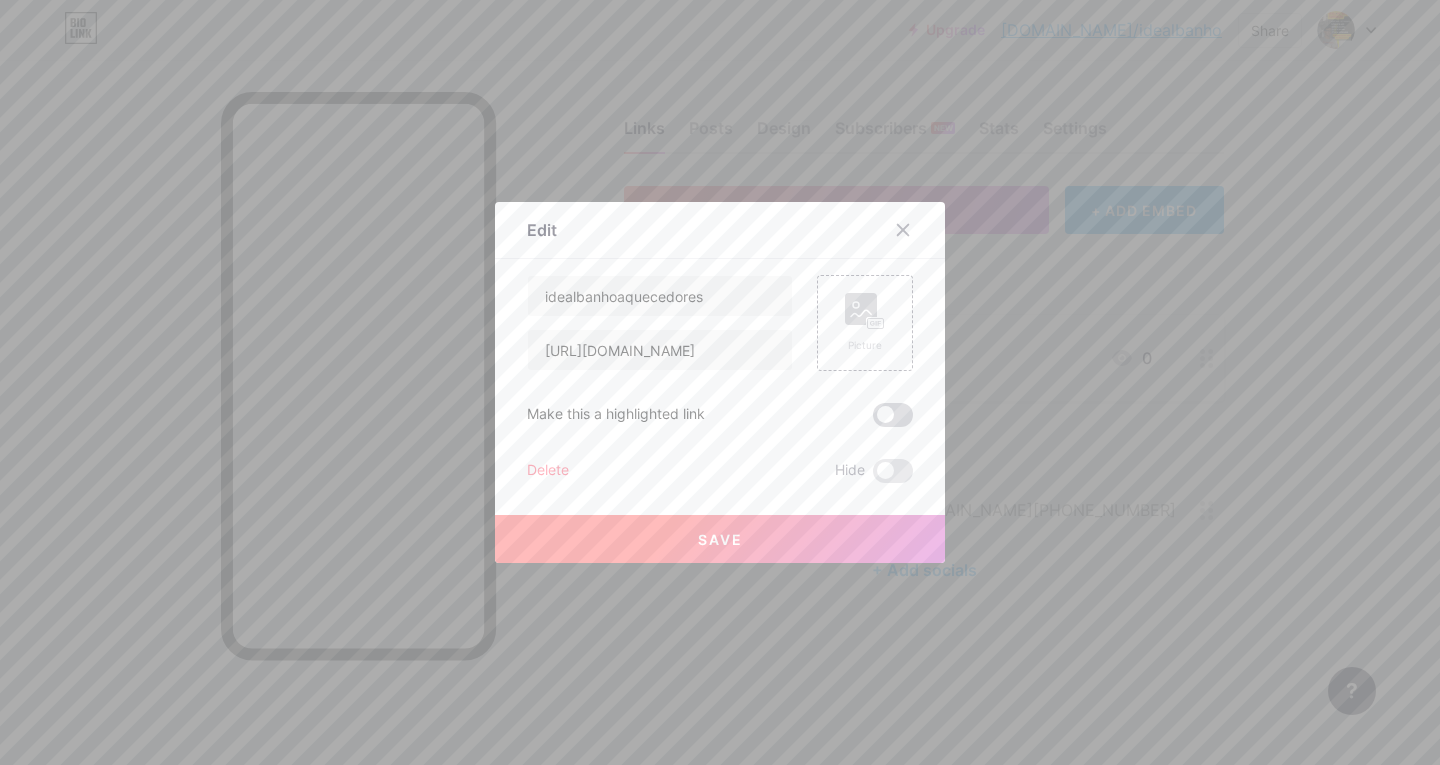 click at bounding box center [893, 415] 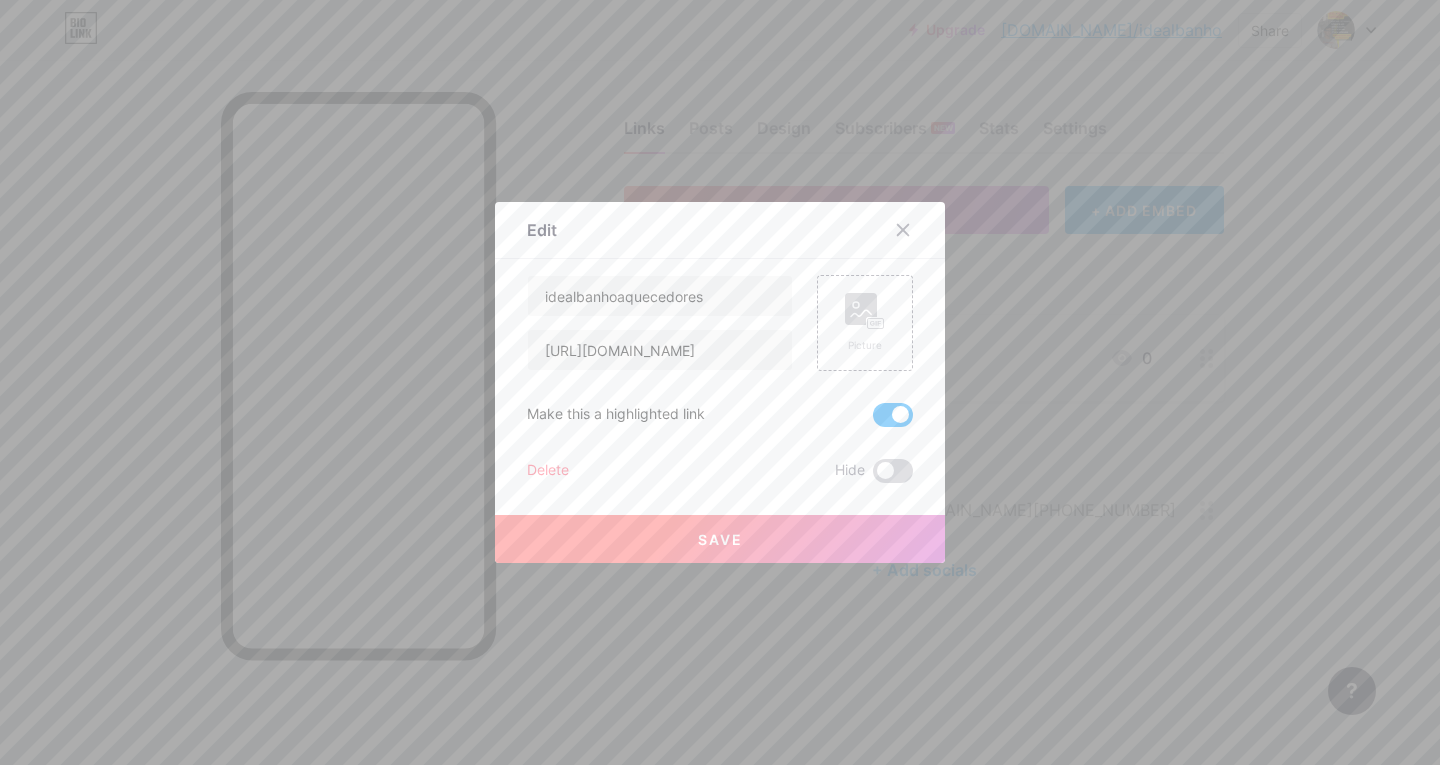 click at bounding box center (893, 471) 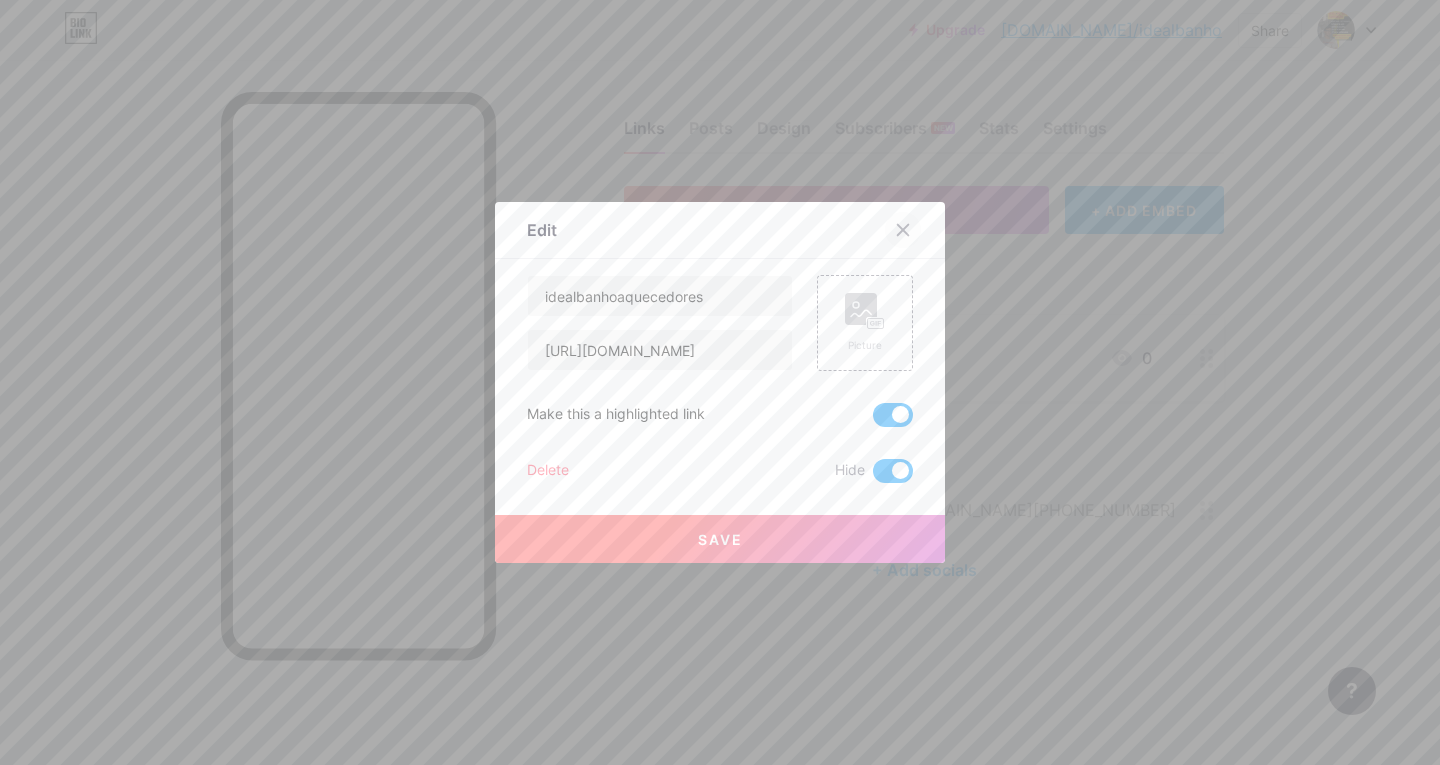 click at bounding box center [903, 230] 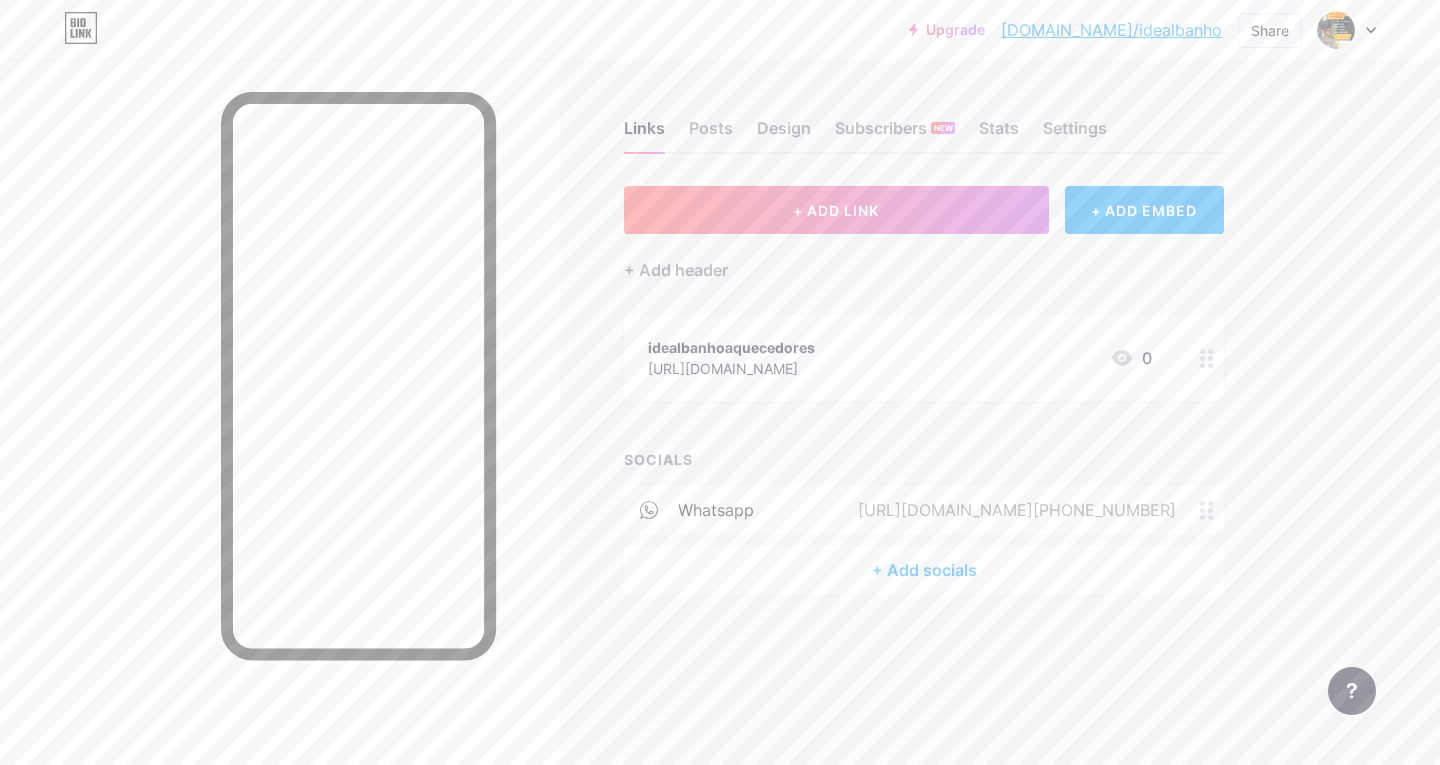 click 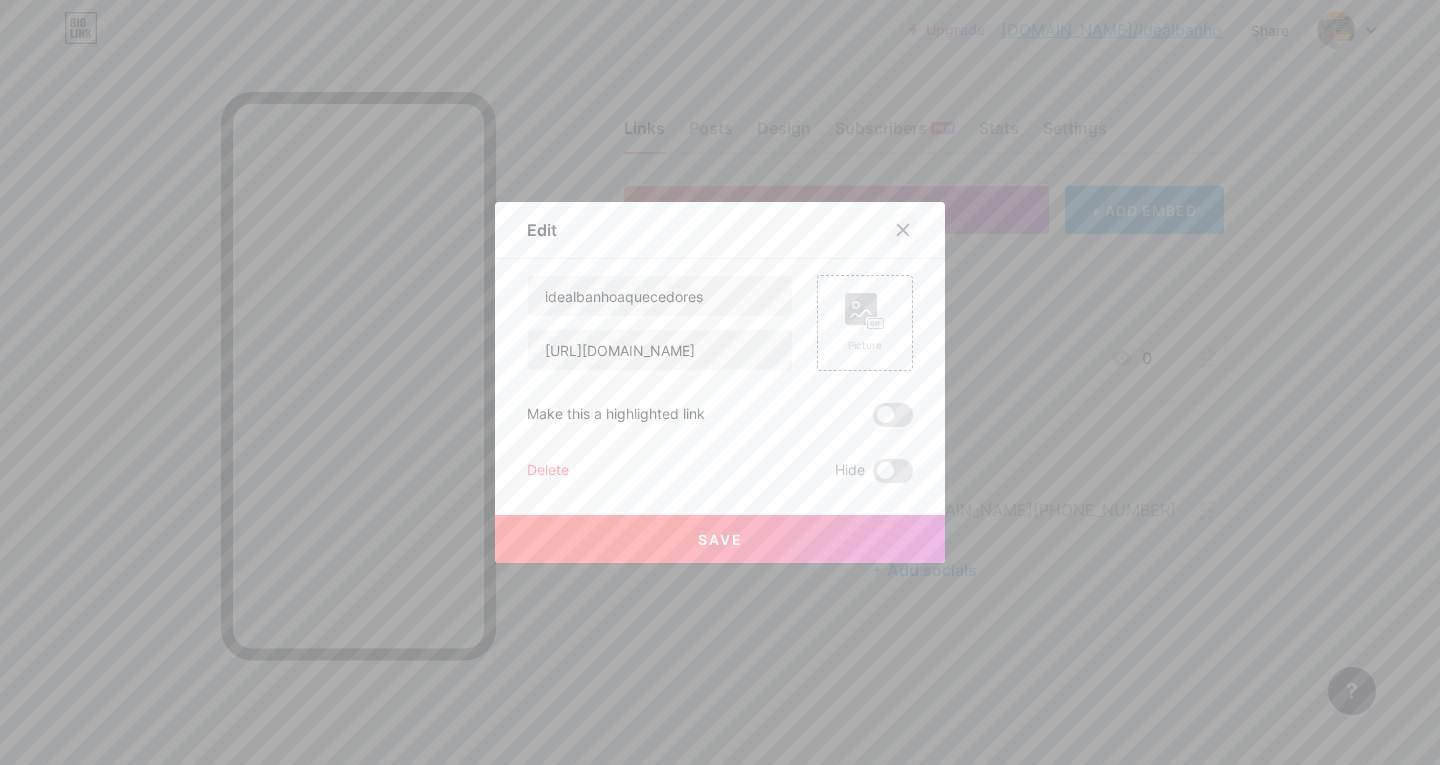 click 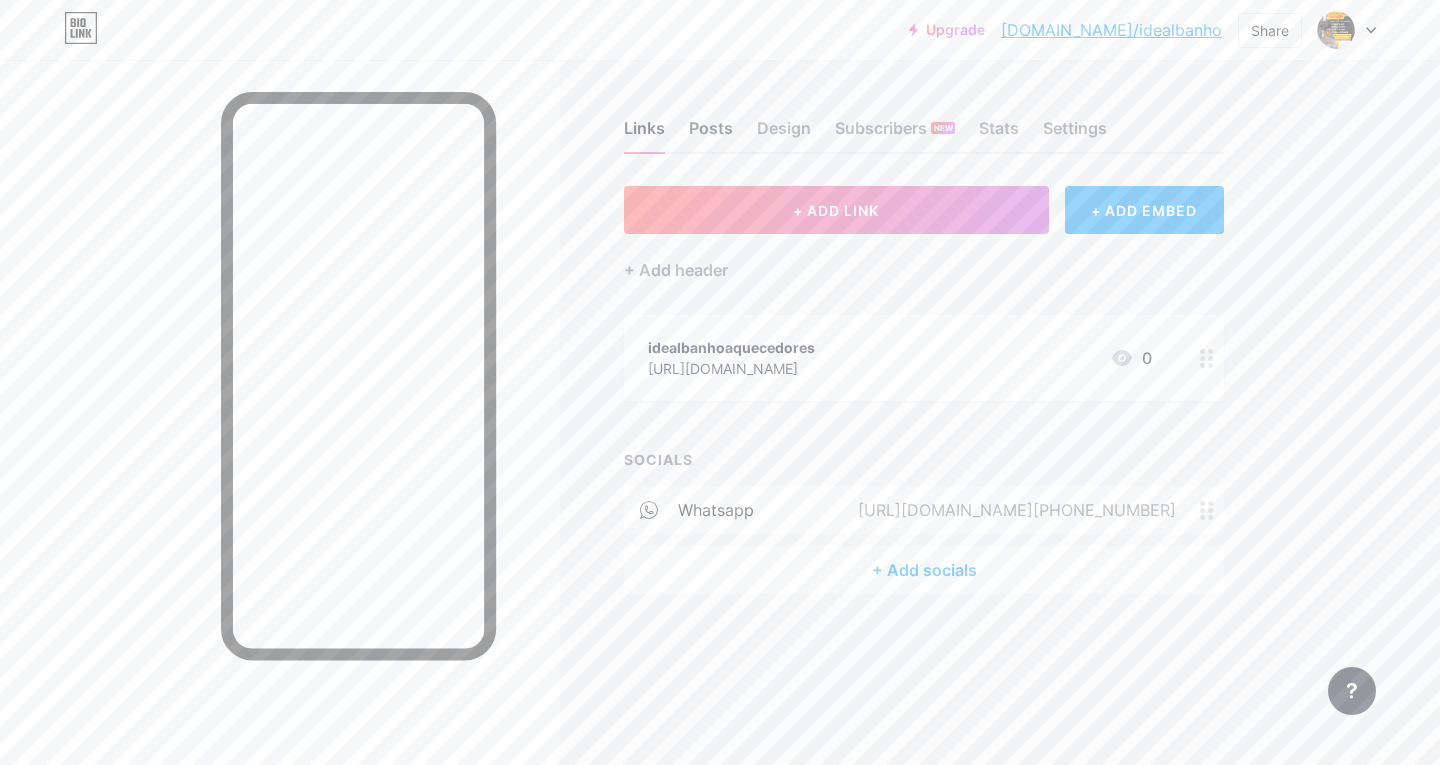 click on "Posts" at bounding box center [711, 134] 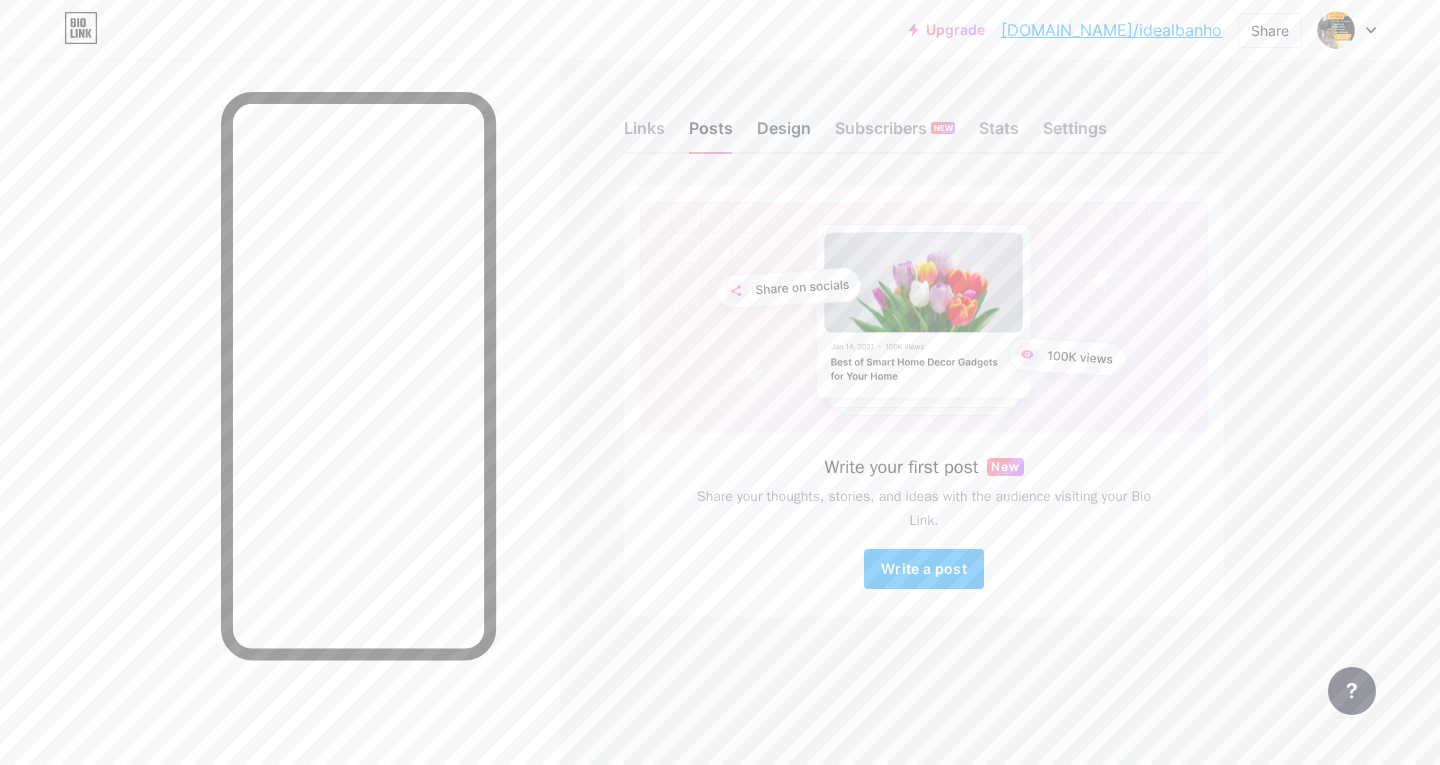 click on "Design" at bounding box center [784, 134] 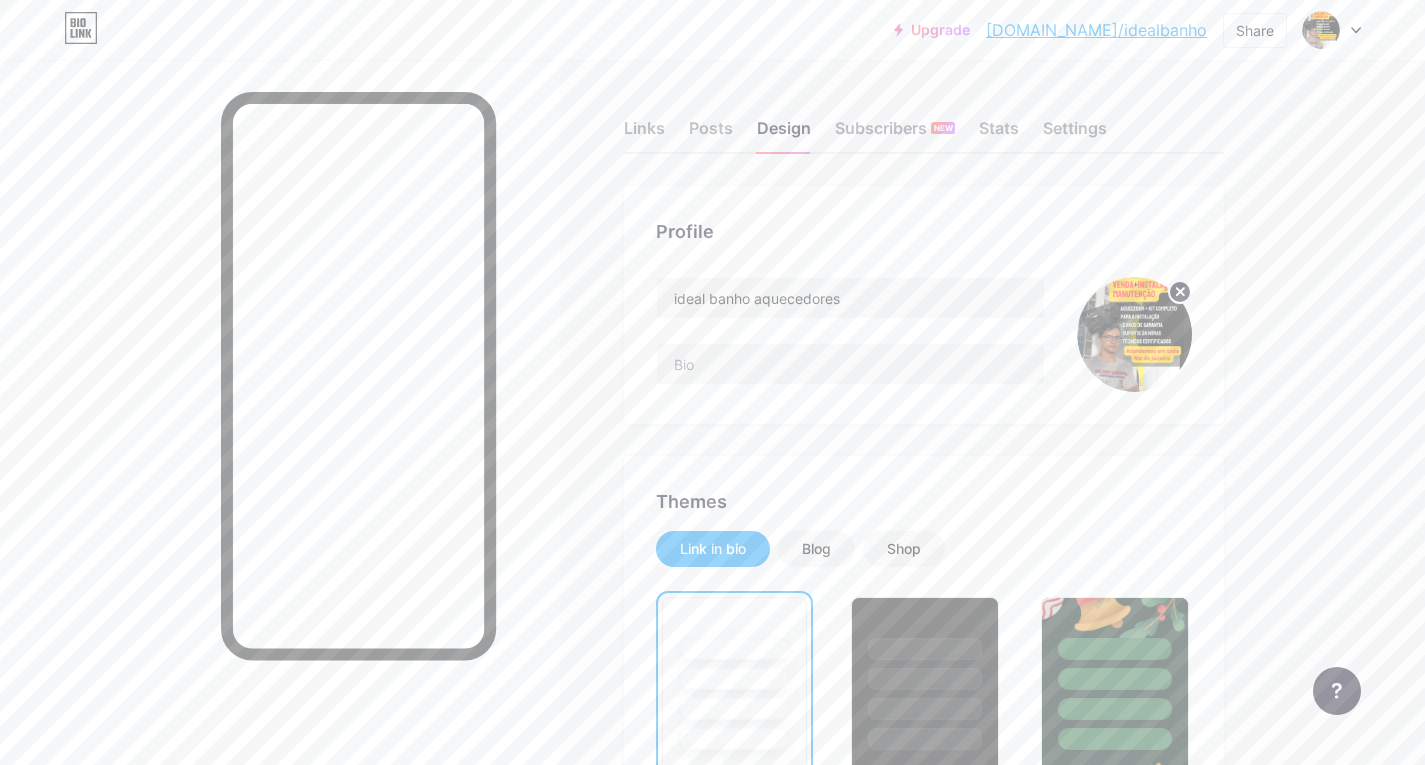 click 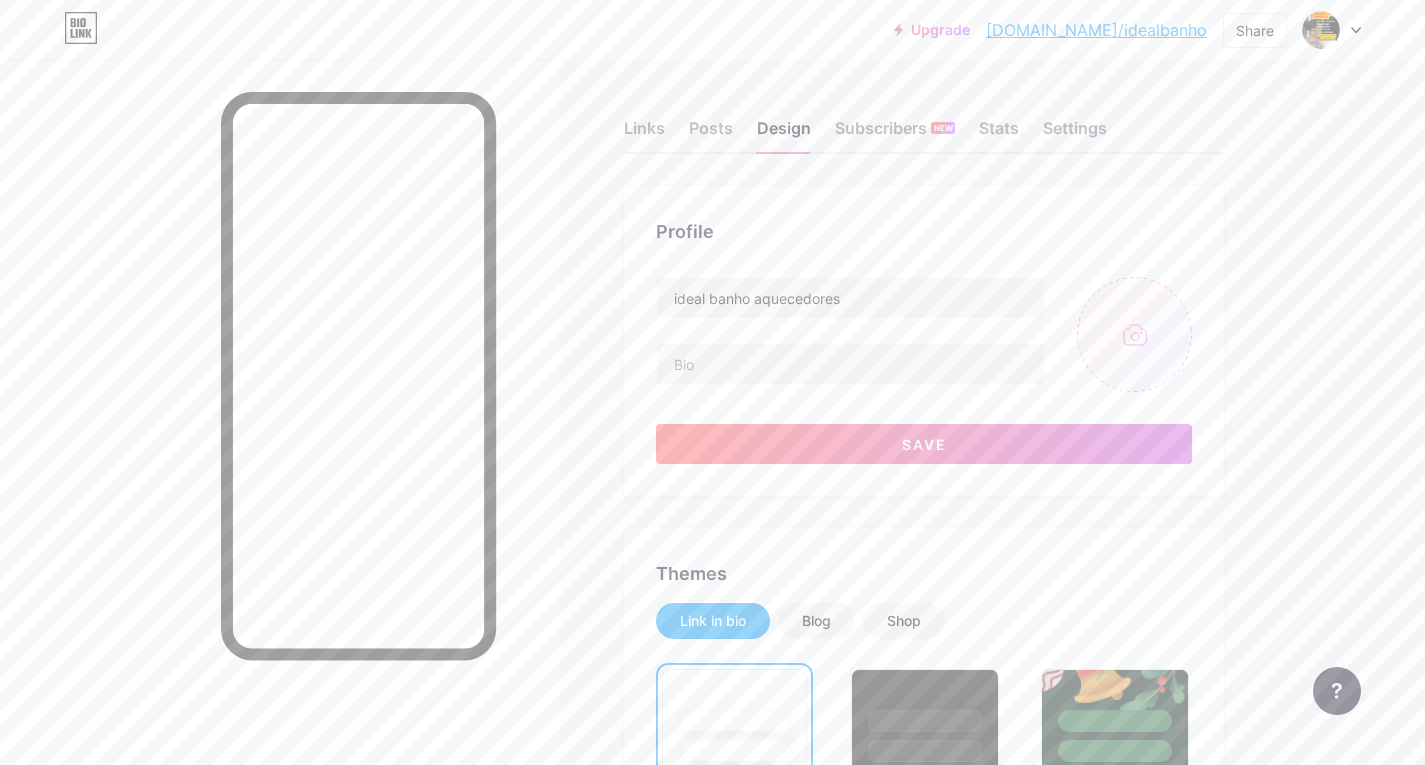 type on "C:\fakepath\logo ideal banho .png" 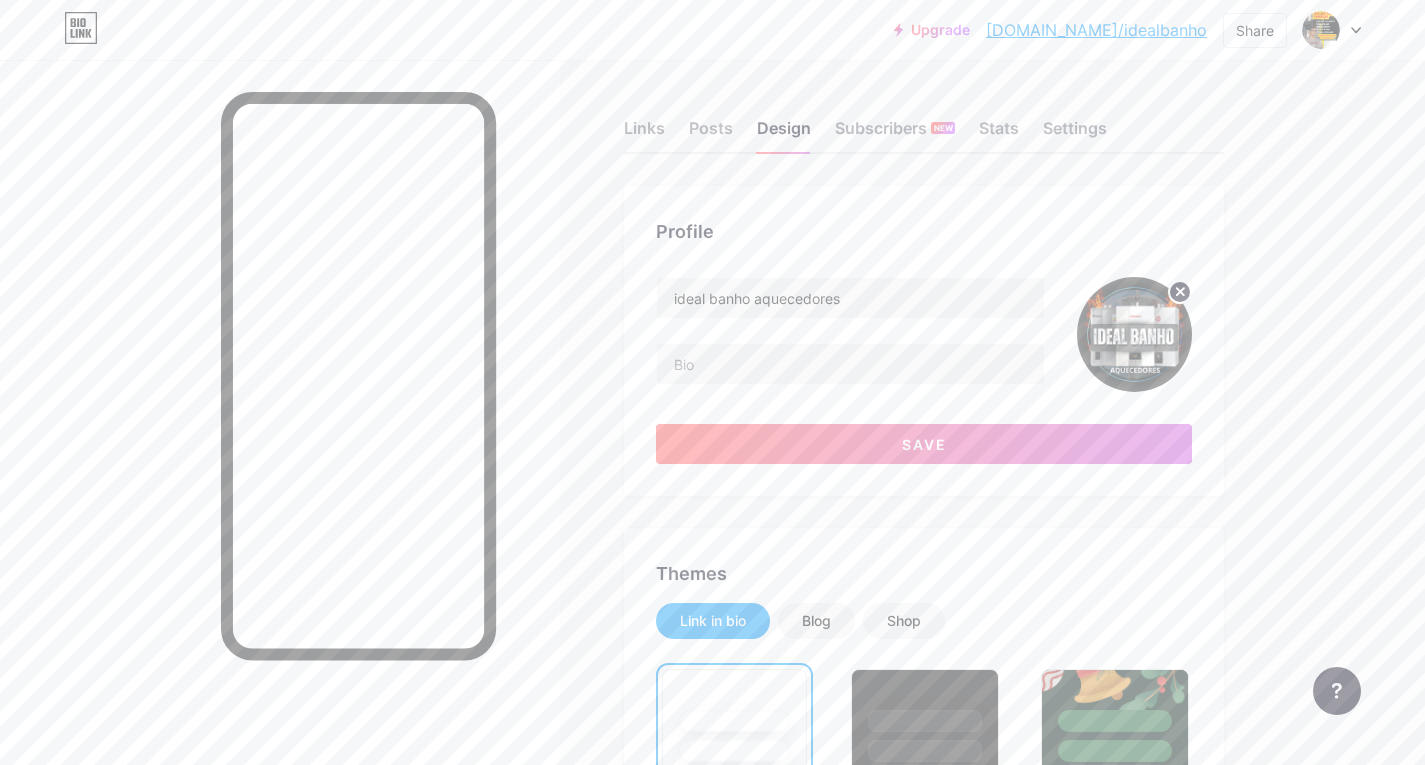 click on "Upgrade   [DOMAIN_NAME]/idealb...   [DOMAIN_NAME]/idealbanho   Share               Switch accounts     ideal banho aquecedores   [DOMAIN_NAME]/idealbanho       + Add a new page        Account settings   Logout   Link Copied
Links
Posts
Design
Subscribers
NEW
Stats
Settings     Profile   ideal banho aquecedores                       Save     Themes   Link in bio   Blog   Shop       Basics       Carbon       Xmas 23       Pride       Glitch       Winter · Live       Glassy · Live       Chameleon · Live       Rainy Night · Live       Neon · Live       Summer       Retro       Strawberry · Live       Desert       Sunny       Autumn       Leaf       Clear Sky       Blush       Unicorn       Minimal       Cloudy       Shadow     Create your own           Changes saved       Position to display socials                 Top                     Bottom
Disable Bio Link branding" at bounding box center (712, 1734) 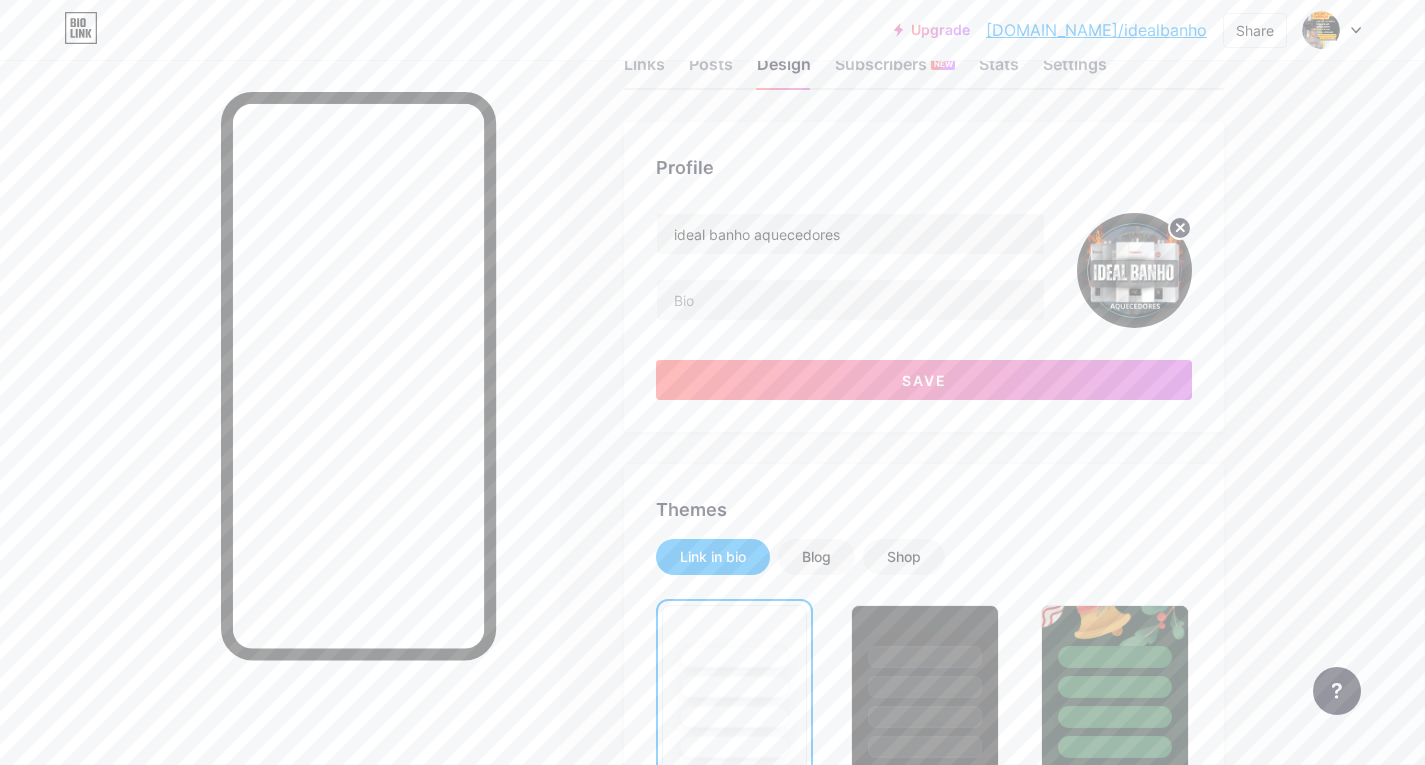 scroll, scrollTop: 100, scrollLeft: 0, axis: vertical 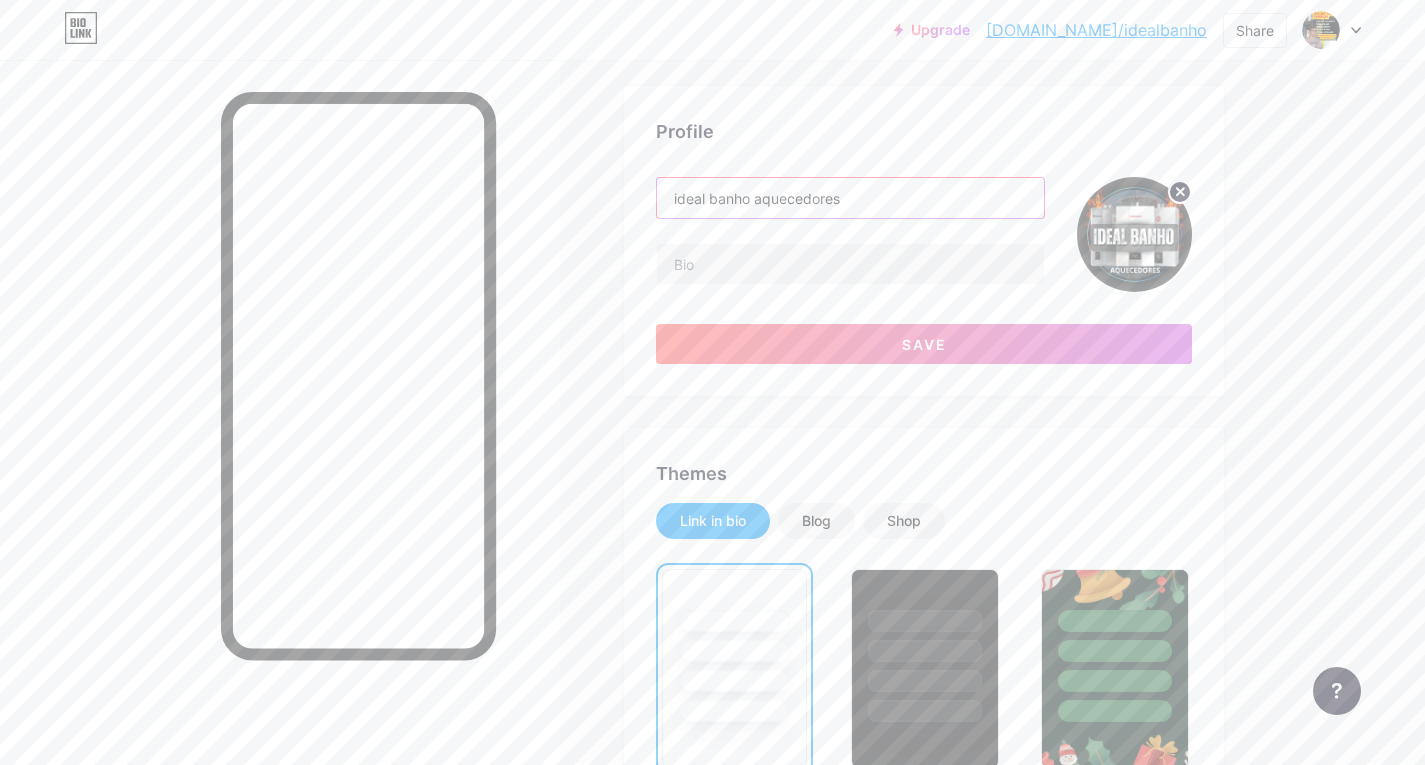 click on "ideal banho aquecedores" at bounding box center (850, 198) 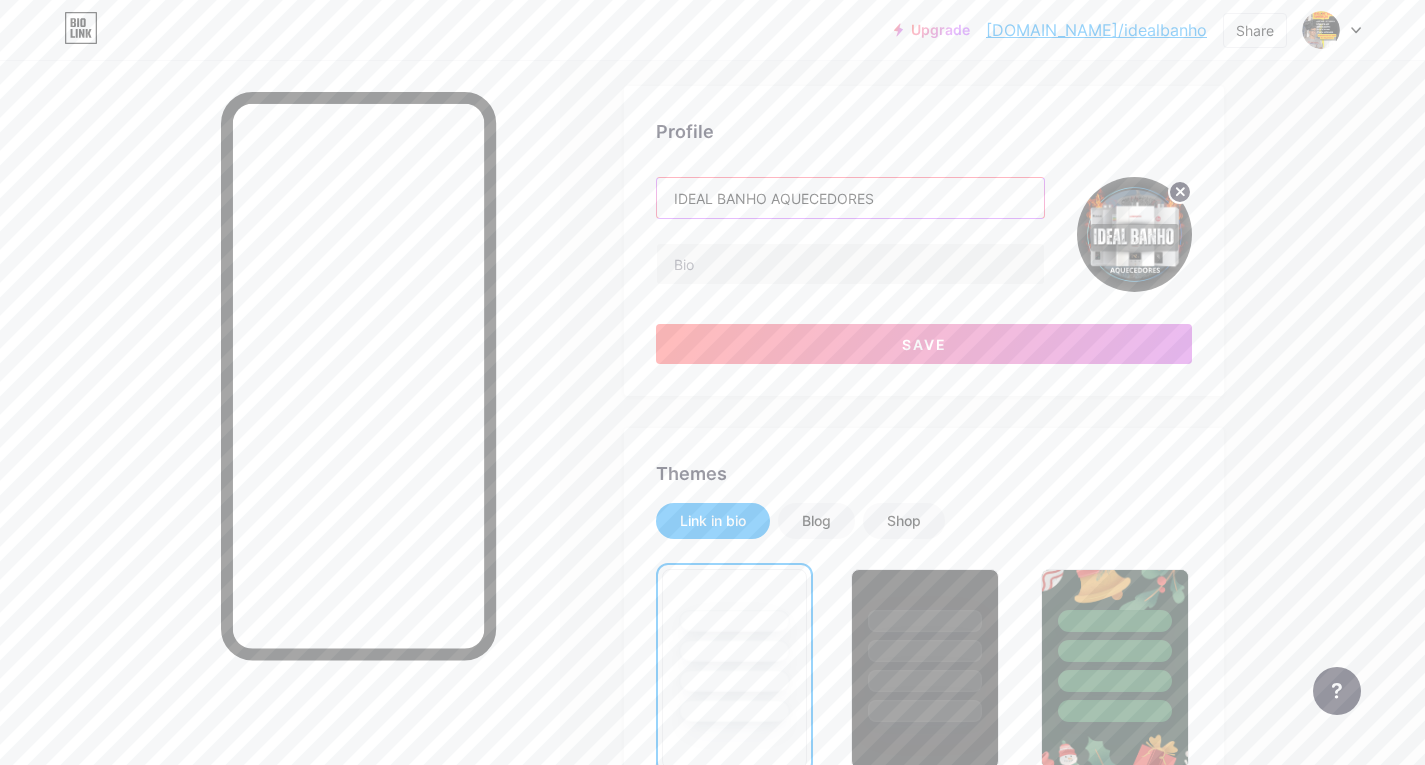 type on "IDEAL BANHO AQUECEDORES" 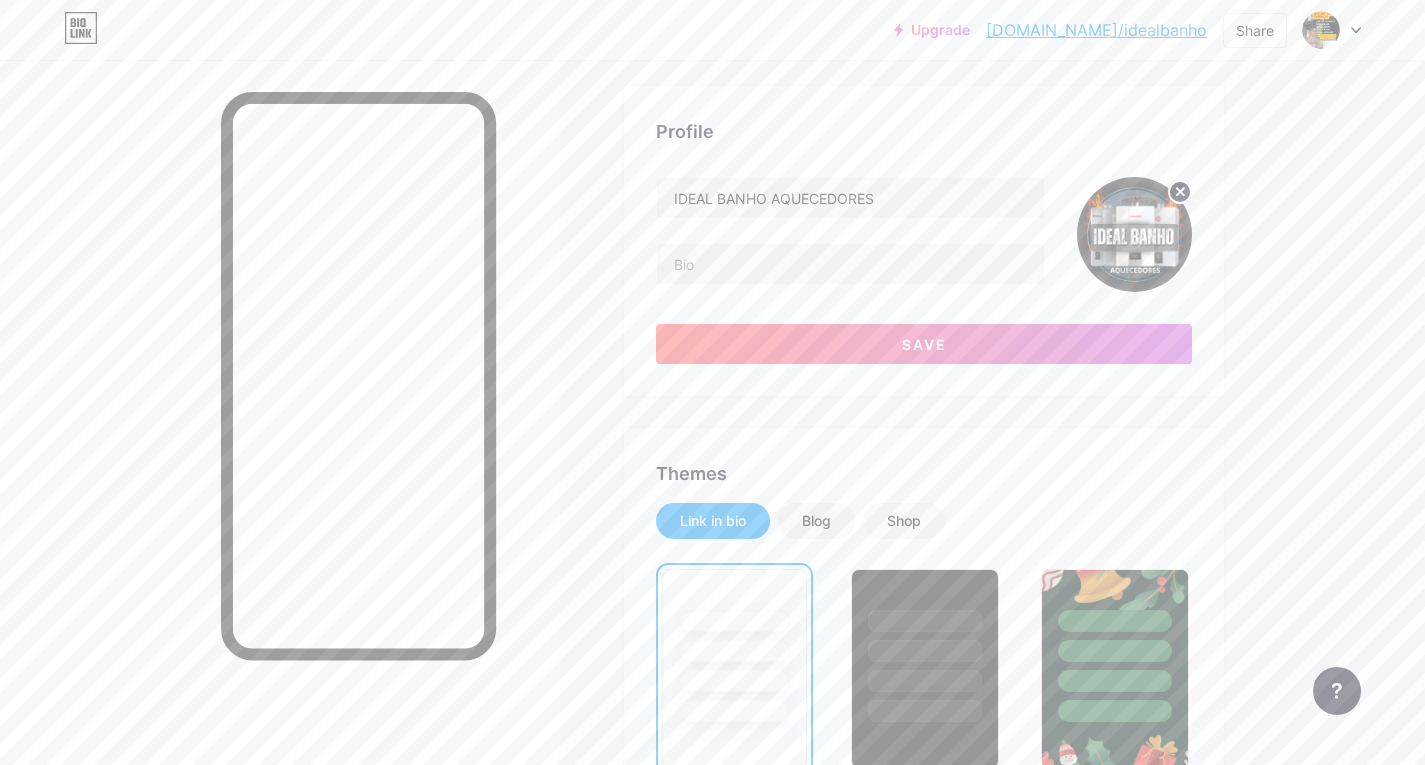 click on "Upgrade   [DOMAIN_NAME]/idealb...   [DOMAIN_NAME]/idealbanho   Share               Switch accounts     ideal banho aquecedores   [DOMAIN_NAME]/idealbanho       + Add a new page        Account settings   Logout   Link Copied
Links
Posts
Design
Subscribers
NEW
Stats
Settings     Profile   IDEAL BANHO AQUECEDORES                       Save     Themes   Link in bio   Blog   Shop       Basics       Carbon       Xmas 23       Pride       Glitch       Winter · Live       Glassy · Live       Chameleon · Live       Rainy Night · Live       Neon · Live       Summer       Retro       Strawberry · Live       Desert       Sunny       Autumn       Leaf       Clear Sky       Blush       Unicorn       Minimal       Cloudy       Shadow     Create your own           Changes saved       Position to display socials                 Top                     Bottom
Disable Bio Link branding" at bounding box center (712, 1634) 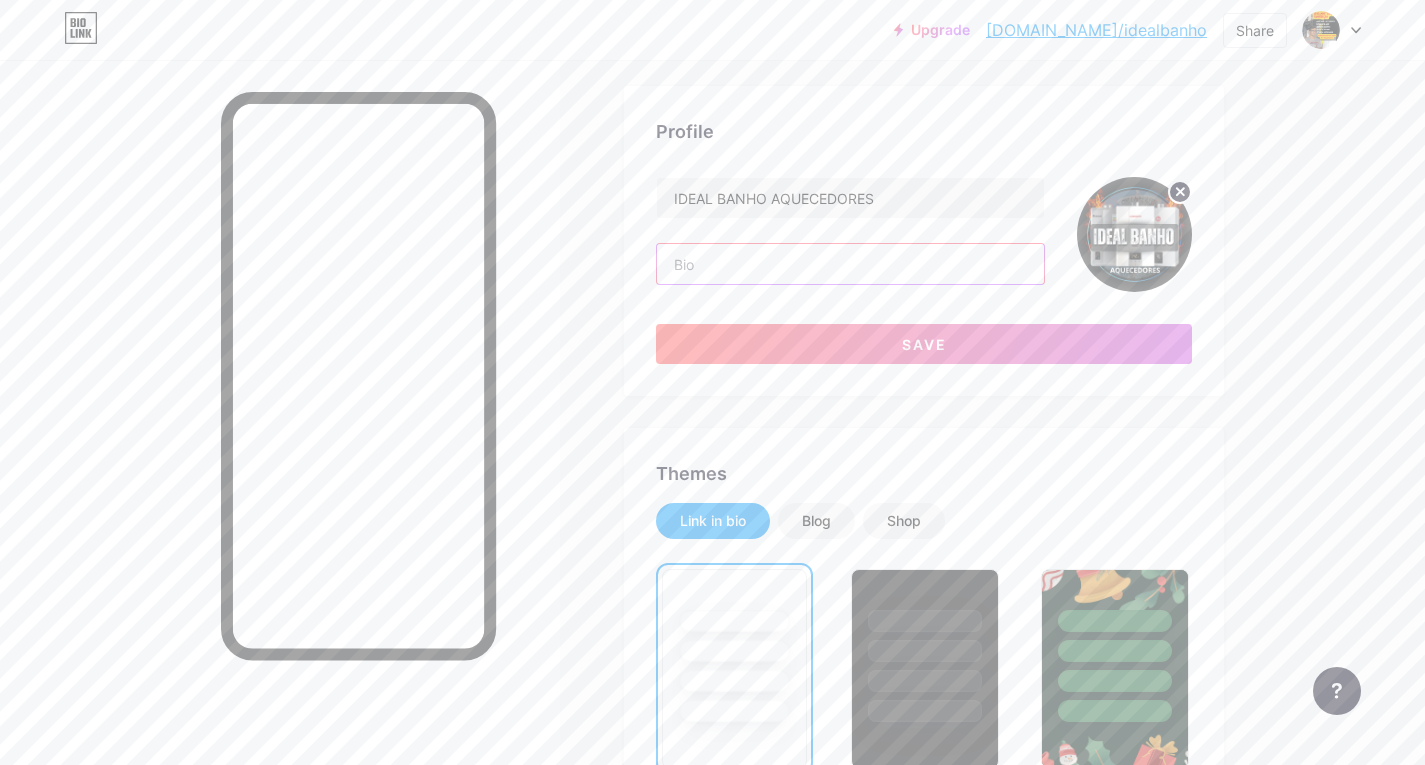 click at bounding box center [850, 264] 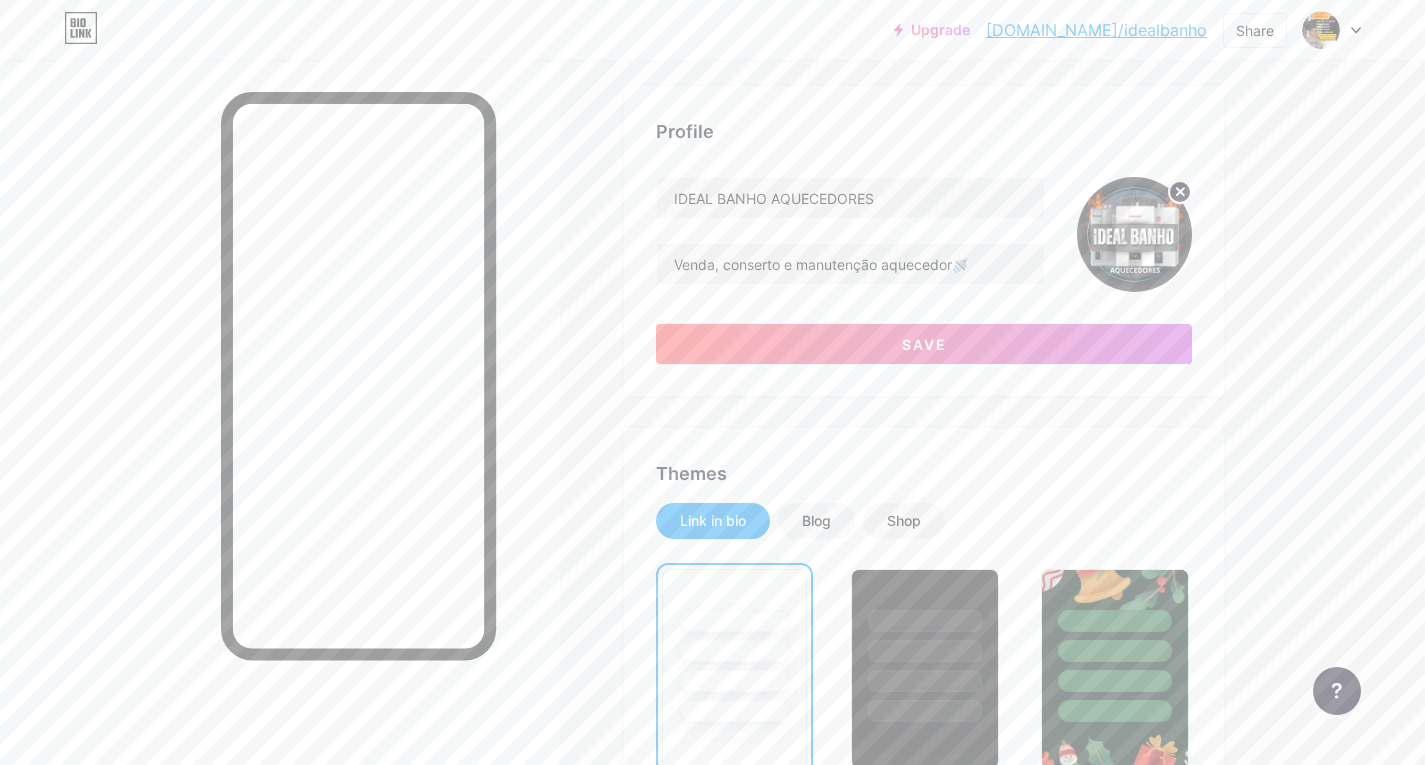 click on "Links
Posts
Design
Subscribers
NEW
Stats
Settings     Profile   IDEAL BANHO AQUECEDORES     Venda, conserto e manutenção aquecedor🚿                   Save     Themes   Link in bio   Blog   Shop       Basics       Carbon       Xmas 23       Pride       Glitch       Winter · Live       Glassy · Live       Chameleon · Live       Rainy Night · Live       Neon · Live       Summer       Retro       Strawberry · Live       Desert       Sunny       Autumn       Leaf       Clear Sky       Blush       Unicorn       Minimal       Cloudy       Shadow     Create your own           Changes saved       Position to display socials                 Top                     Bottom
Disable Bio Link branding
Will hide the Bio Link branding from homepage     Display Share button
Enables social sharing options on your page including a QR code.   Changes saved           Feature requests" at bounding box center [654, 1664] 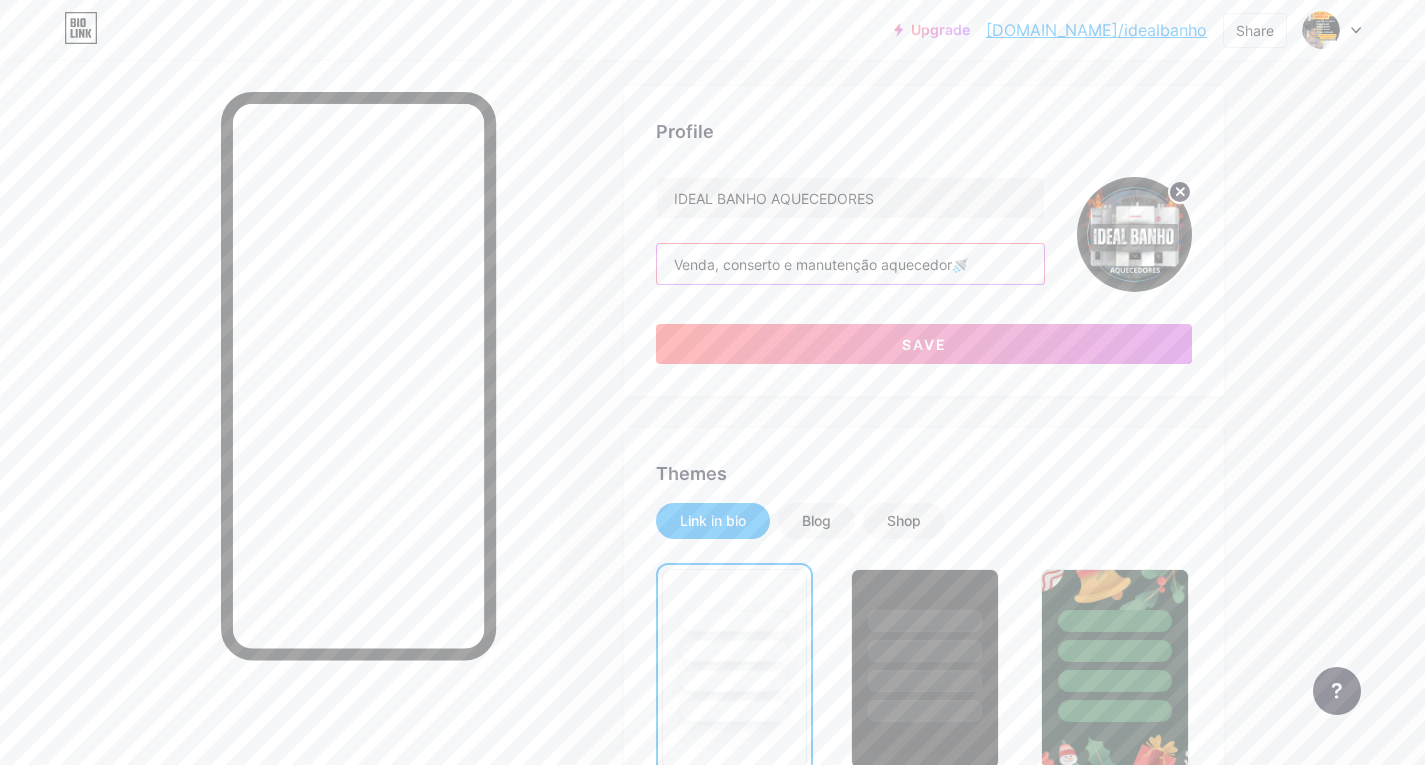 drag, startPoint x: 724, startPoint y: 267, endPoint x: 953, endPoint y: 264, distance: 229.01965 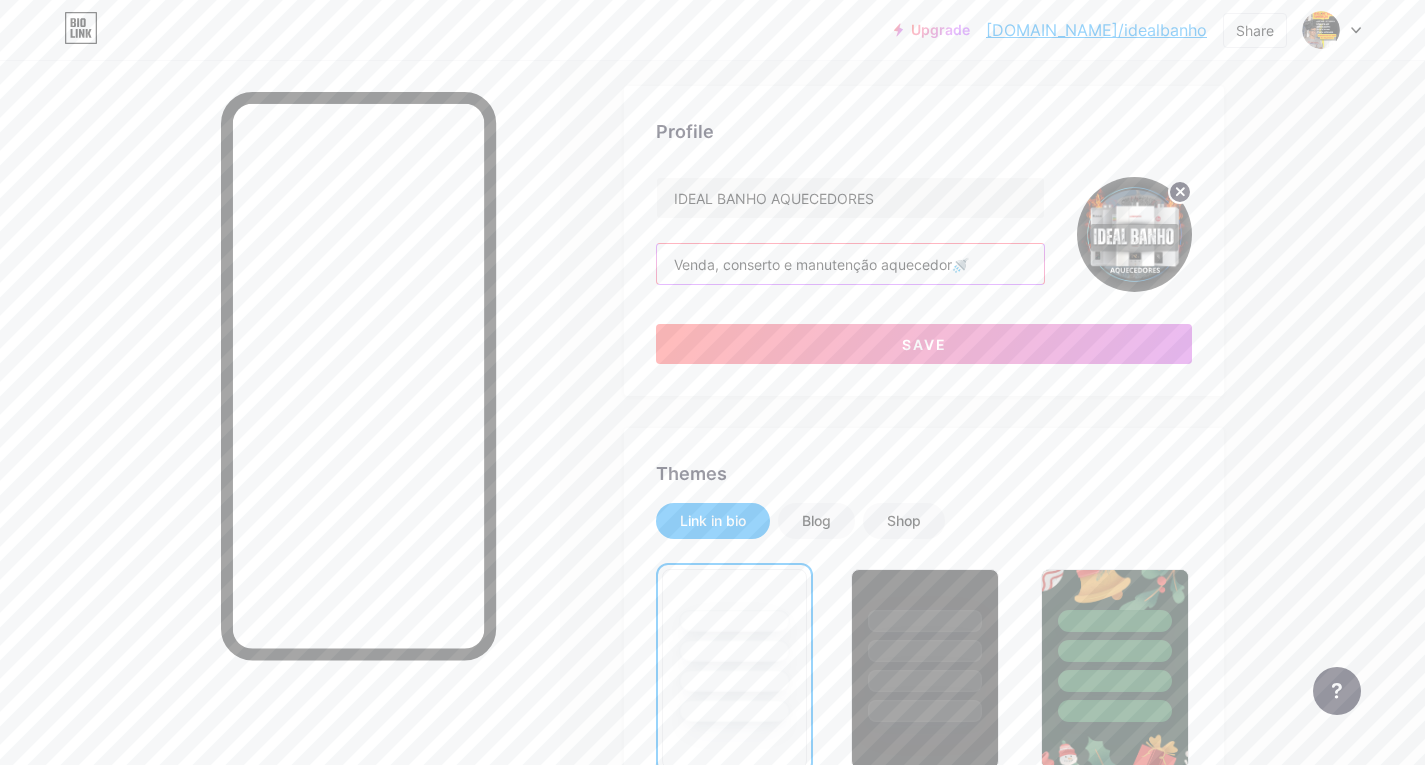 click on "Venda, conserto e manutenção aquecedor🚿" at bounding box center [850, 264] 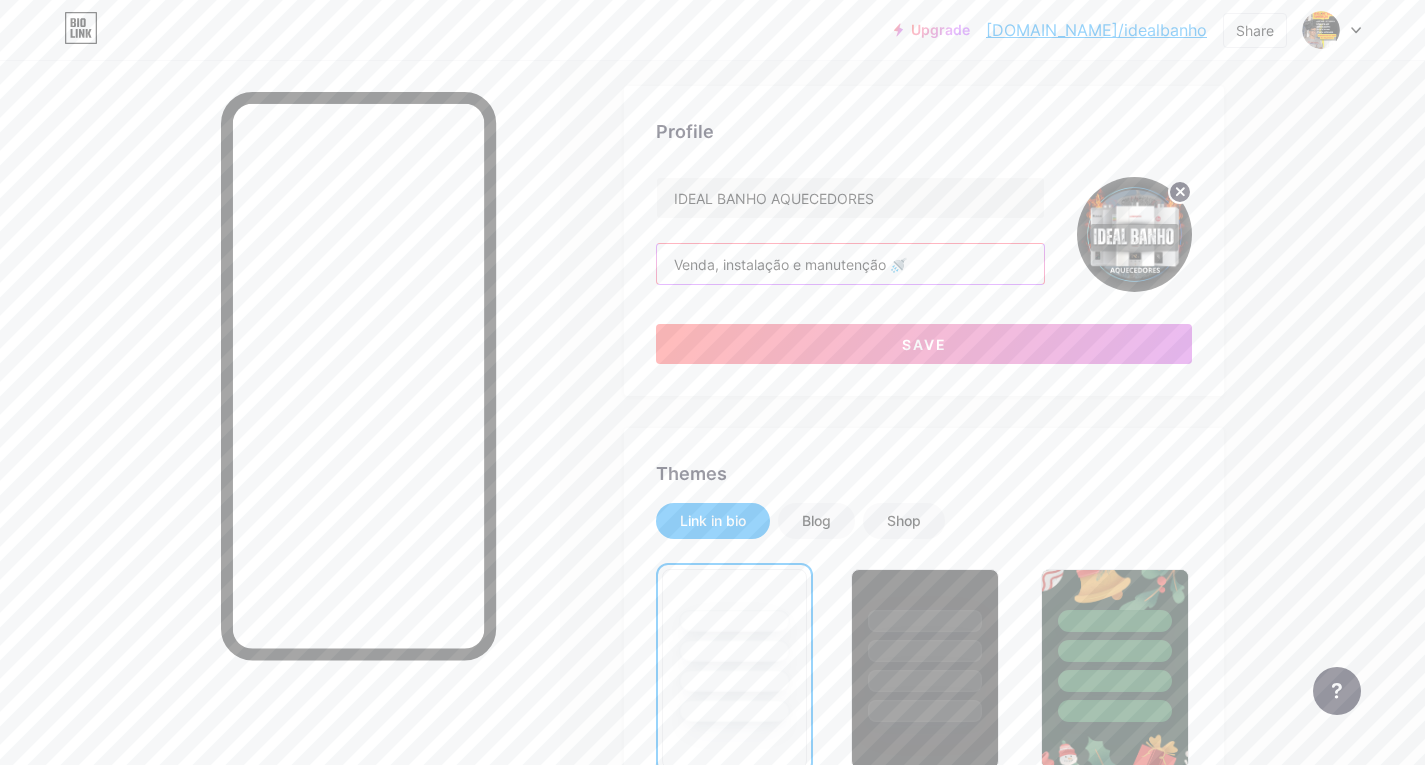 paste 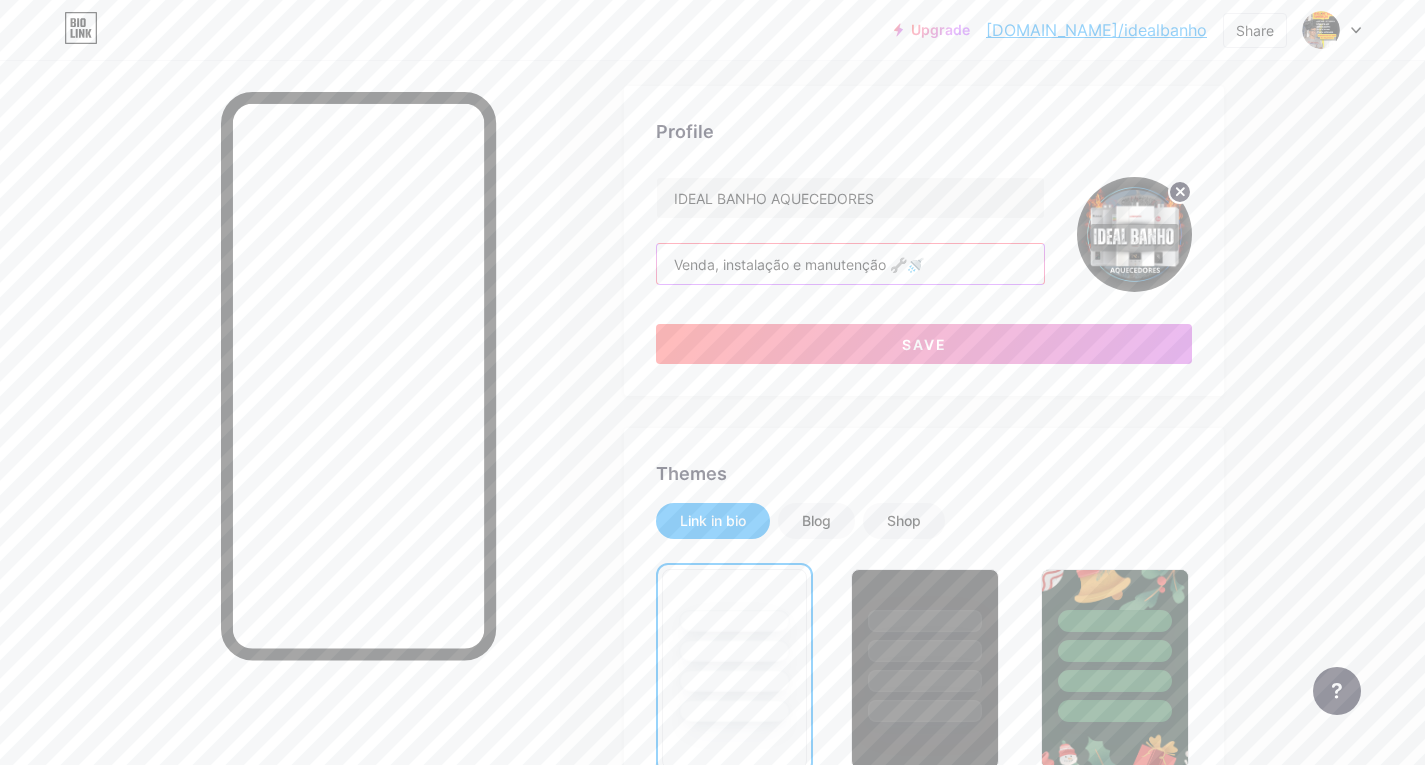 type on "Venda, instalação e manutenção 🔧🚿" 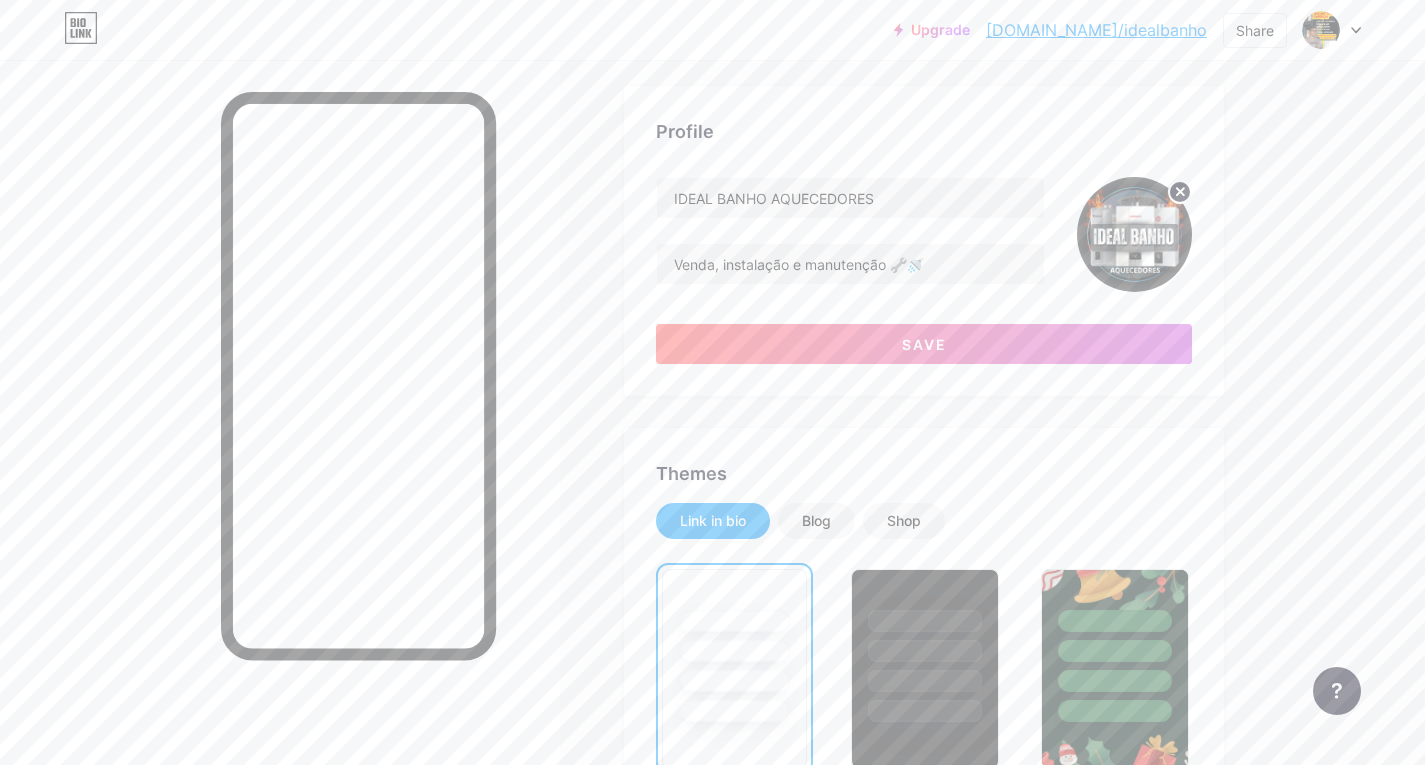 click on "Links
Posts
Design
Subscribers
NEW
Stats
Settings     Profile   IDEAL BANHO AQUECEDORES     Venda, instalação e manutenção 🔧🚿                   Save     Themes   Link in bio   Blog   Shop       Basics       Carbon       Xmas 23       Pride       Glitch       Winter · Live       Glassy · Live       Chameleon · Live       Rainy Night · Live       Neon · Live       Summer       Retro       Strawberry · Live       Desert       Sunny       Autumn       Leaf       Clear Sky       Blush       Unicorn       Minimal       Cloudy       Shadow     Create your own           Changes saved       Position to display socials                 Top                     Bottom
Disable Bio Link branding
Will hide the Bio Link branding from homepage     Display Share button
Enables social sharing options on your page including a QR code.   Changes saved           Feature requests" at bounding box center [654, 1664] 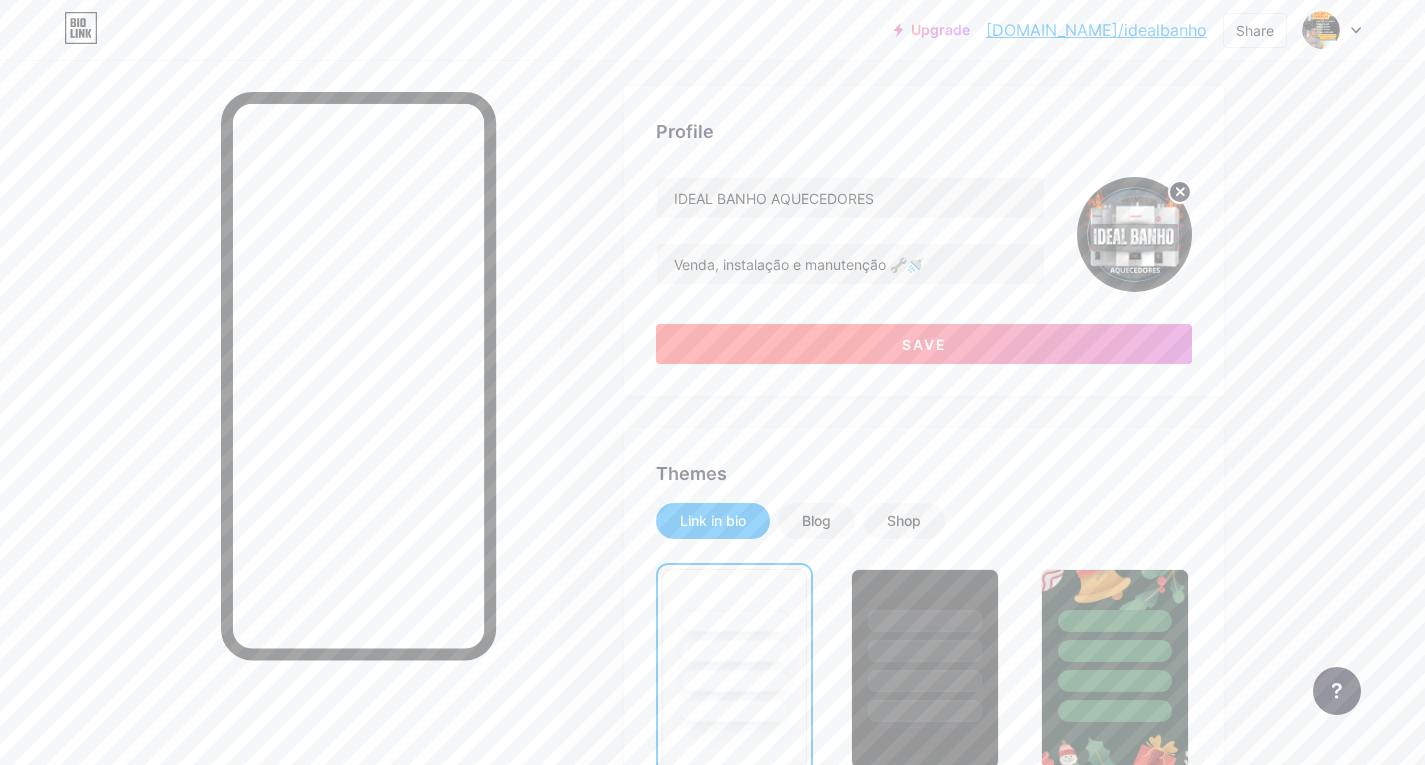 click on "Save" at bounding box center (924, 344) 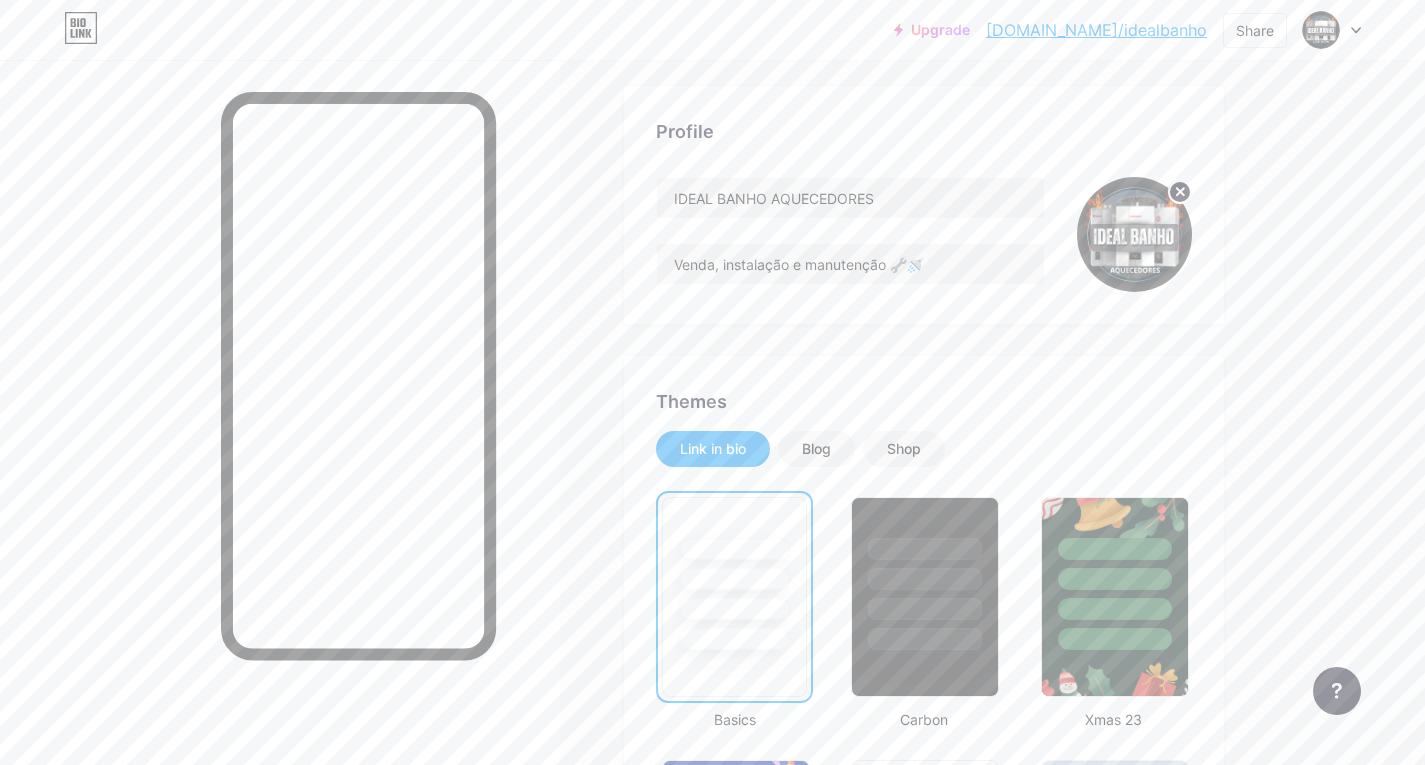 click on "Themes   Link in bio   Blog   Shop       Basics       Carbon       Xmas 23       Pride       Glitch       Winter · Live       Glassy · Live       Chameleon · Live       Rainy Night · Live       Neon · Live       Summer       Retro       Strawberry · Live       Desert       Sunny       Autumn       Leaf       Clear Sky       Blush       Unicorn       Minimal       Cloudy       Shadow     Create your own           Changes saved" at bounding box center [924, 1479] 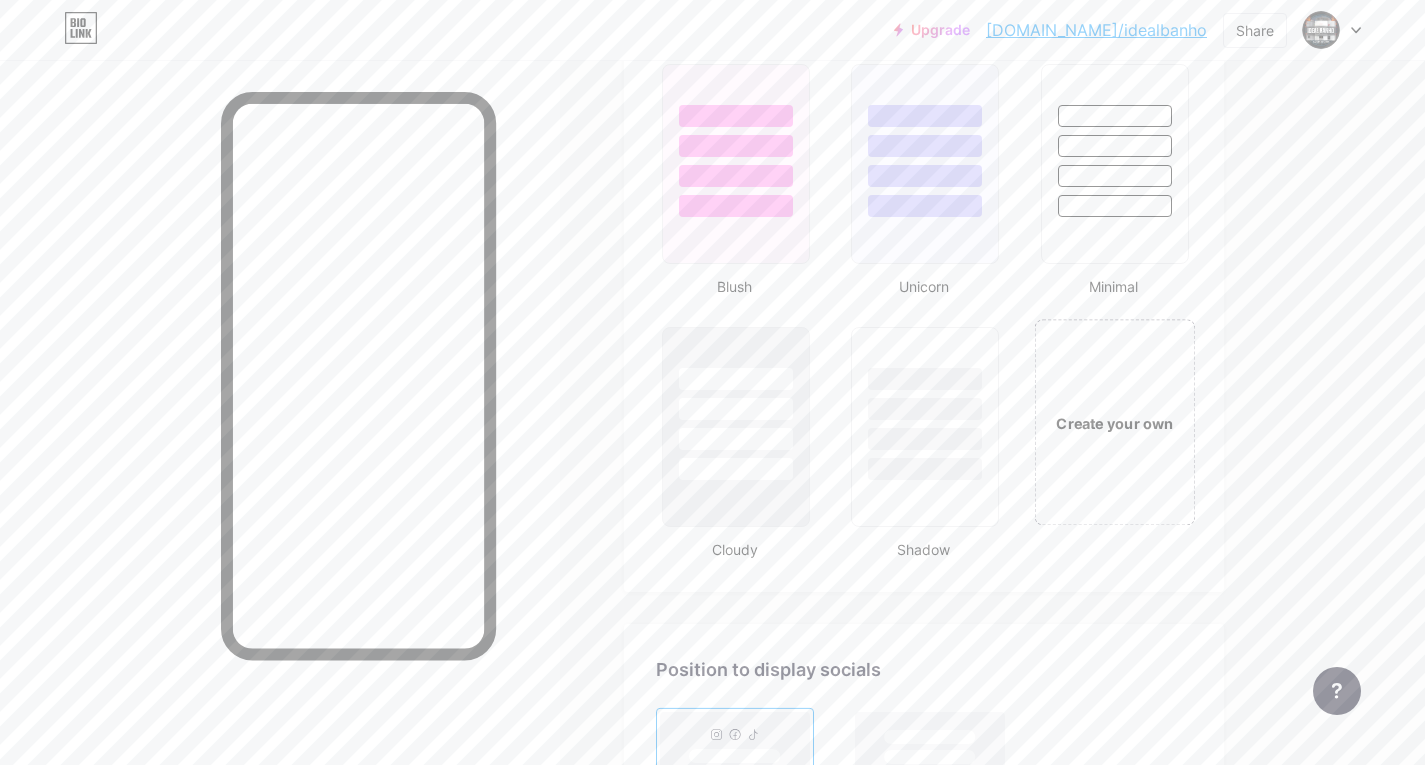 scroll, scrollTop: 2100, scrollLeft: 0, axis: vertical 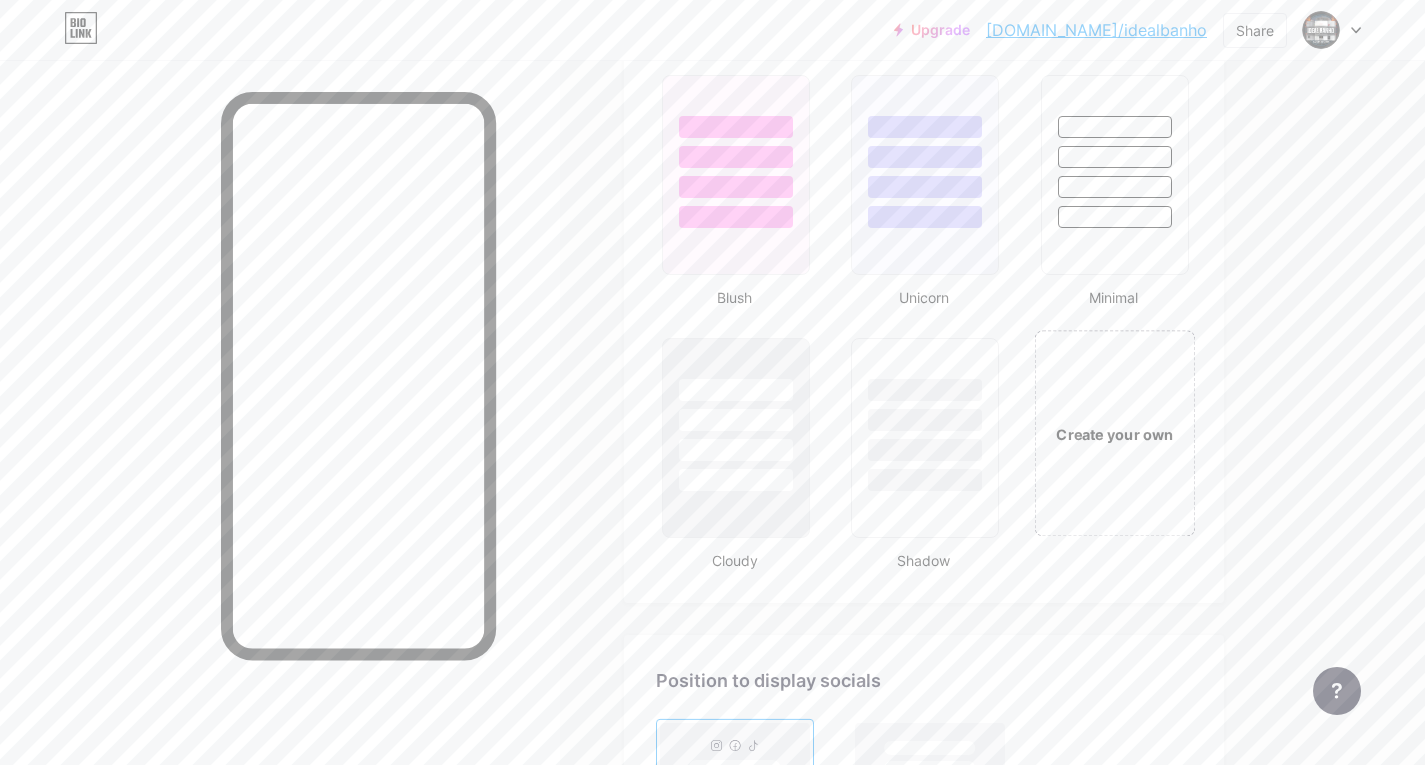 click on "Create your own" at bounding box center (1114, 433) 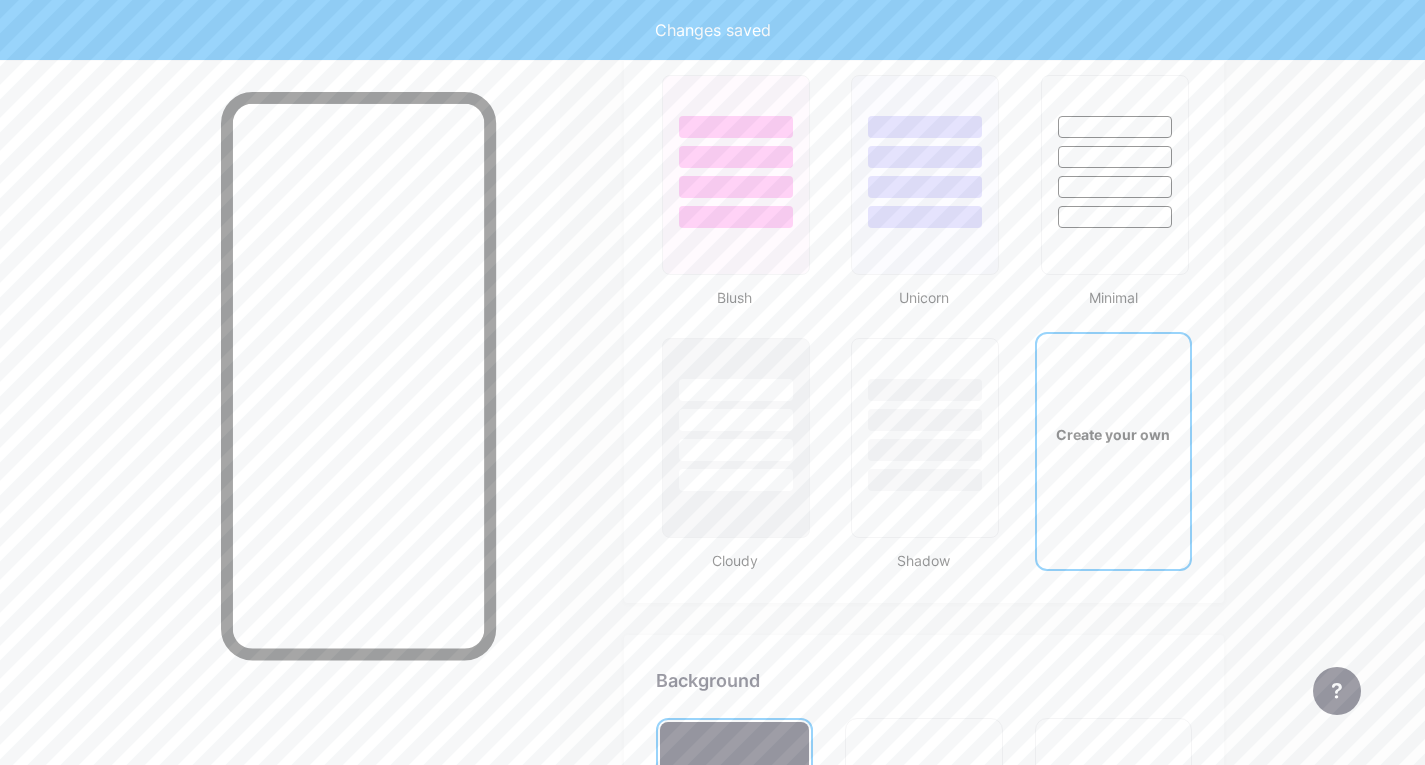 click on "Create your own" at bounding box center [1113, 434] 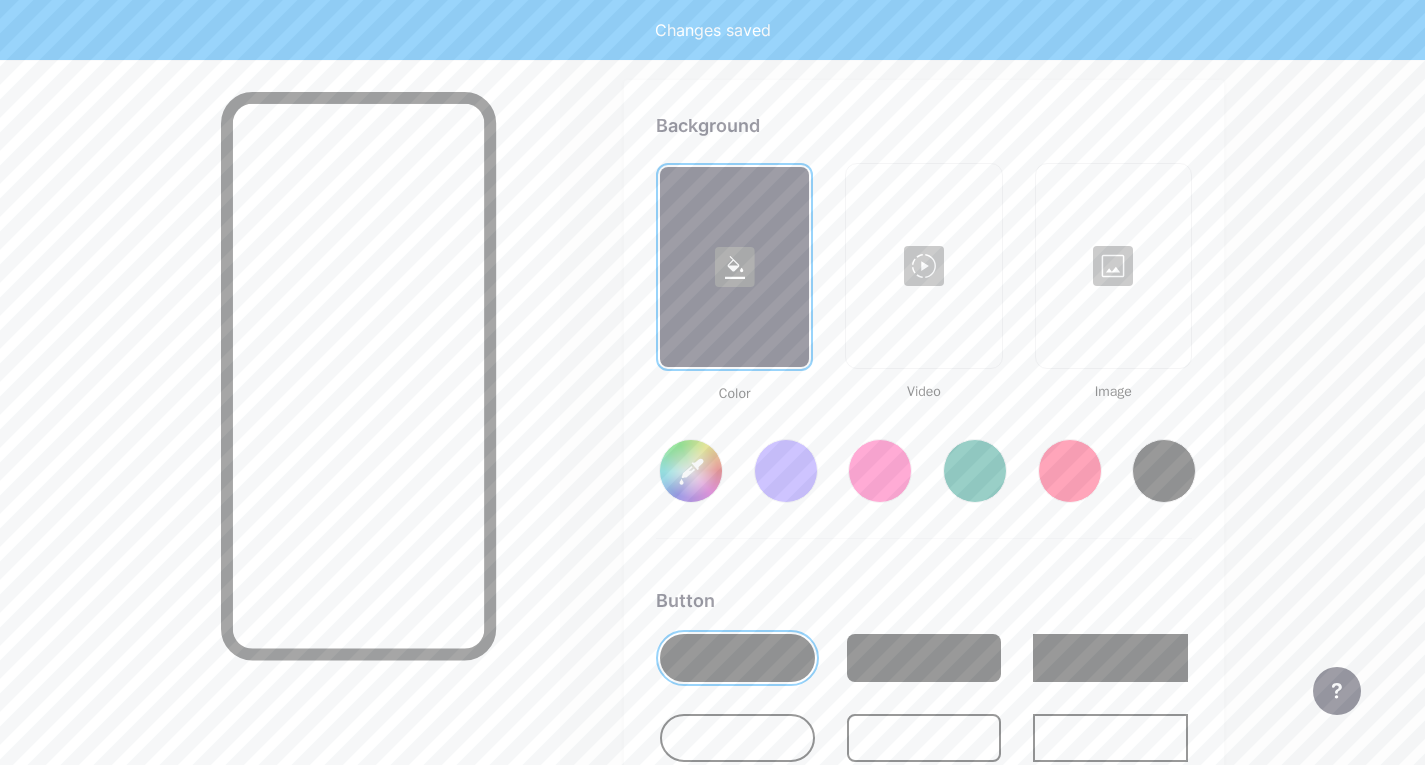 type on "#ffffff" 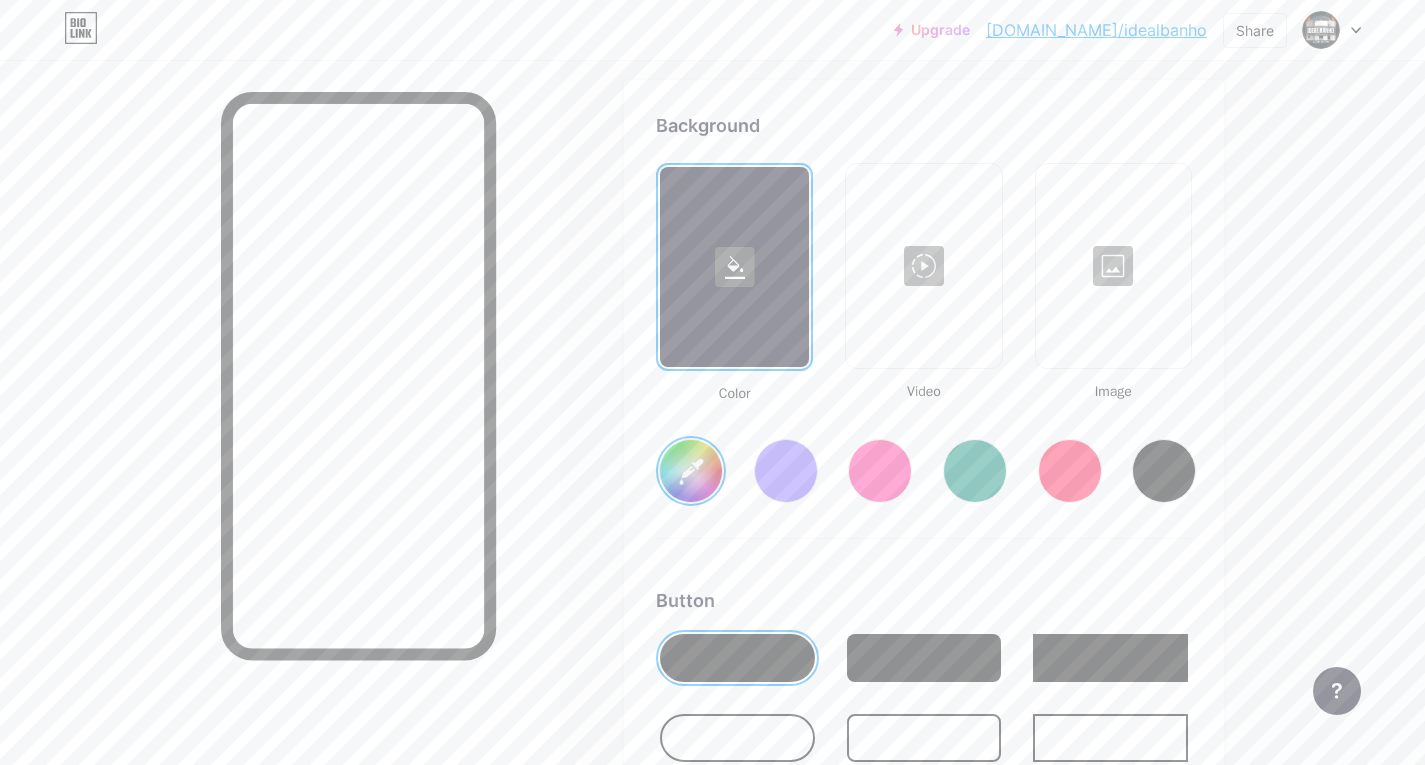 type on "#ffffff" 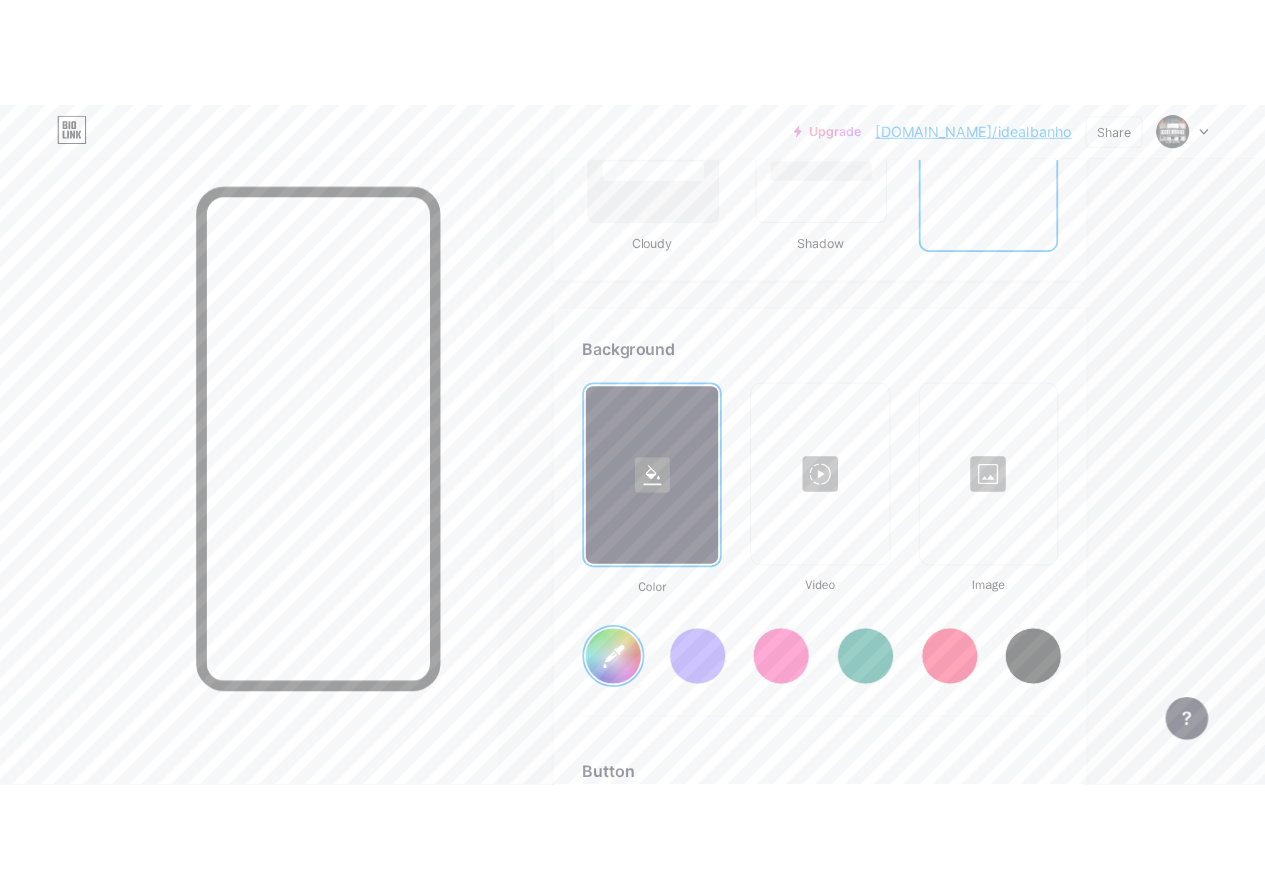 scroll, scrollTop: 2455, scrollLeft: 0, axis: vertical 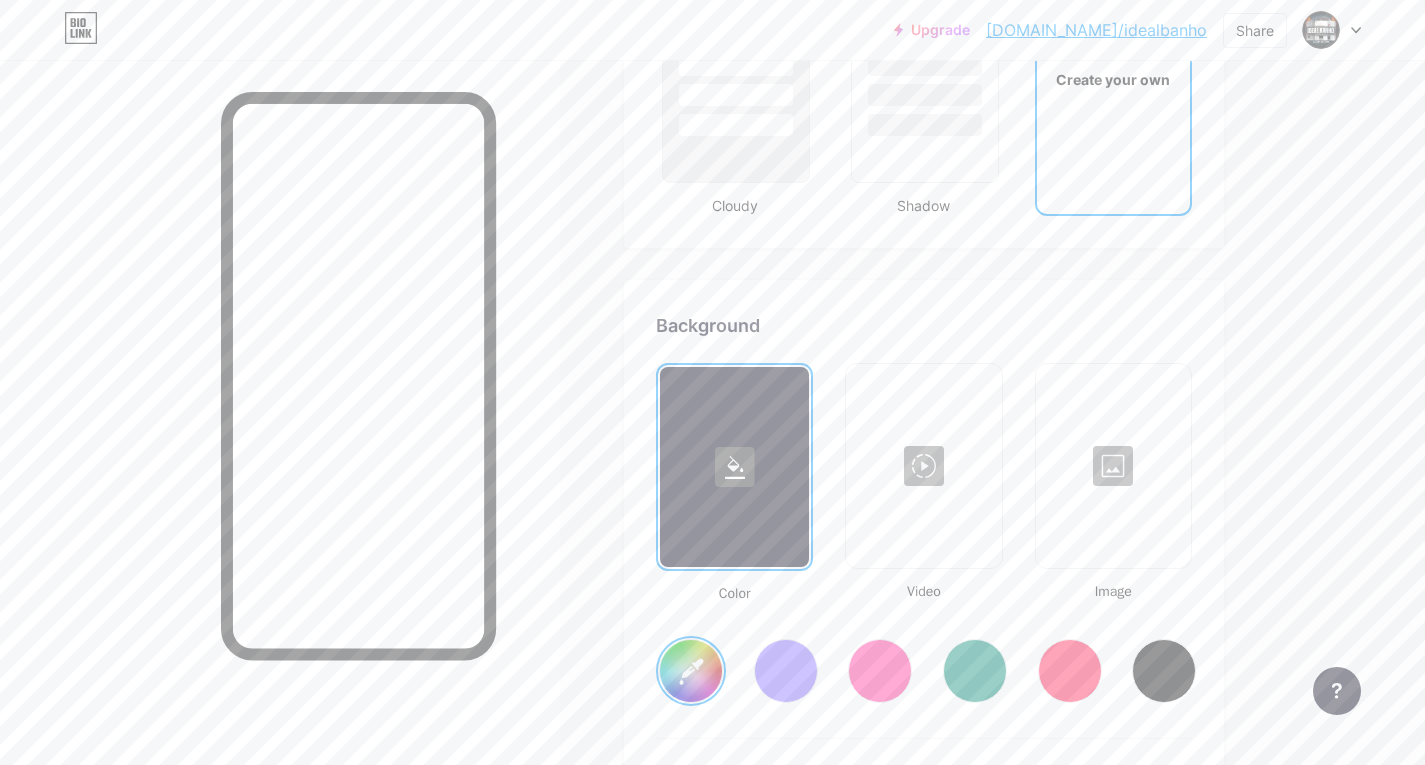 click at bounding box center (1113, 466) 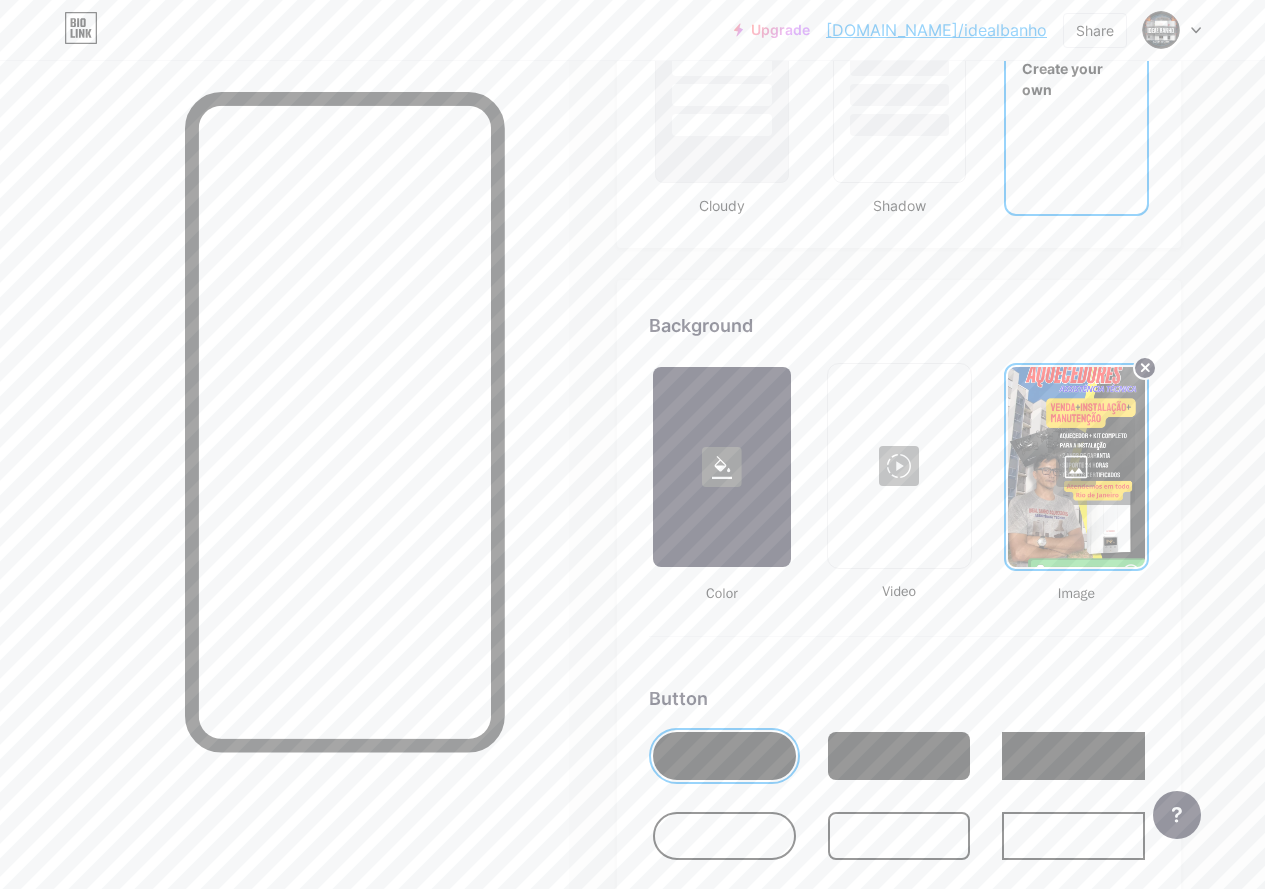 click on "Background         Color           Video                   Image           Button       #000000   Font   Inter Poppins EB Garamond TEKO BALSAMIQ SANS Kite One PT Sans Quicksand DM Sans     #000000   Changes saved" at bounding box center (899, 853) 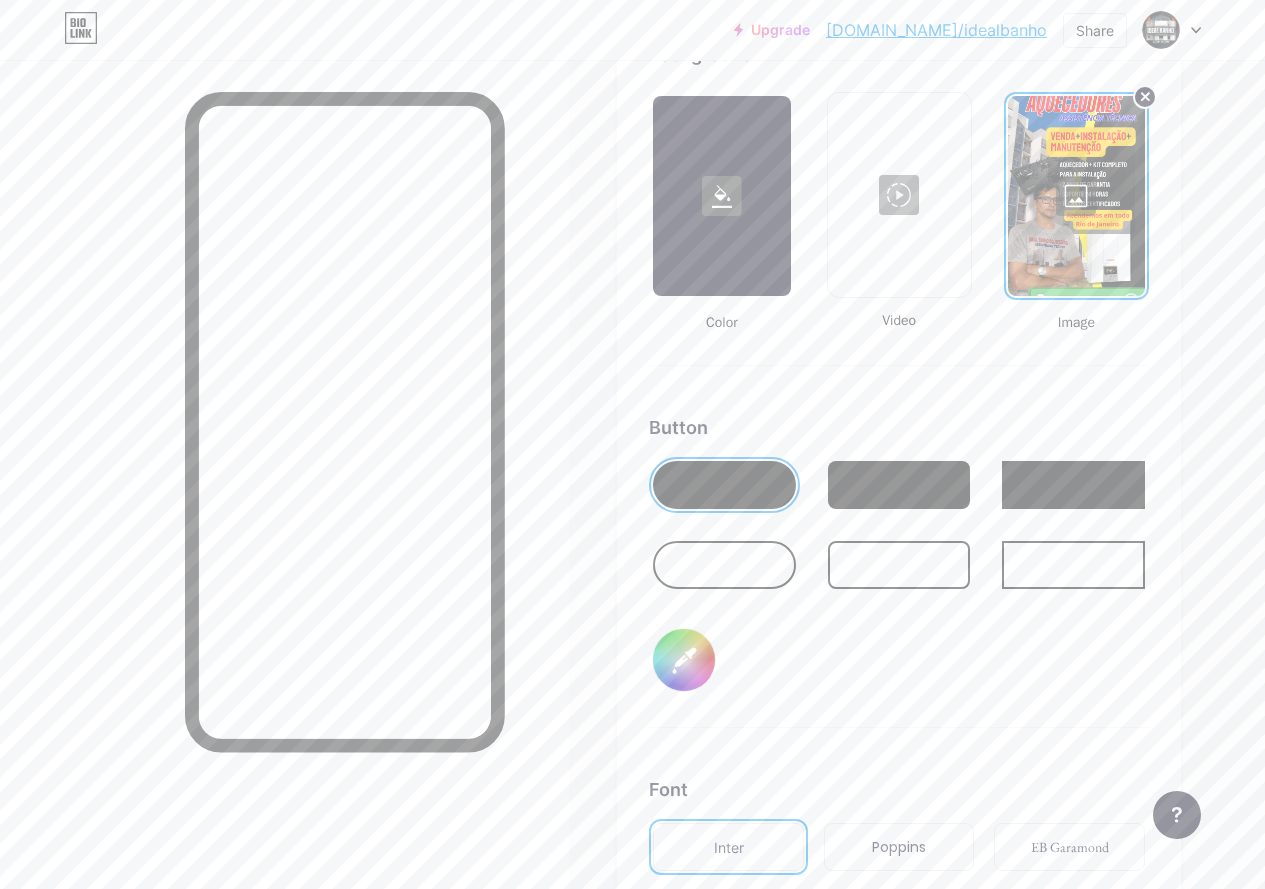 scroll, scrollTop: 2755, scrollLeft: 0, axis: vertical 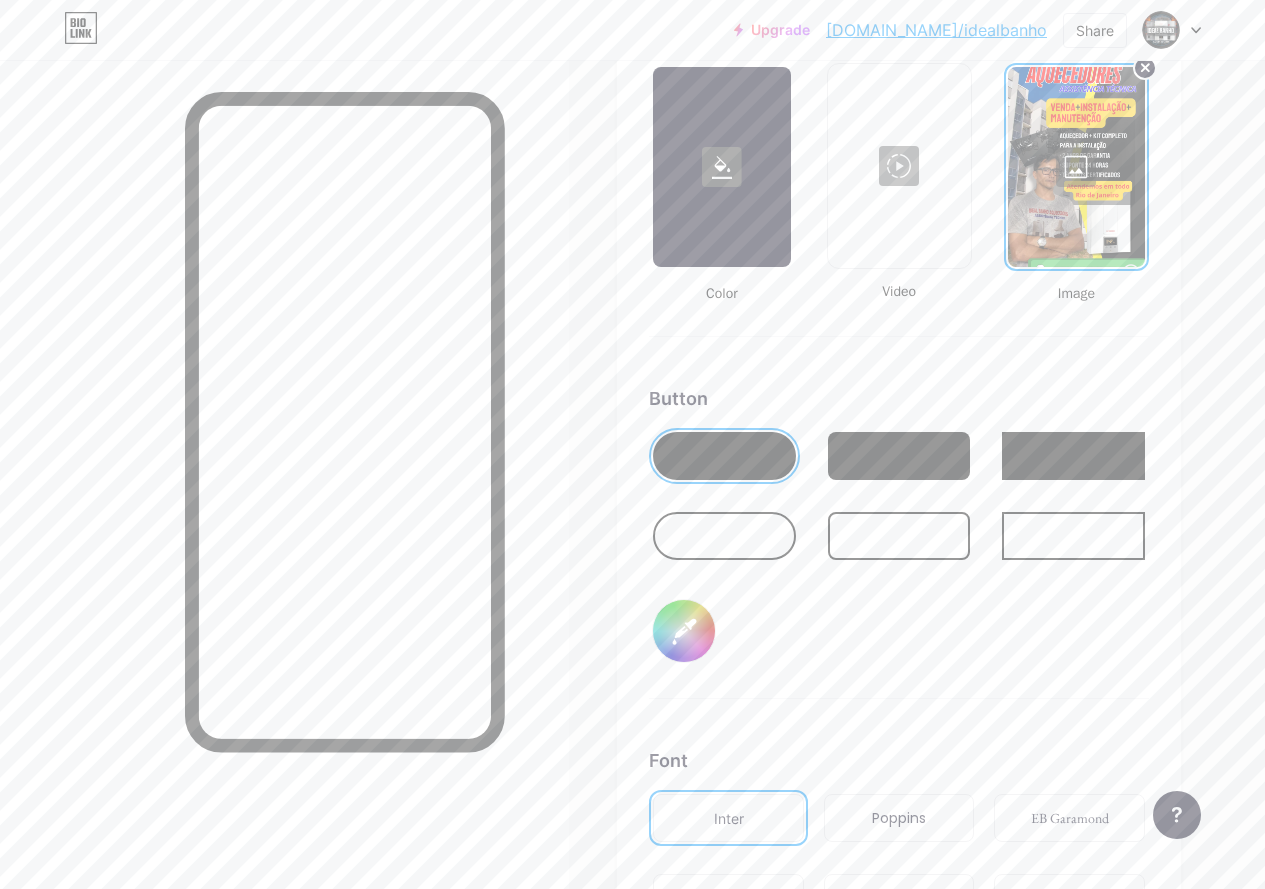 click at bounding box center [1073, 456] 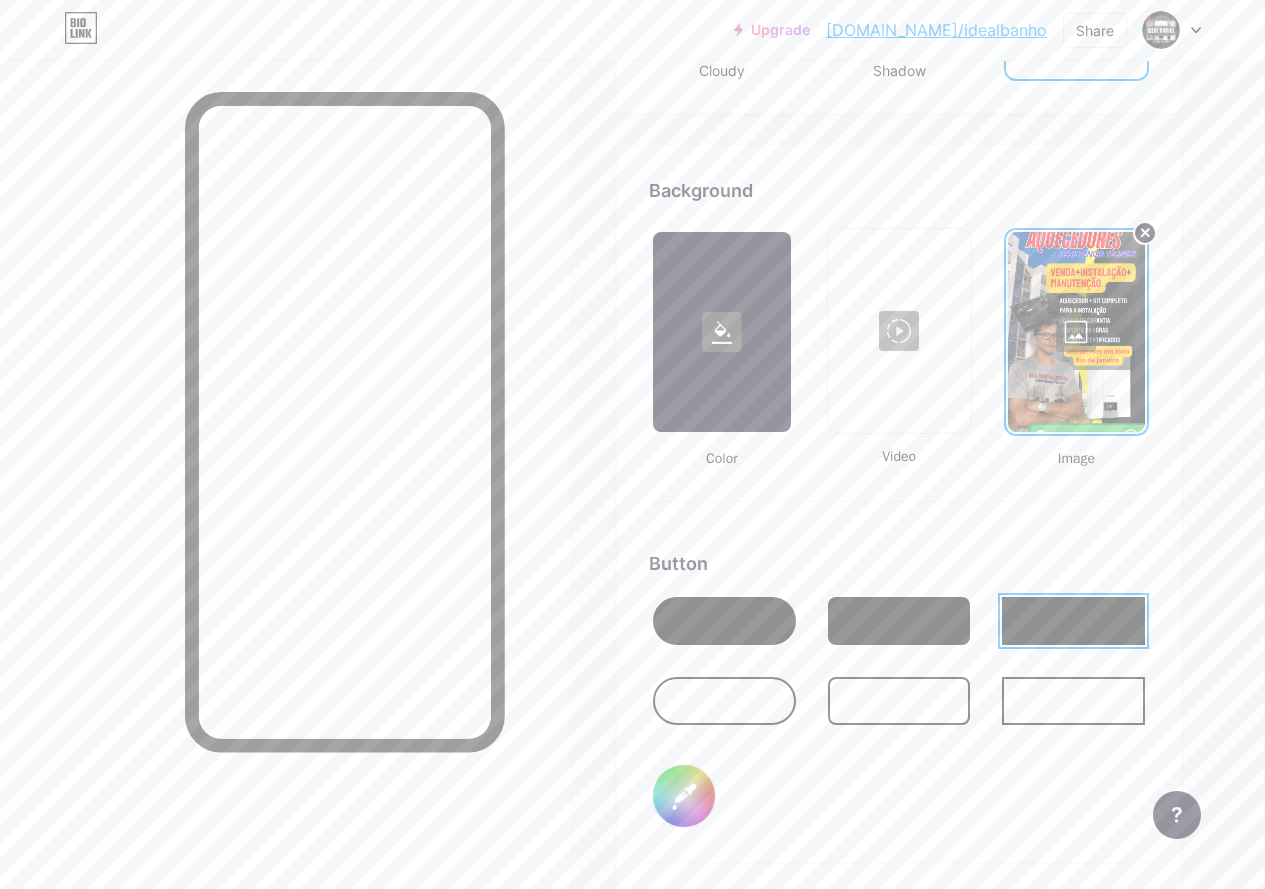 scroll, scrollTop: 2555, scrollLeft: 0, axis: vertical 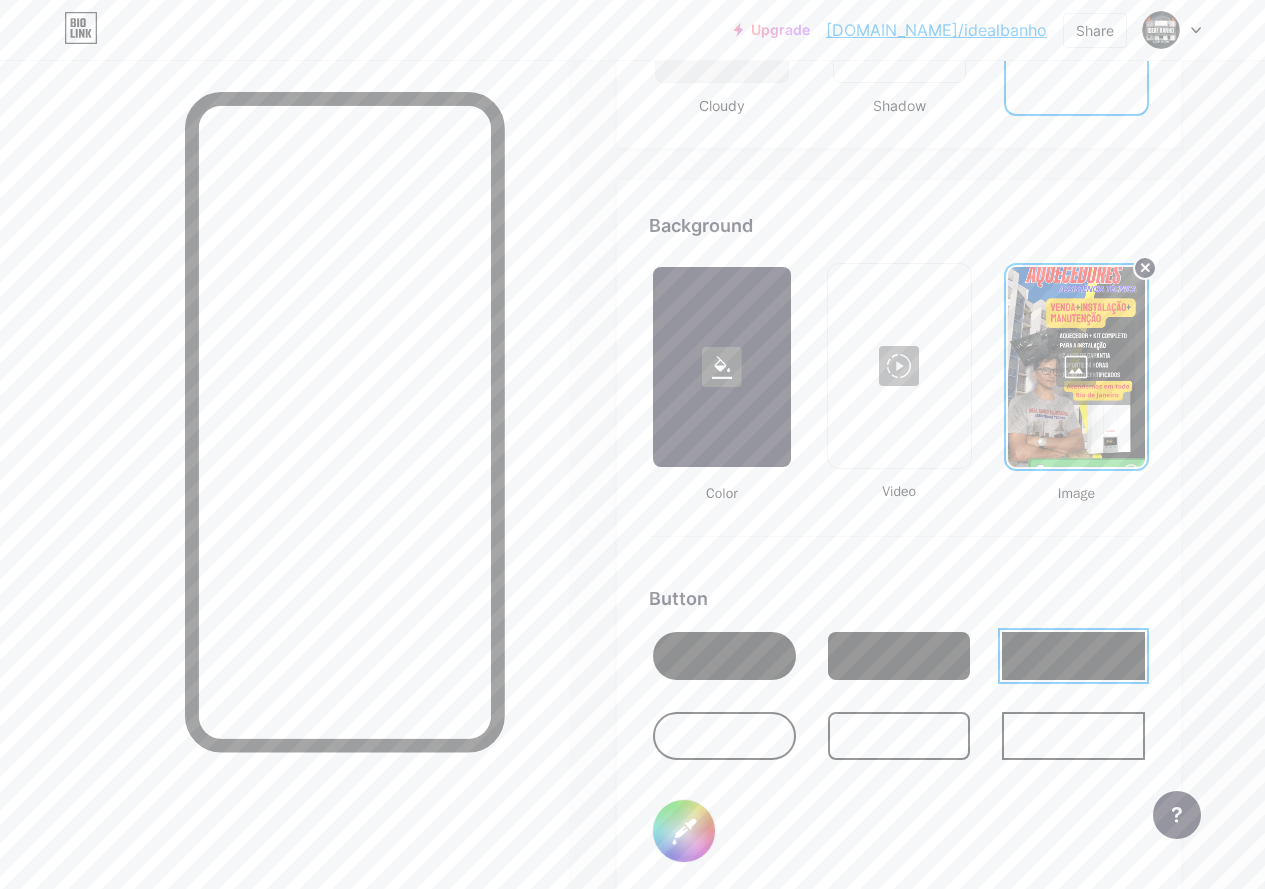 click on "Links
Posts
Design
Subscribers
NEW
Stats
Settings     Profile   IDEAL BANHO AQUECEDORES     Venda, instalação e manutenção 🔧🚿                   Themes   Link in bio   Blog   Shop       Basics       Carbon       Xmas 23       Pride       Glitch       Winter · Live       Glassy · Live       Chameleon · Live       Rainy Night · Live       Neon · Live       Summer       Retro       Strawberry · Live       Desert       Sunny       Autumn       Leaf       Clear Sky       Blush       Unicorn       Minimal       Cloudy       Shadow     Create your own           Changes saved     Background         Color           Video                   Image           Button       #000000   Font   Inter Poppins EB Garamond TEKO BALSAMIQ SANS Kite One PT Sans Quicksand DM Sans     #000000   Changes saved     Position to display socials                 Top                     Bottom
Disable Bio Link branding" at bounding box center (632, -238) 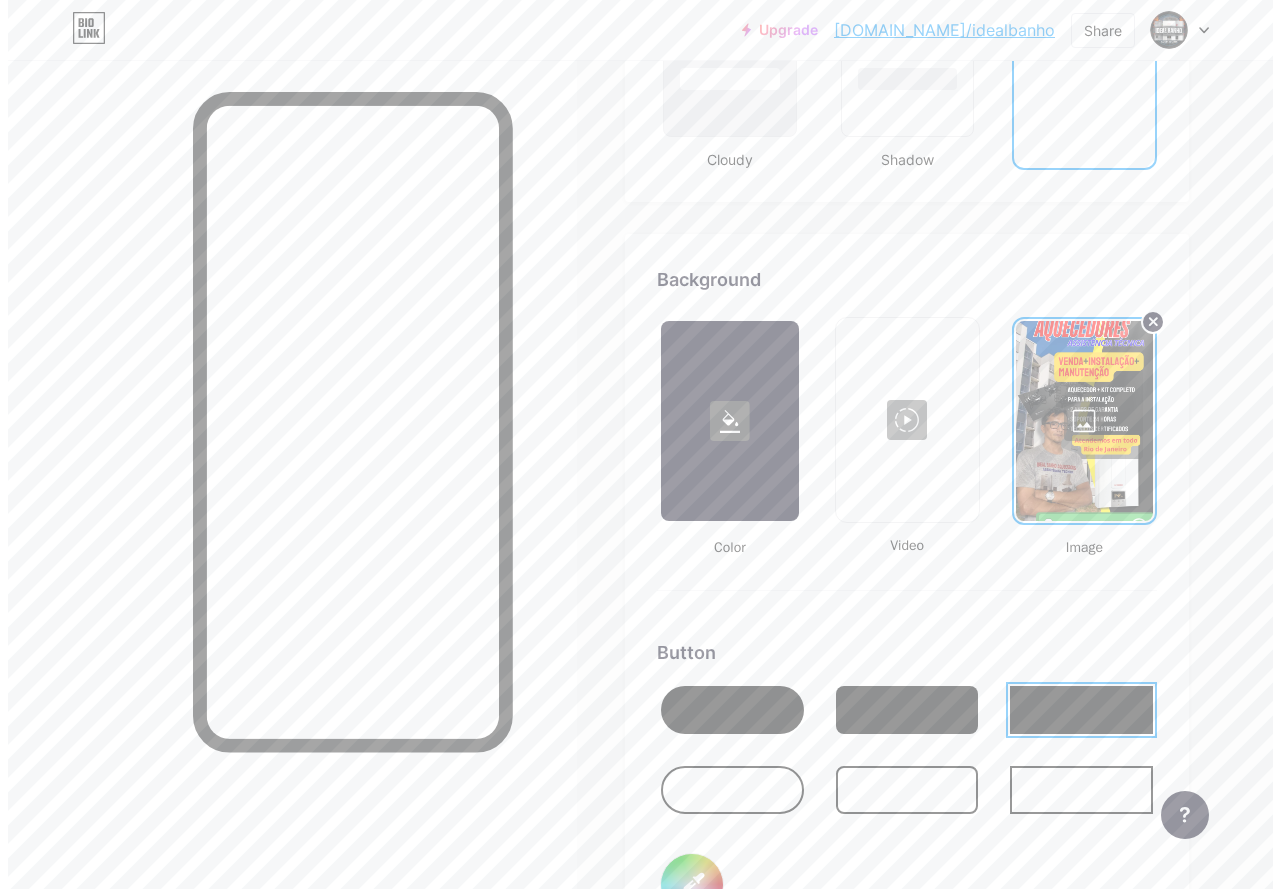 scroll, scrollTop: 2500, scrollLeft: 0, axis: vertical 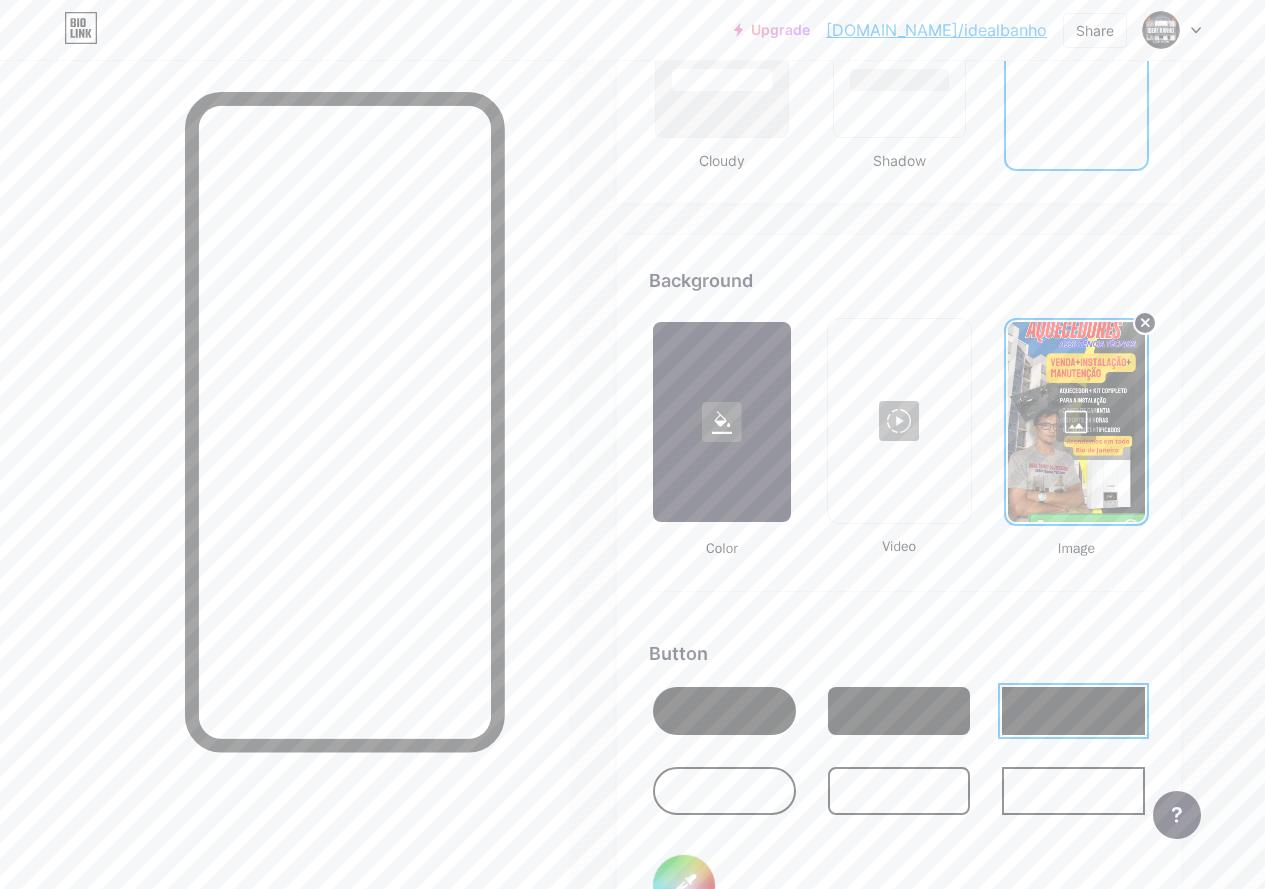 click at bounding box center (1076, 422) 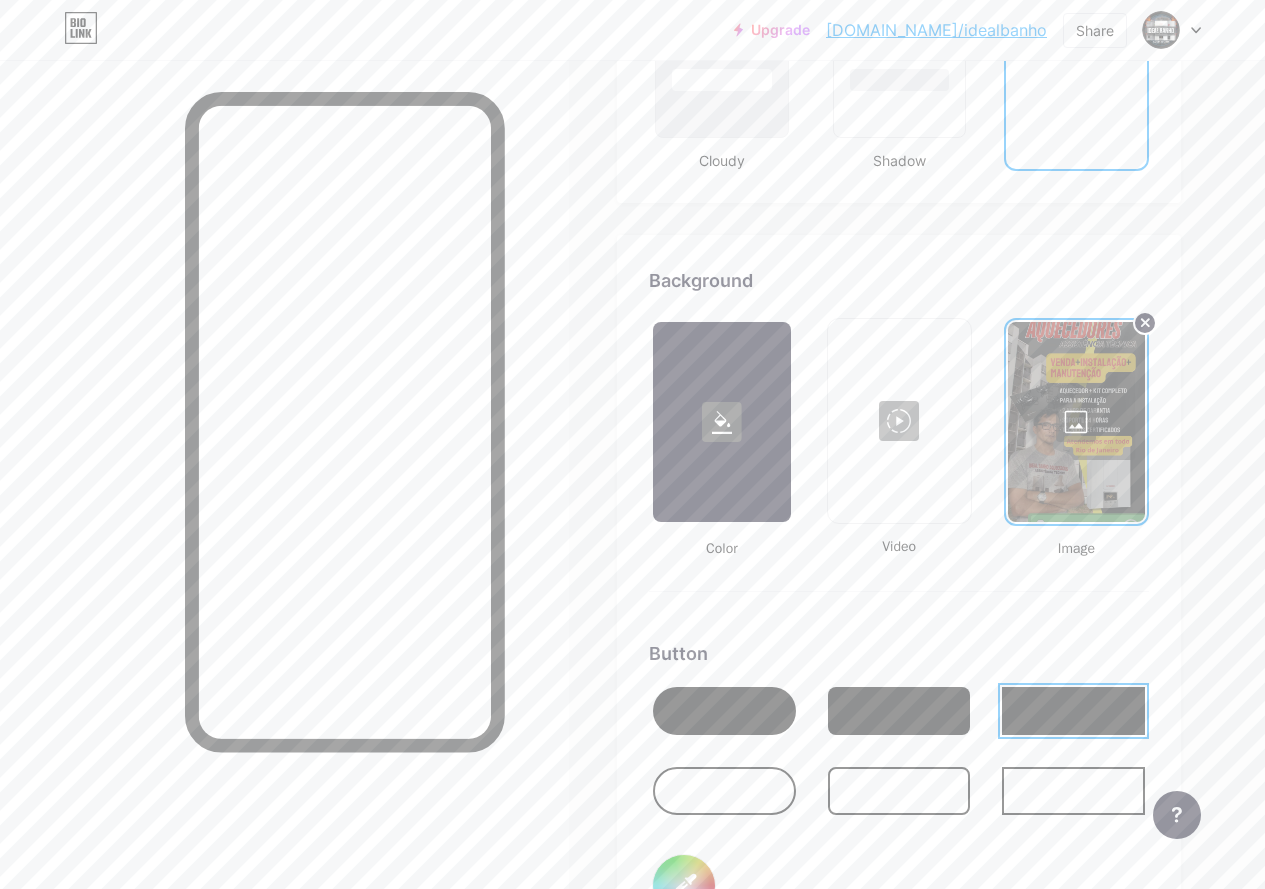 click on "Links
Posts
Design
Subscribers
NEW
Stats
Settings     Profile   IDEAL BANHO AQUECEDORES     Venda, instalação e manutenção 🔧🚿                   Themes   Link in bio   Blog   Shop       Basics       Carbon       Xmas 23       Pride       Glitch       Winter · Live       Glassy · Live       Chameleon · Live       Rainy Night · Live       Neon · Live       Summer       Retro       Strawberry · Live       Desert       Sunny       Autumn       Leaf       Clear Sky       Blush       Unicorn       Minimal       Cloudy       Shadow     Create your own           Changes saved     Background         Color           Video                   Image           Button       #000000   Font   Inter Poppins EB Garamond TEKO BALSAMIQ SANS Kite One PT Sans Quicksand DM Sans     #000000   Changes saved     Position to display socials                 Top                     Bottom
Disable Bio Link branding" at bounding box center [632, -183] 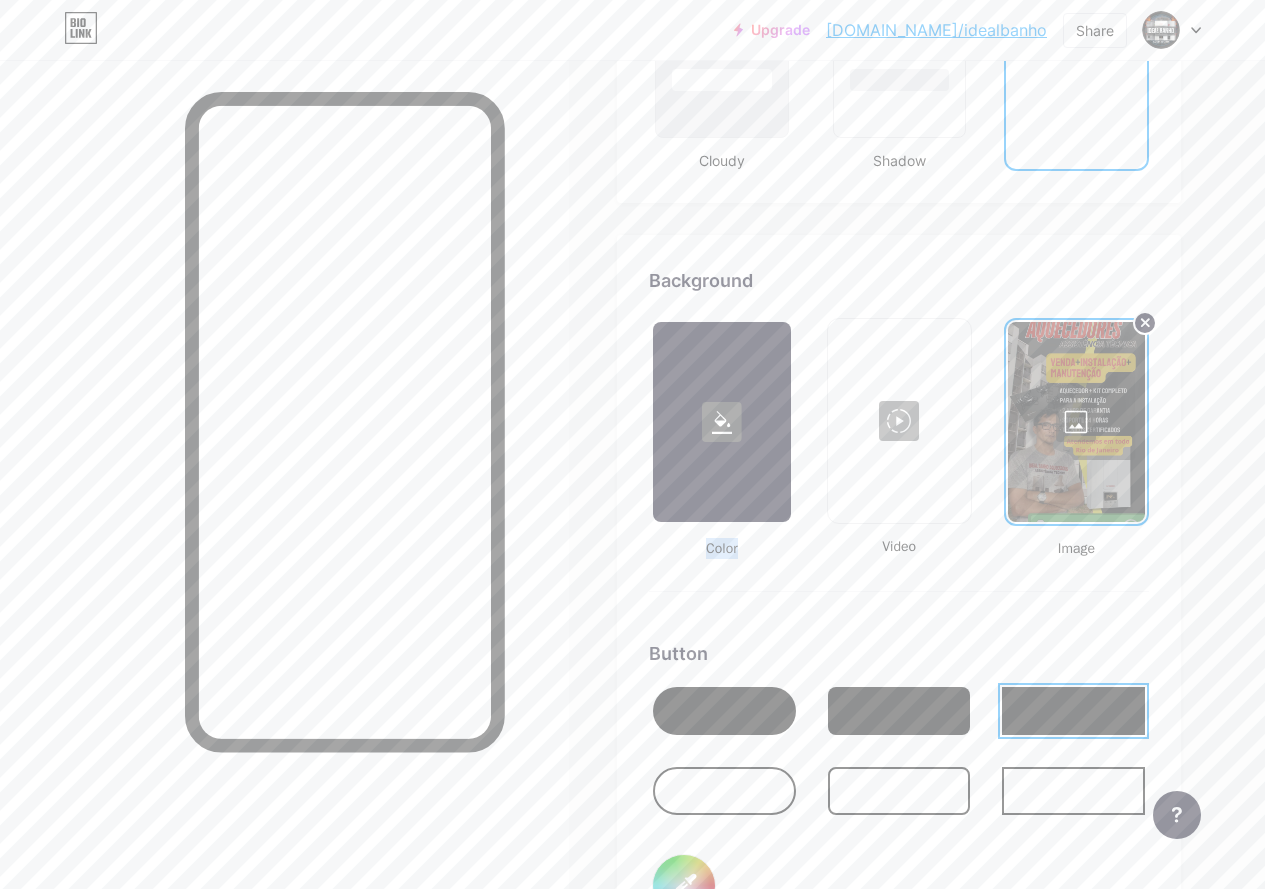 click on "Links
Posts
Design
Subscribers
NEW
Stats
Settings     Profile   IDEAL BANHO AQUECEDORES     Venda, instalação e manutenção 🔧🚿                   Themes   Link in bio   Blog   Shop       Basics       Carbon       Xmas 23       Pride       Glitch       Winter · Live       Glassy · Live       Chameleon · Live       Rainy Night · Live       Neon · Live       Summer       Retro       Strawberry · Live       Desert       Sunny       Autumn       Leaf       Clear Sky       Blush       Unicorn       Minimal       Cloudy       Shadow     Create your own           Changes saved     Background         Color           Video                   Image           Button       #000000   Font   Inter Poppins EB Garamond TEKO BALSAMIQ SANS Kite One PT Sans Quicksand DM Sans     #000000   Changes saved     Position to display socials                 Top                     Bottom
Disable Bio Link branding" at bounding box center (632, -183) 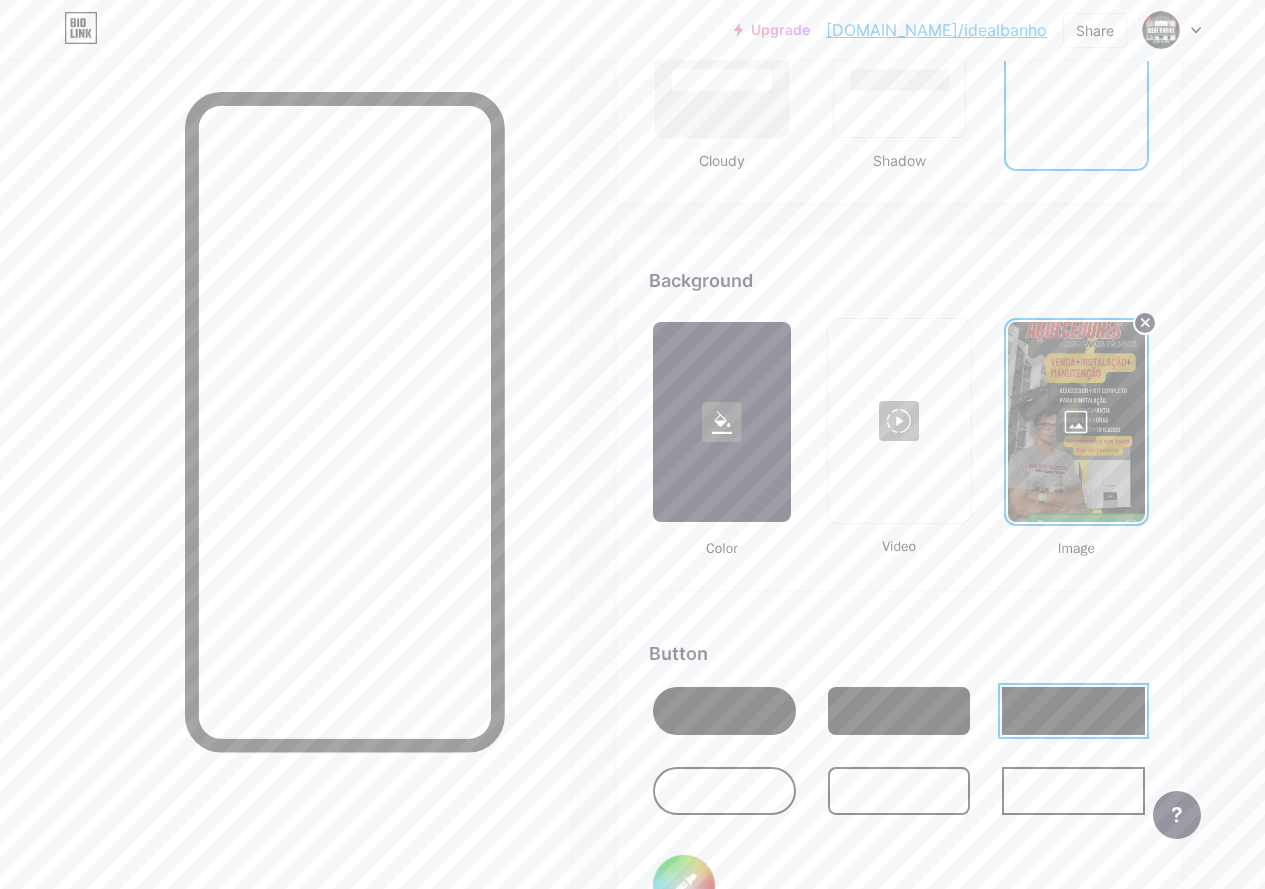 click on "Links
Posts
Design
Subscribers
NEW
Stats
Settings     Profile   IDEAL BANHO AQUECEDORES     Venda, instalação e manutenção 🔧🚿                   Themes   Link in bio   Blog   Shop       Basics       Carbon       Xmas 23       Pride       Glitch       Winter · Live       Glassy · Live       Chameleon · Live       Rainy Night · Live       Neon · Live       Summer       Retro       Strawberry · Live       Desert       Sunny       Autumn       Leaf       Clear Sky       Blush       Unicorn       Minimal       Cloudy       Shadow     Create your own           Changes saved     Background         Color           Video                   Image           Button       #000000   Font   Inter Poppins EB Garamond TEKO BALSAMIQ SANS Kite One PT Sans Quicksand DM Sans     #000000   Changes saved     Position to display socials                 Top                     Bottom
Disable Bio Link branding" at bounding box center [632, -183] 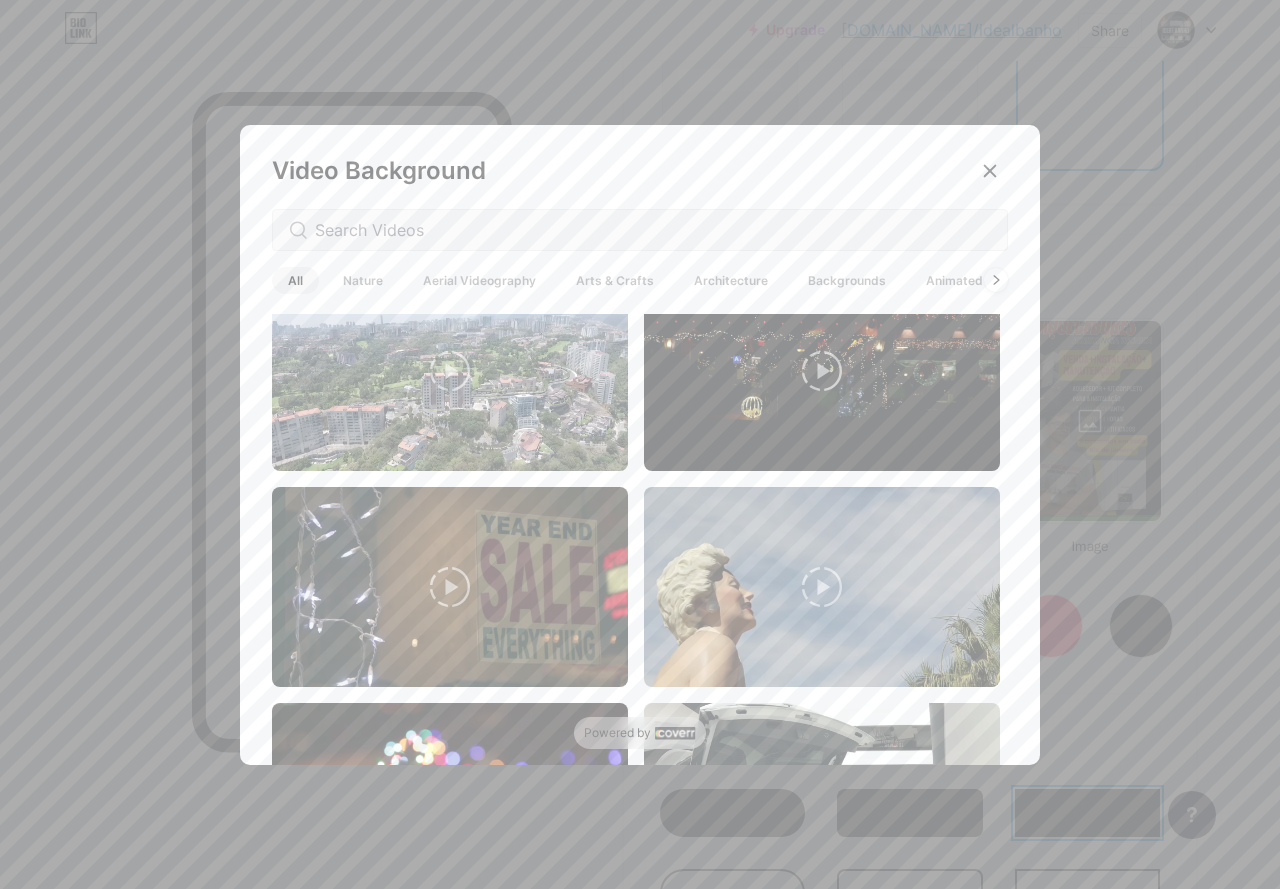 scroll, scrollTop: 0, scrollLeft: 0, axis: both 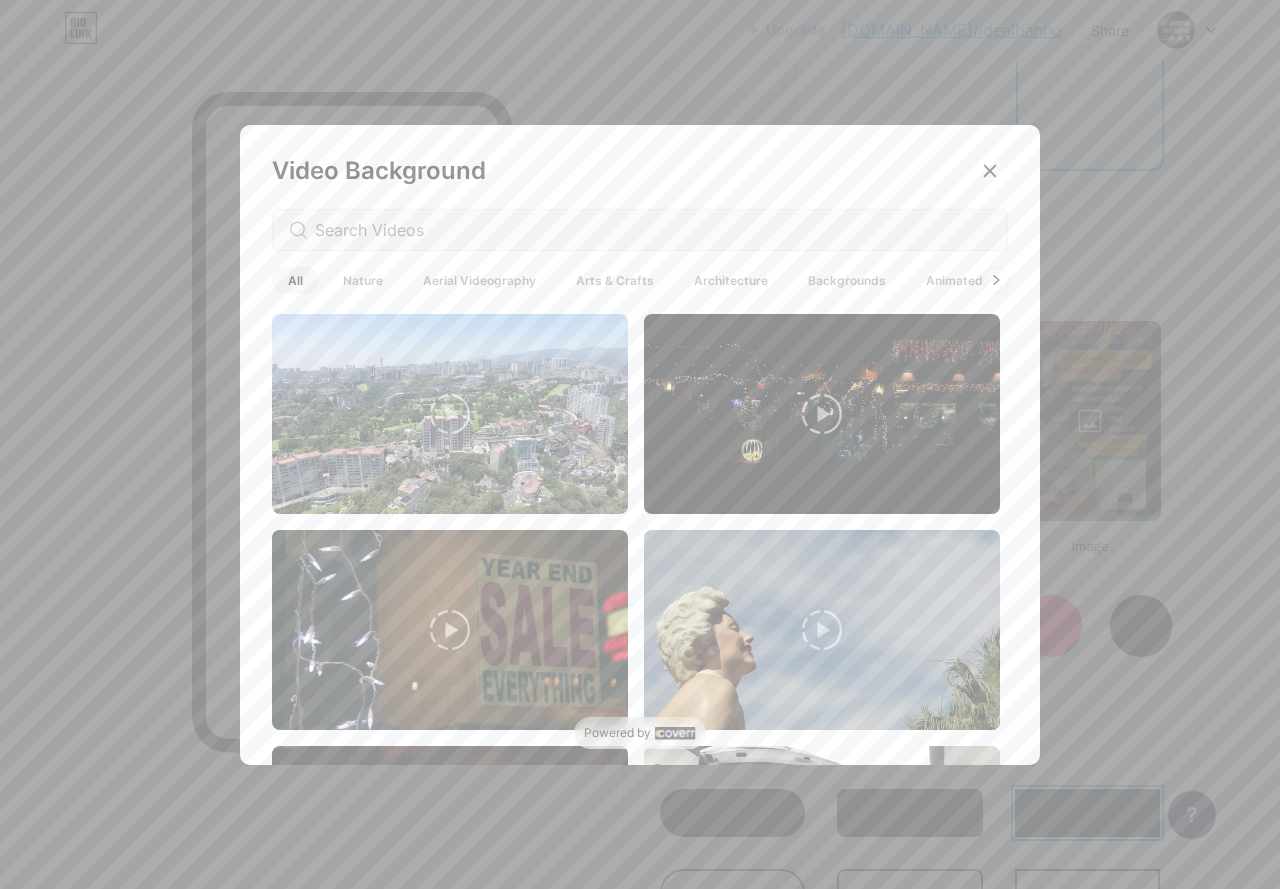 click 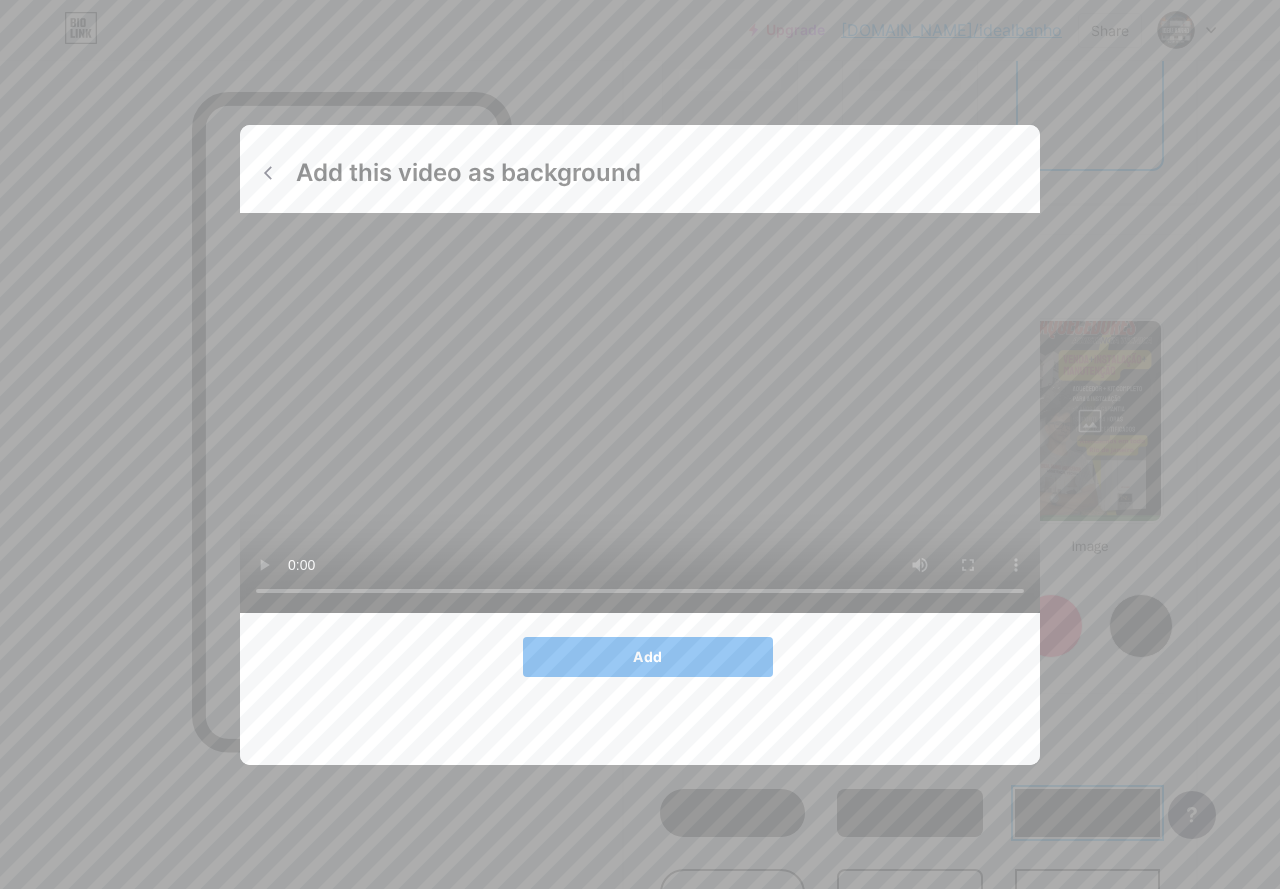 click on "Add" at bounding box center [647, 656] 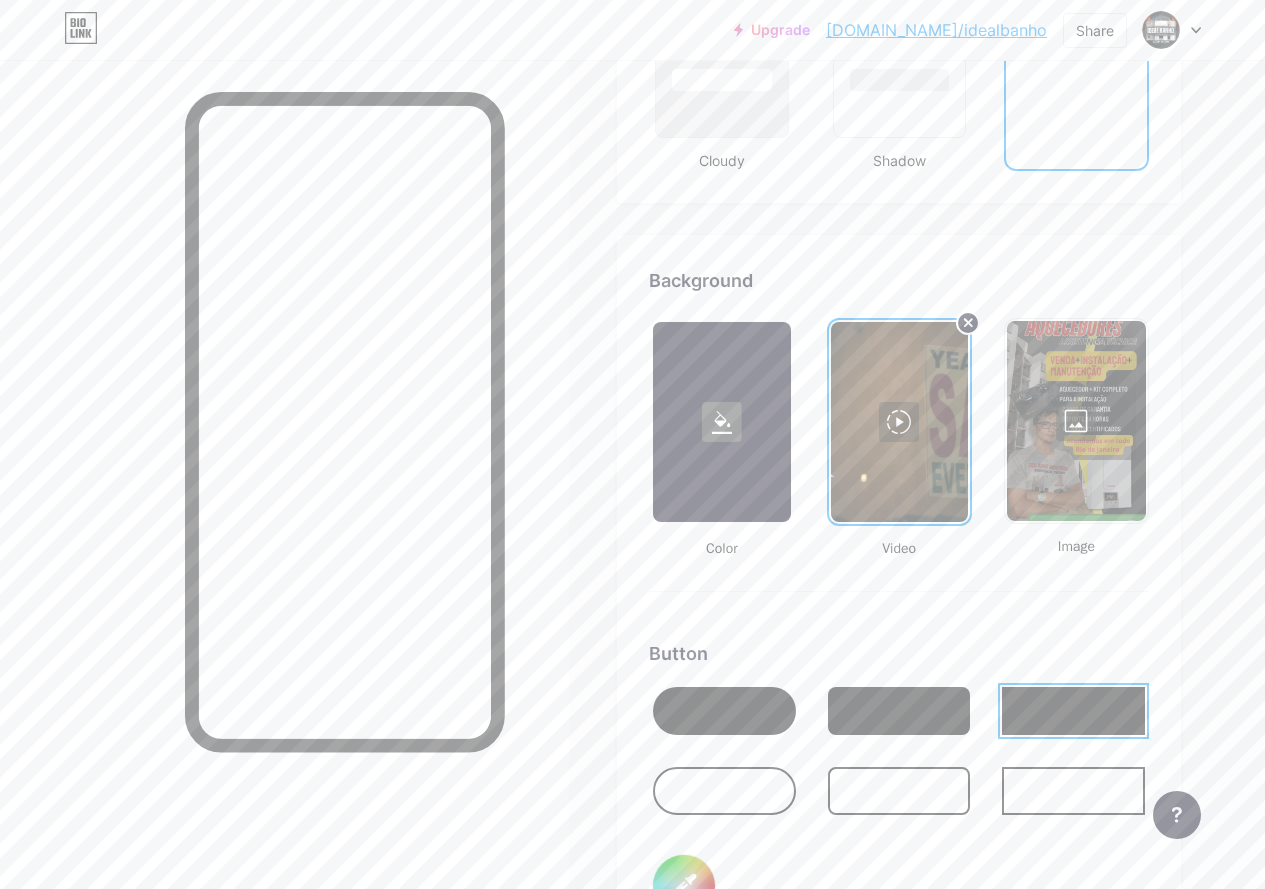 click at bounding box center (899, 422) 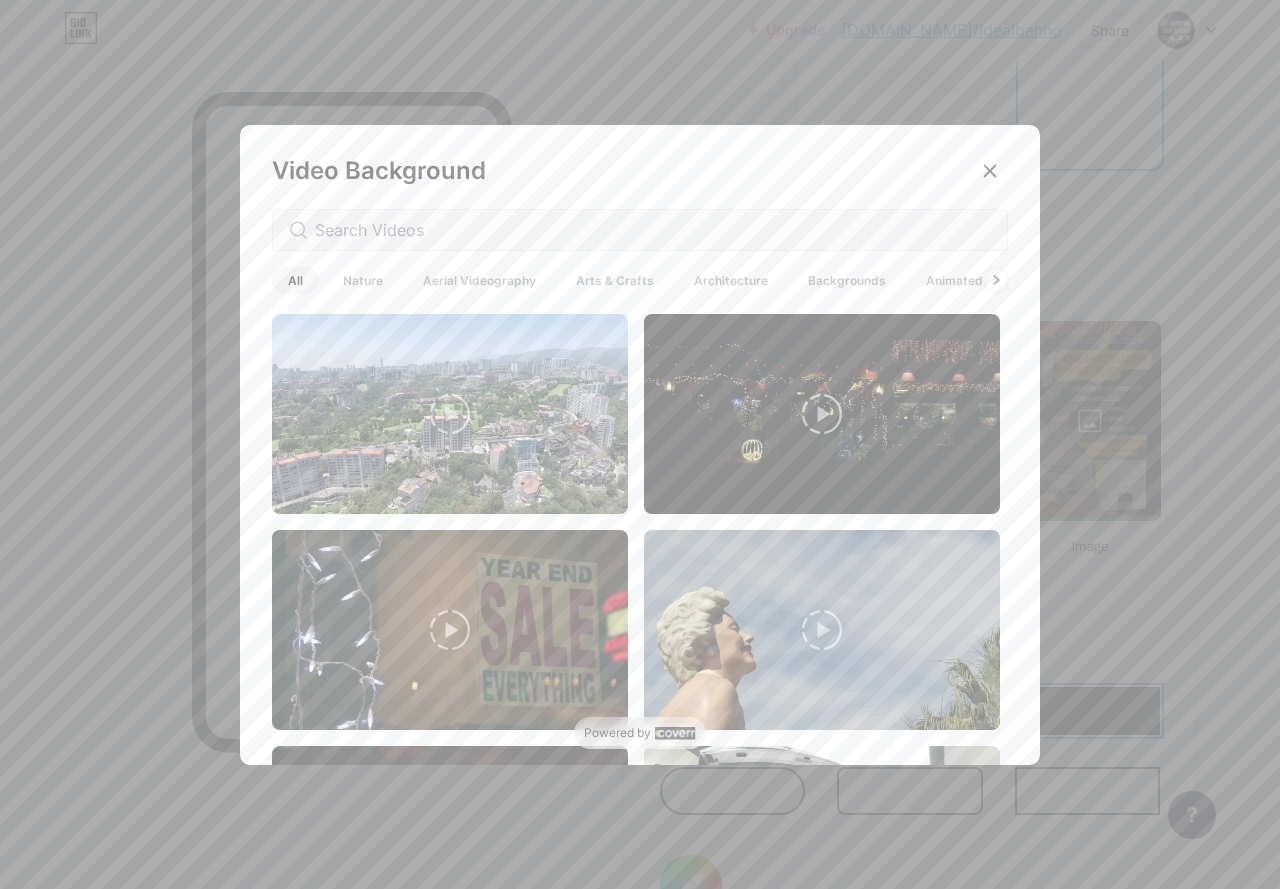 click on "Nature" at bounding box center (363, 280) 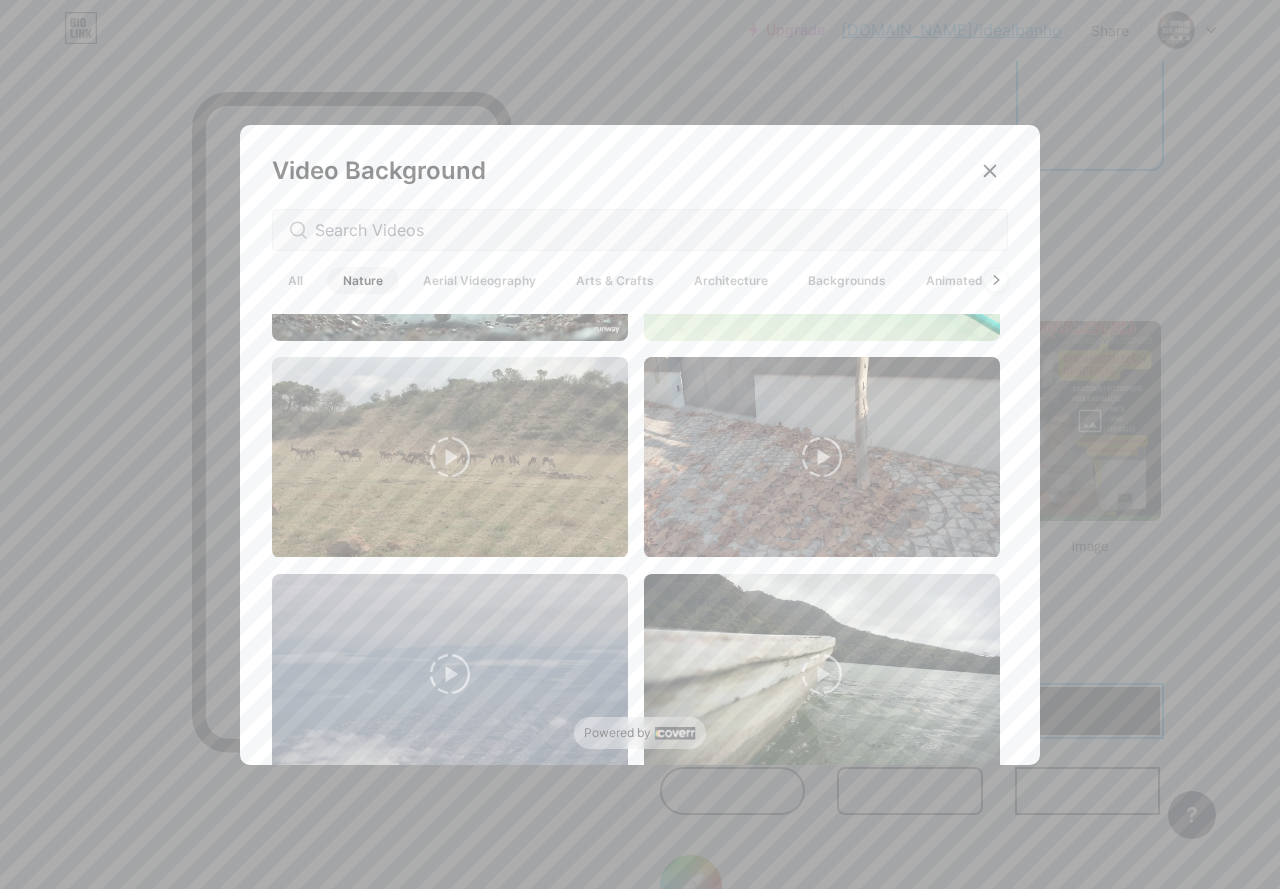 scroll, scrollTop: 500, scrollLeft: 0, axis: vertical 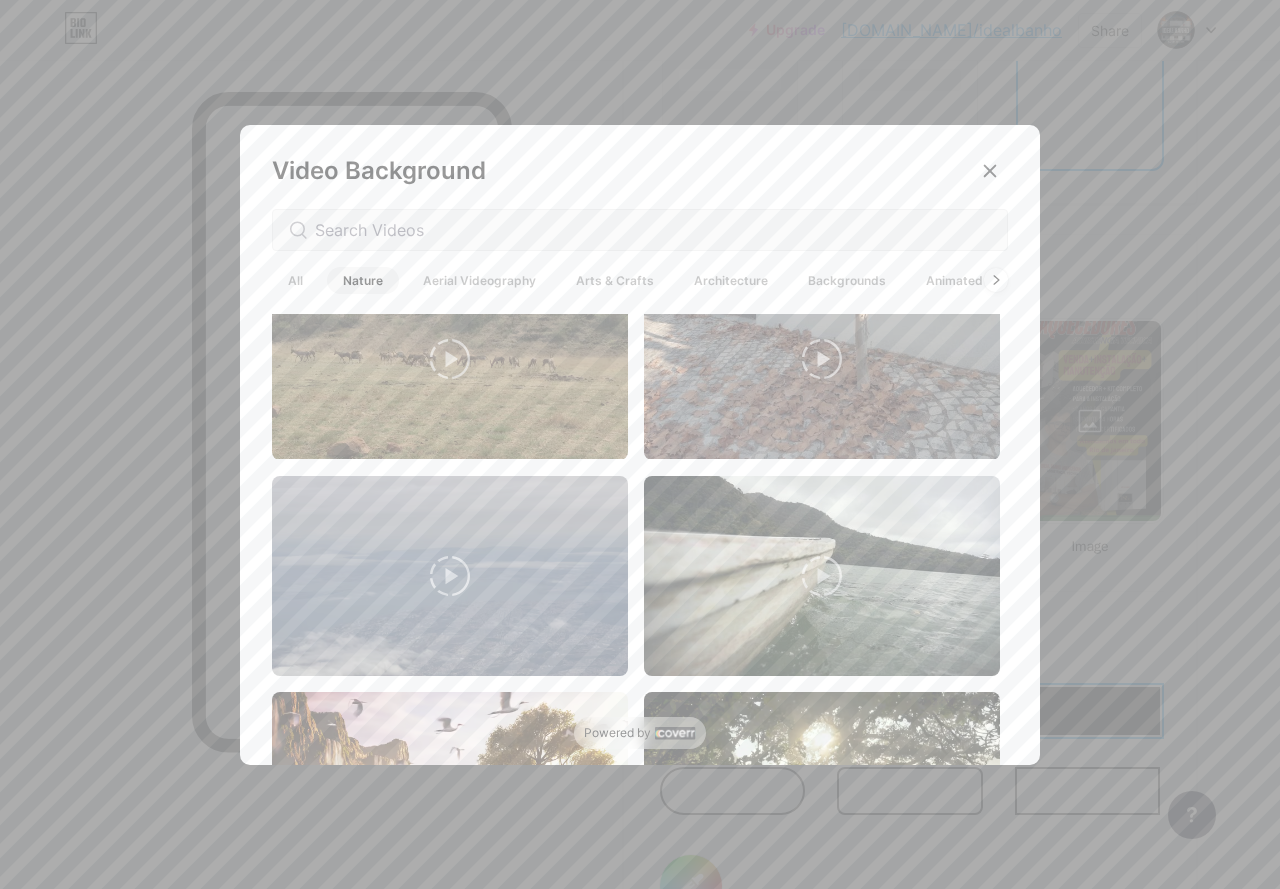 click on "Aerial Videography" at bounding box center (479, 280) 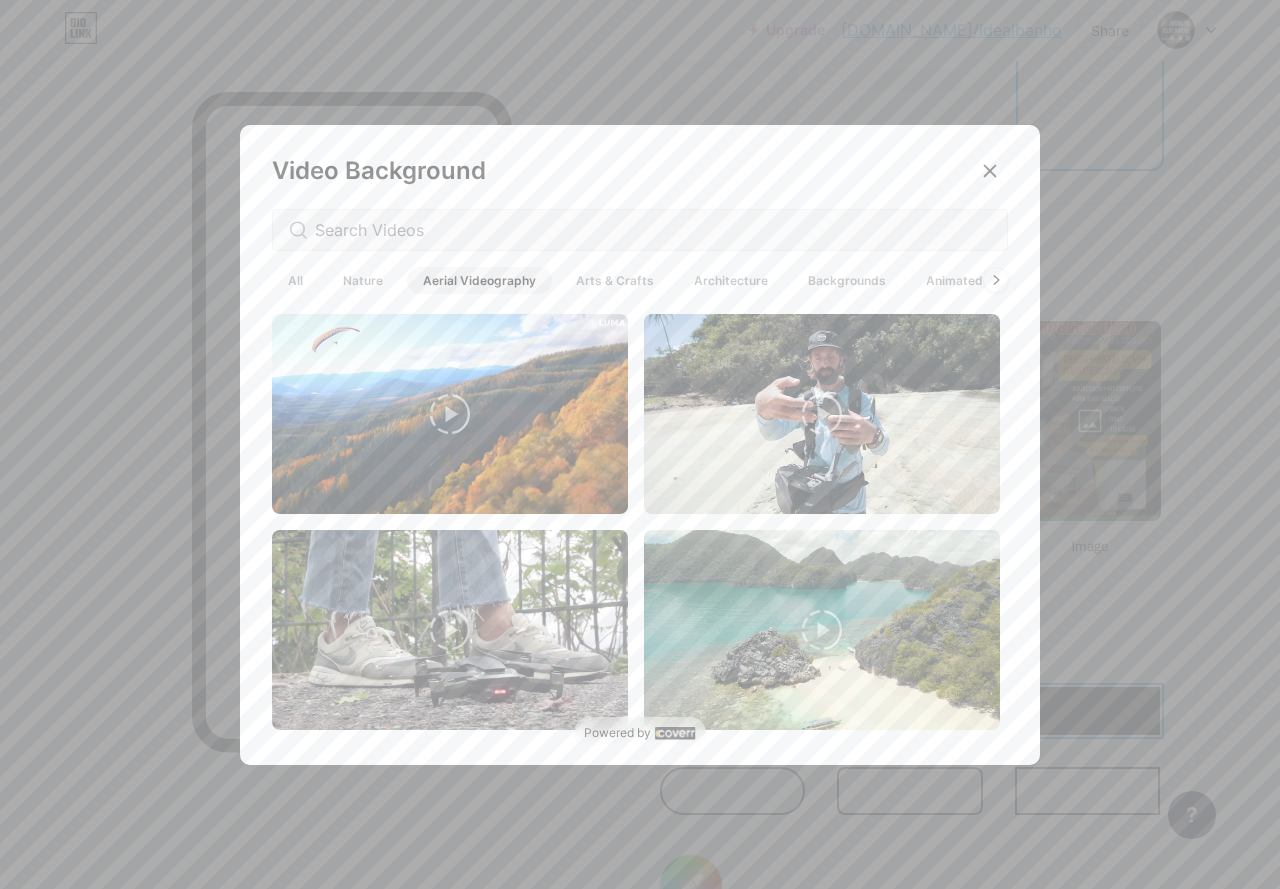 click on "Arts & Crafts" at bounding box center (615, 280) 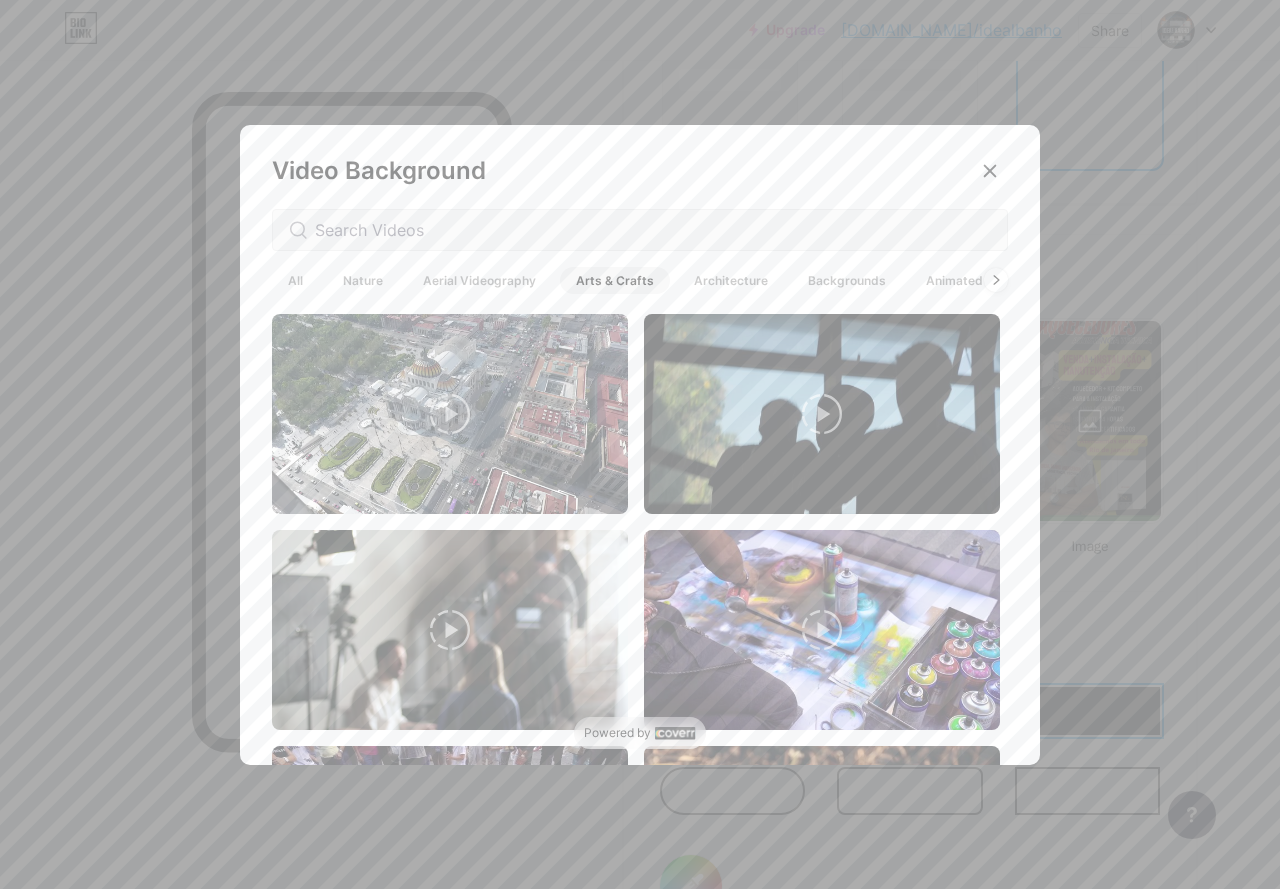 click on "Architecture" at bounding box center (731, 280) 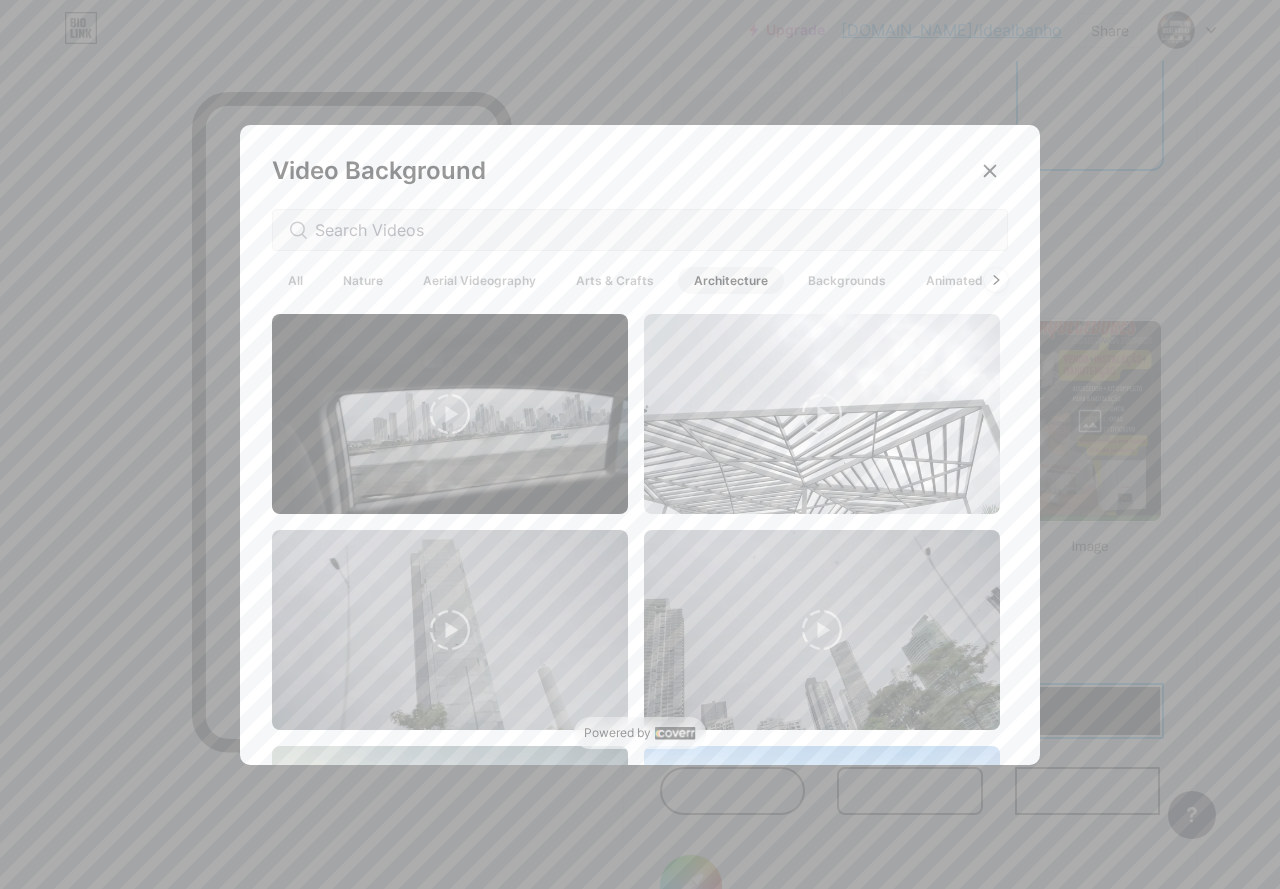 click on "Backgrounds" at bounding box center [847, 280] 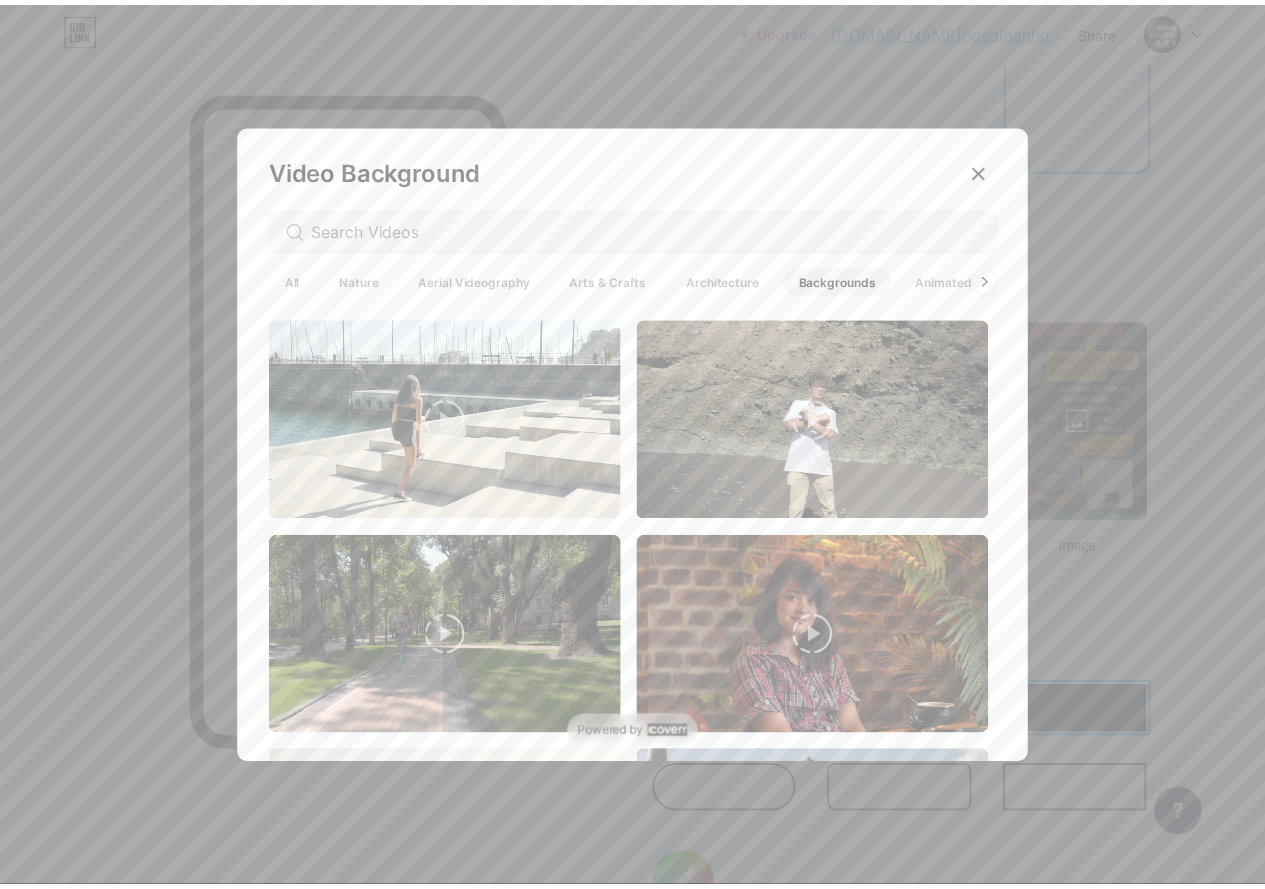 scroll, scrollTop: 3000, scrollLeft: 0, axis: vertical 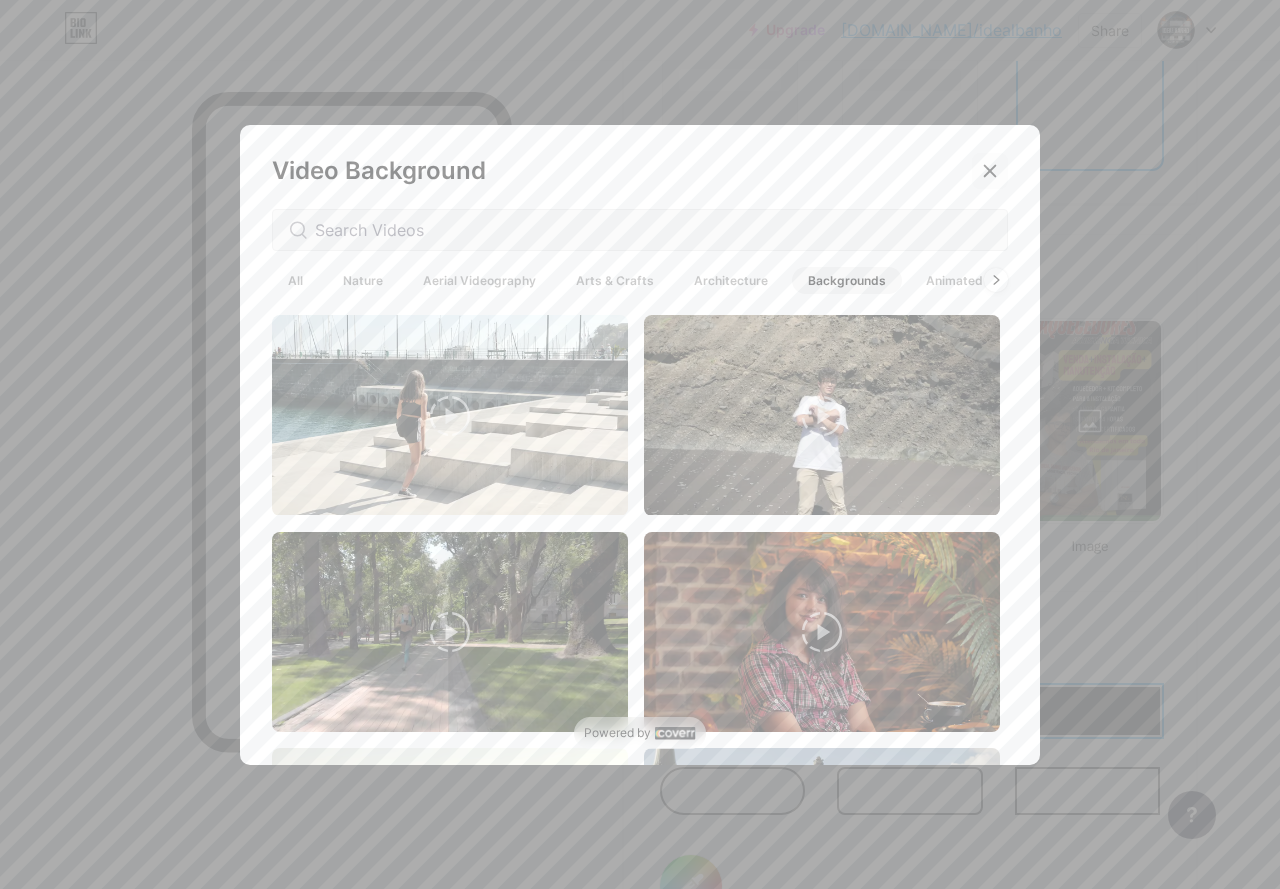 click 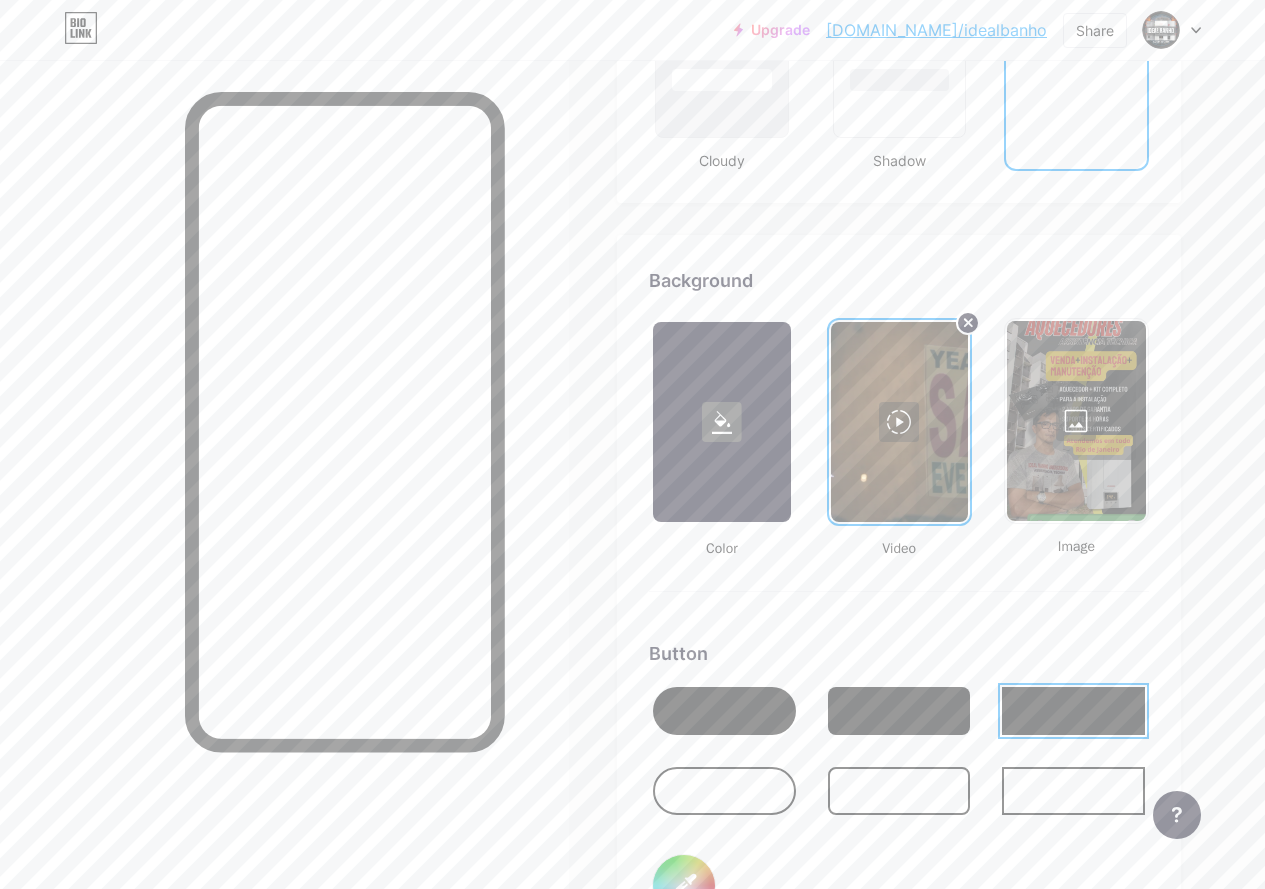 click 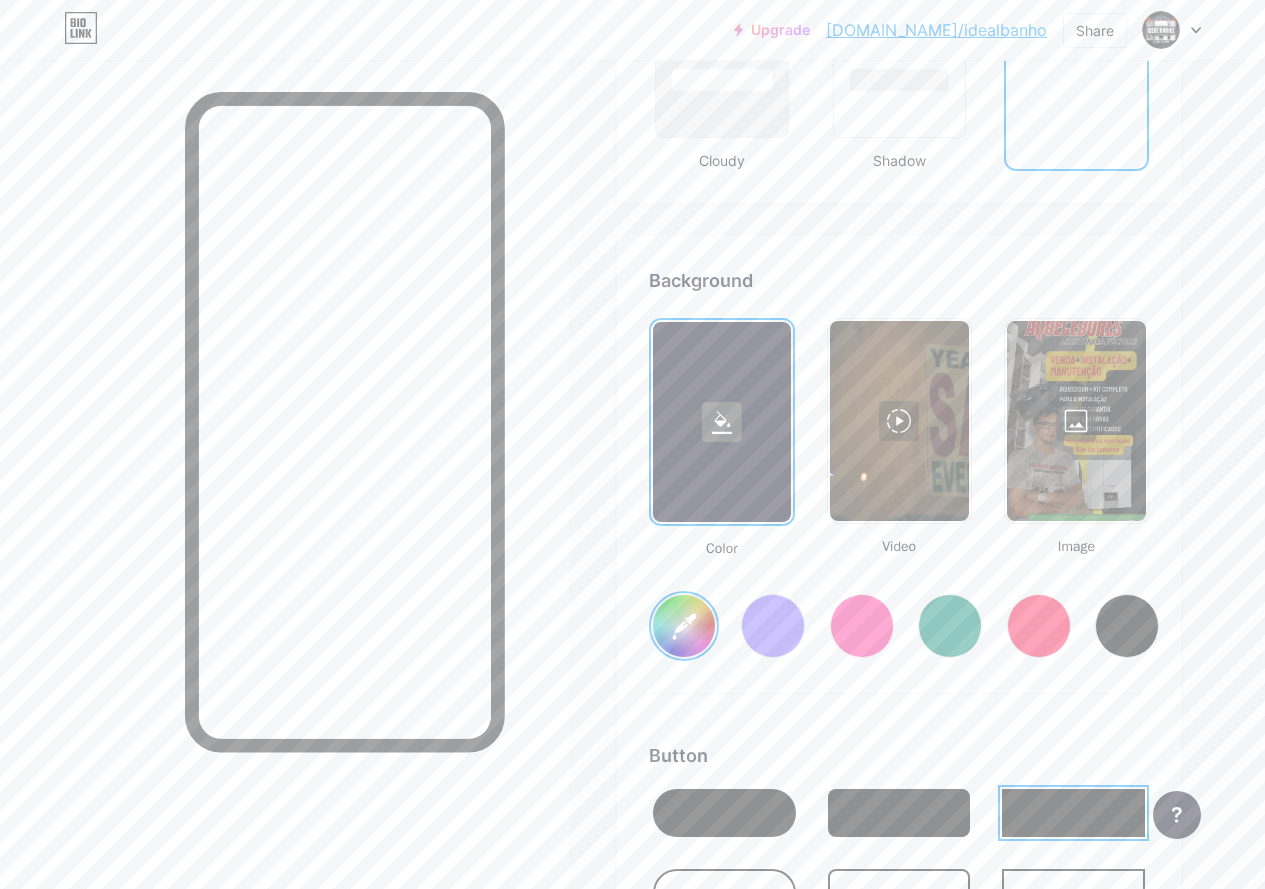 type on "#ffffff" 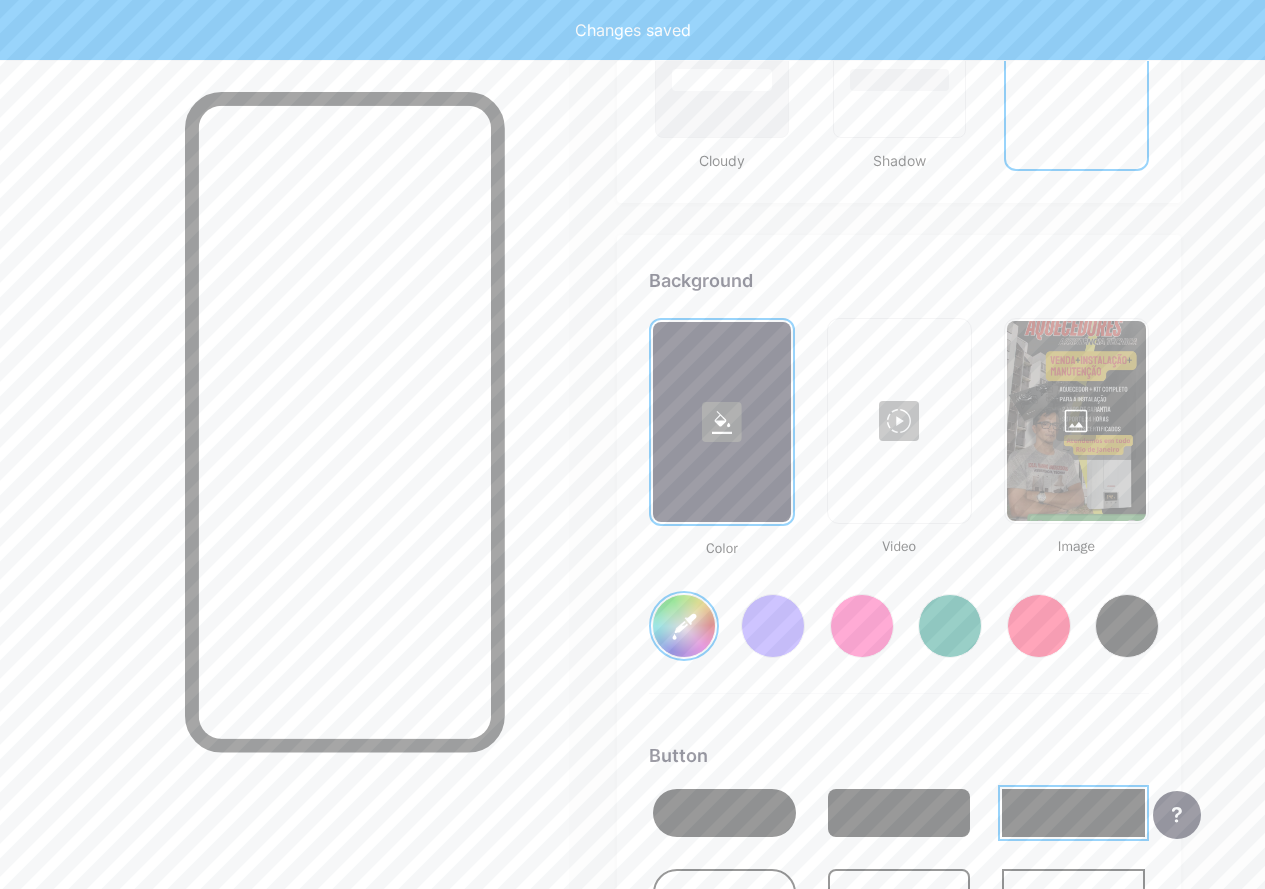 click at bounding box center (1076, 421) 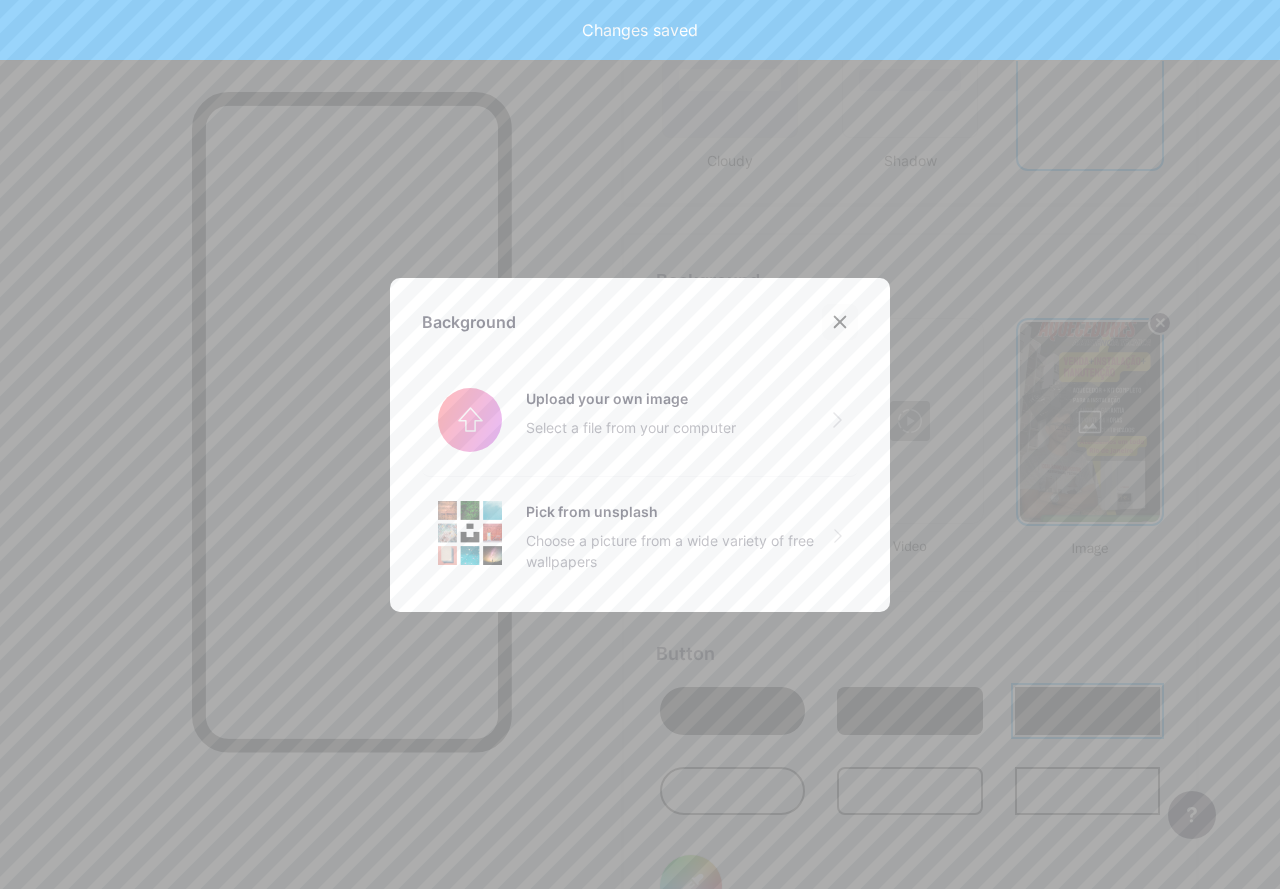 click at bounding box center [840, 322] 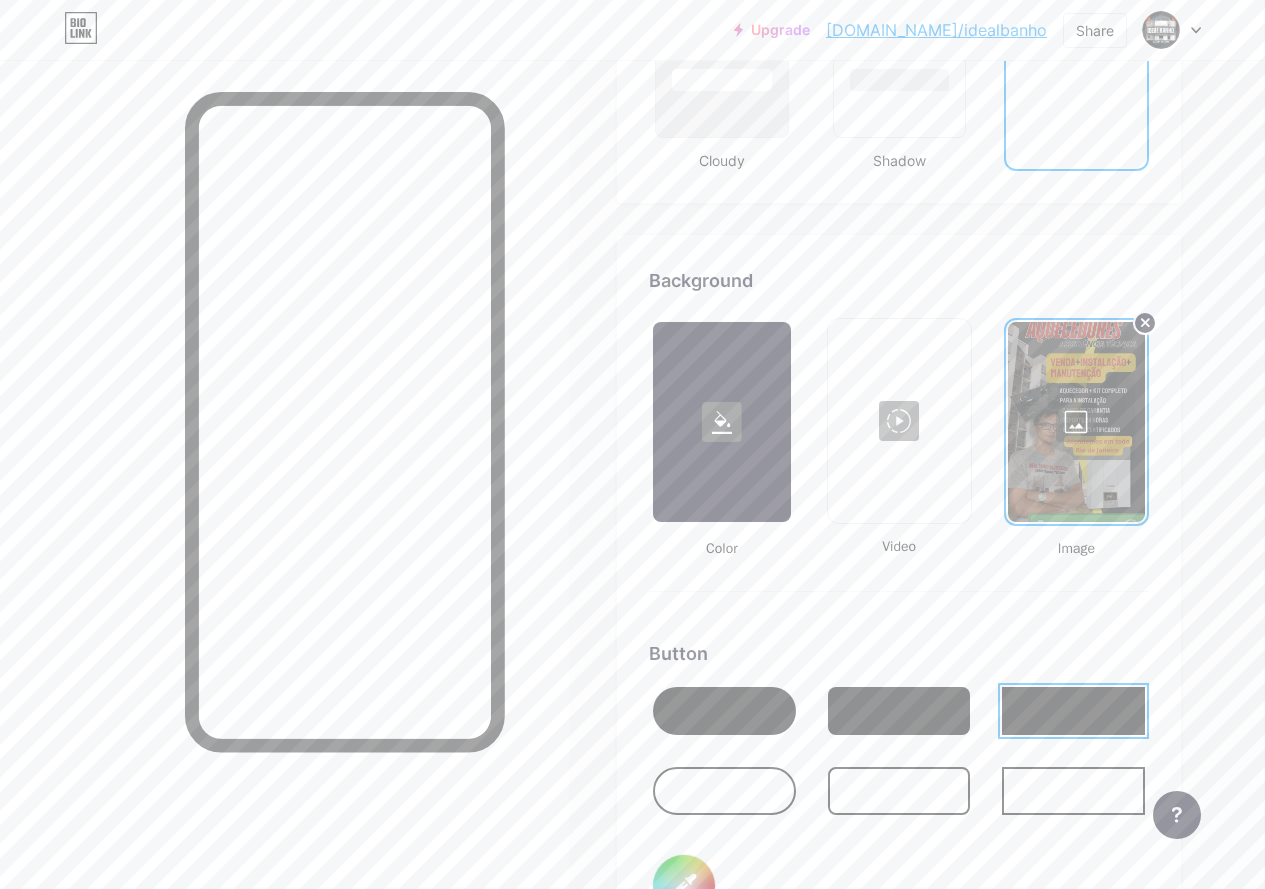 click at bounding box center [724, 791] 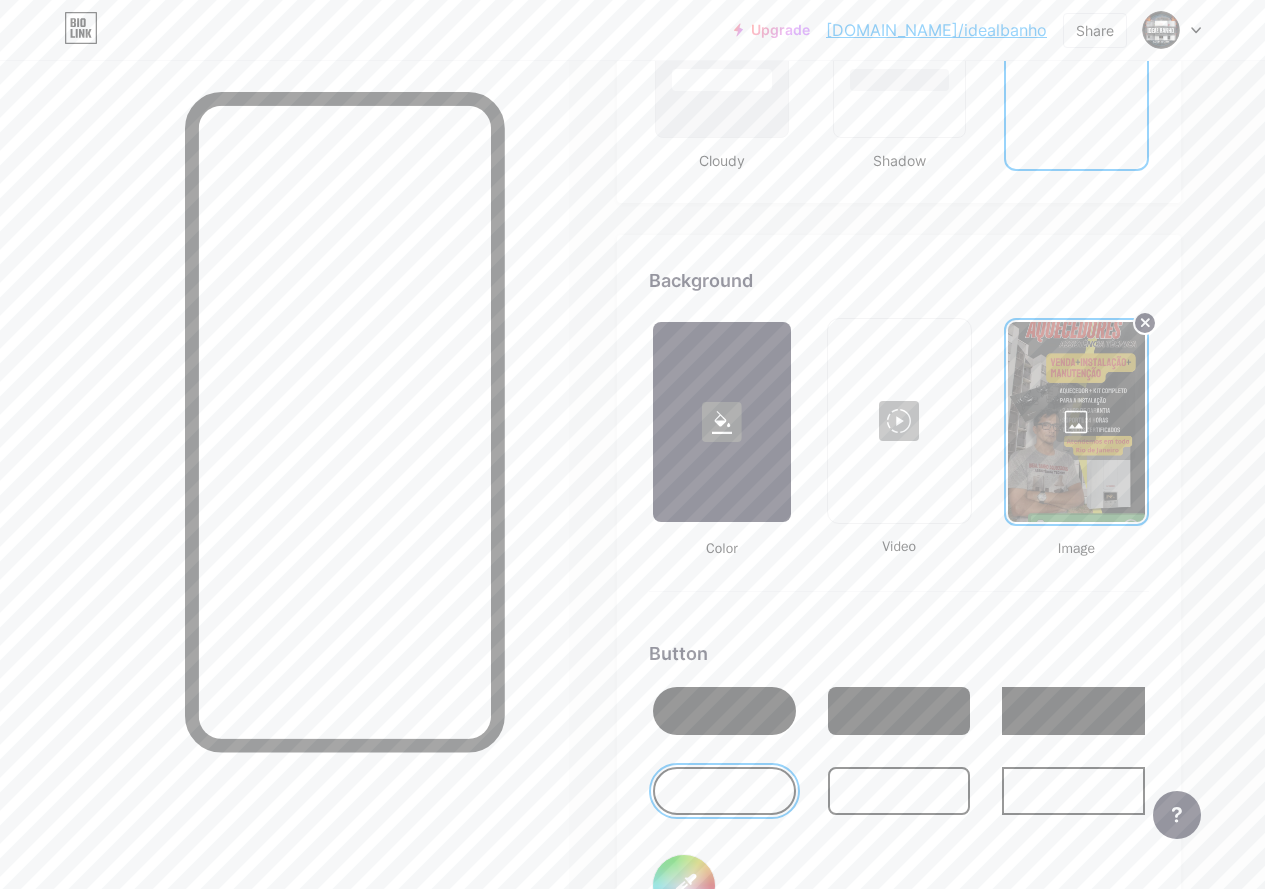 click on "Links
Posts
Design
Subscribers
NEW
Stats
Settings     Profile   IDEAL BANHO AQUECEDORES     Venda, instalação e manutenção 🔧🚿                   Themes   Link in bio   Blog   Shop       Basics       Carbon       Xmas 23       Pride       Glitch       Winter · Live       Glassy · Live       Chameleon · Live       Rainy Night · Live       Neon · Live       Summer       Retro       Strawberry · Live       Desert       Sunny       Autumn       Leaf       Clear Sky       Blush       Unicorn       Minimal       Cloudy       Shadow     Create your own           Changes saved     Background         Color           Video                   Image           Button       #000000   Font   Inter Poppins EB Garamond TEKO BALSAMIQ SANS Kite One PT Sans Quicksand DM Sans     #000000   Changes saved     Position to display socials                 Top                     Bottom
Disable Bio Link branding" at bounding box center [632, -183] 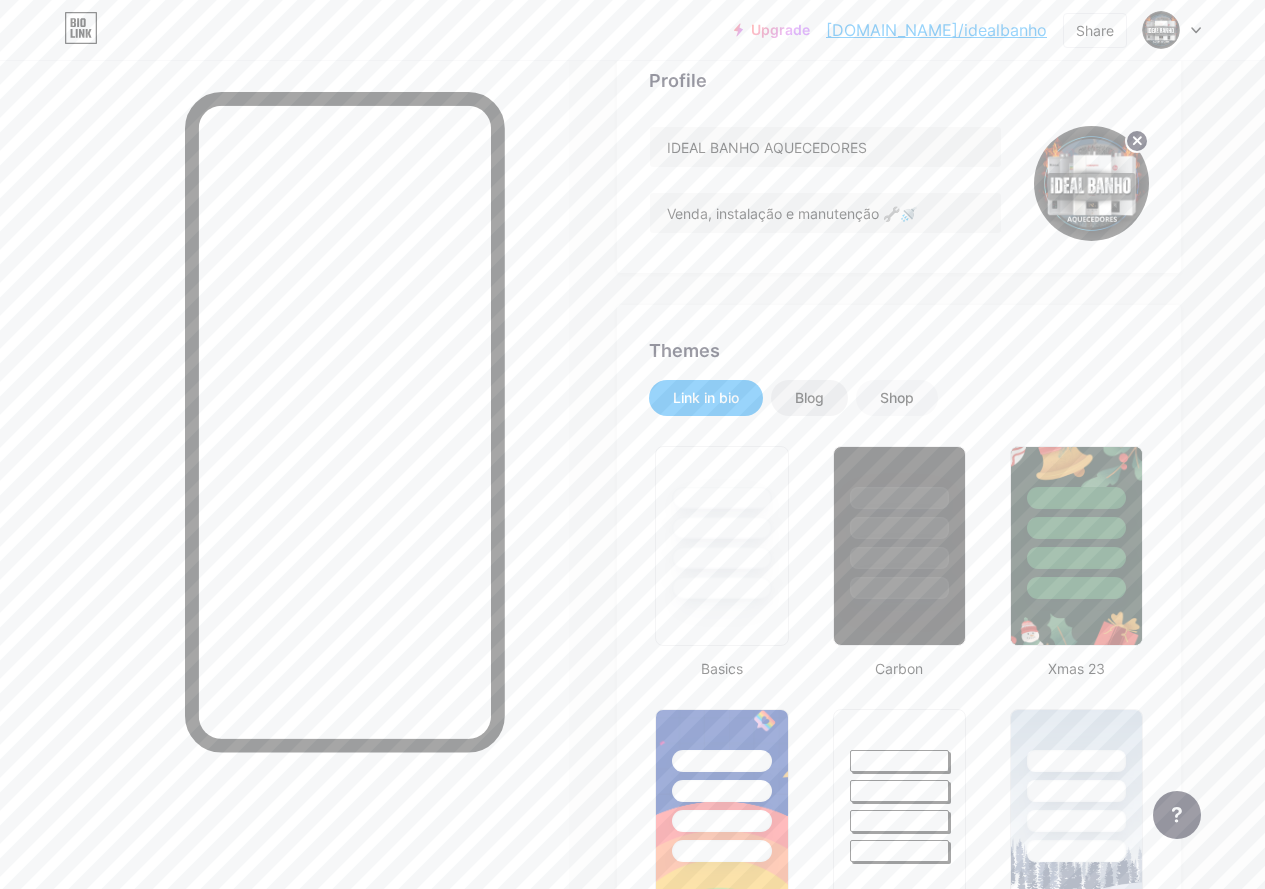 scroll, scrollTop: 0, scrollLeft: 0, axis: both 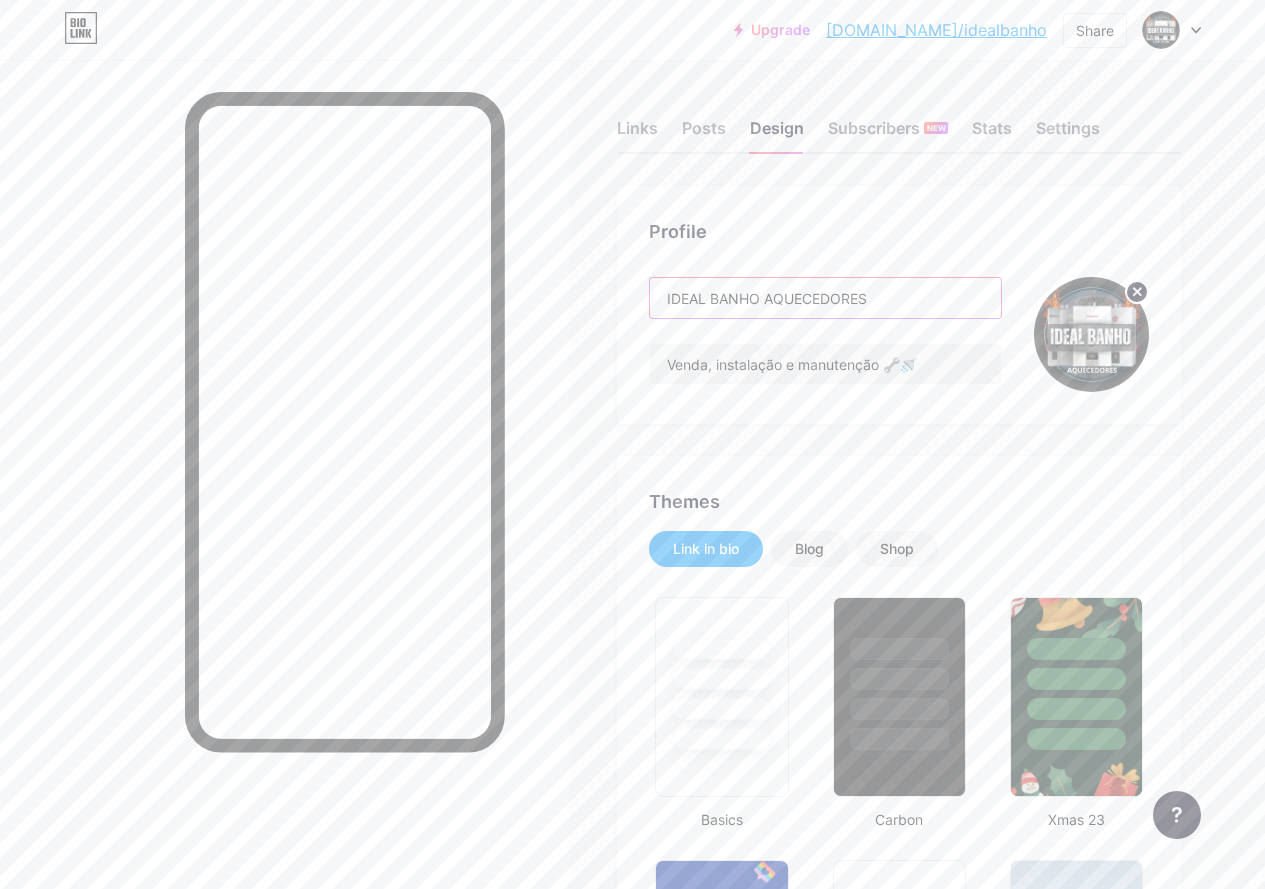 click on "IDEAL BANHO AQUECEDORES" at bounding box center (825, 298) 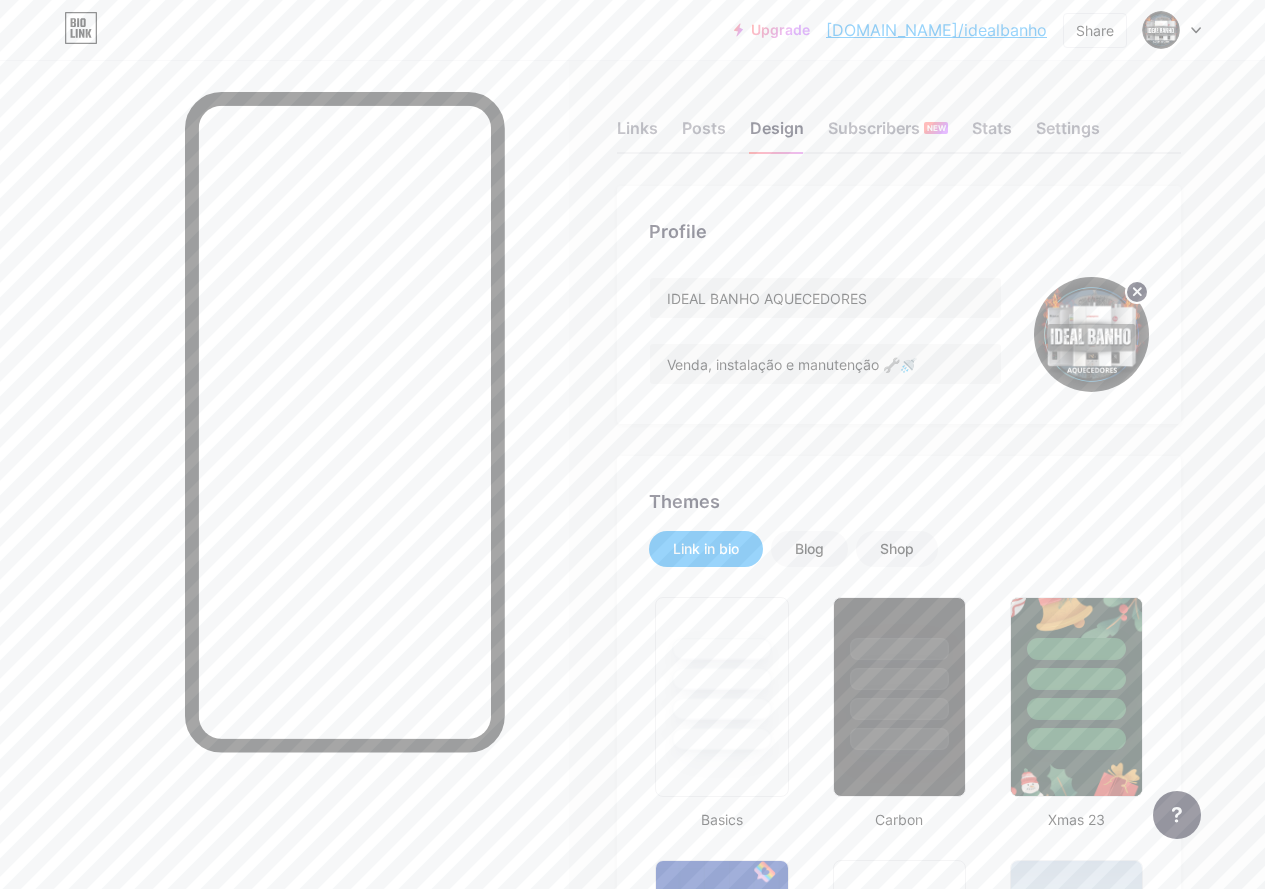 click on "Profile   IDEAL BANHO AQUECEDORES     Venda, instalação e manutenção 🔧🚿                   Themes   Link in bio   Blog   Shop       Basics       Carbon       Xmas 23       Pride       Glitch       Winter · Live       Glassy · Live       Chameleon · Live       Rainy Night · Live       Neon · Live       Summer       Retro       Strawberry · Live       Desert       Sunny       Autumn       Leaf       Clear Sky       Blush       Unicorn       Minimal       Cloudy       Shadow     Create your own           Changes saved     Background         Color           Video                   Image           Button       #000000   Font   Inter Poppins EB Garamond TEKO BALSAMIQ SANS Kite One PT Sans Quicksand DM Sans     #000000   Changes saved     Position to display socials                 Top                     Bottom
Disable Bio Link branding
Will hide the Bio Link branding from homepage     Display Share button
Changes saved" at bounding box center (899, 2330) 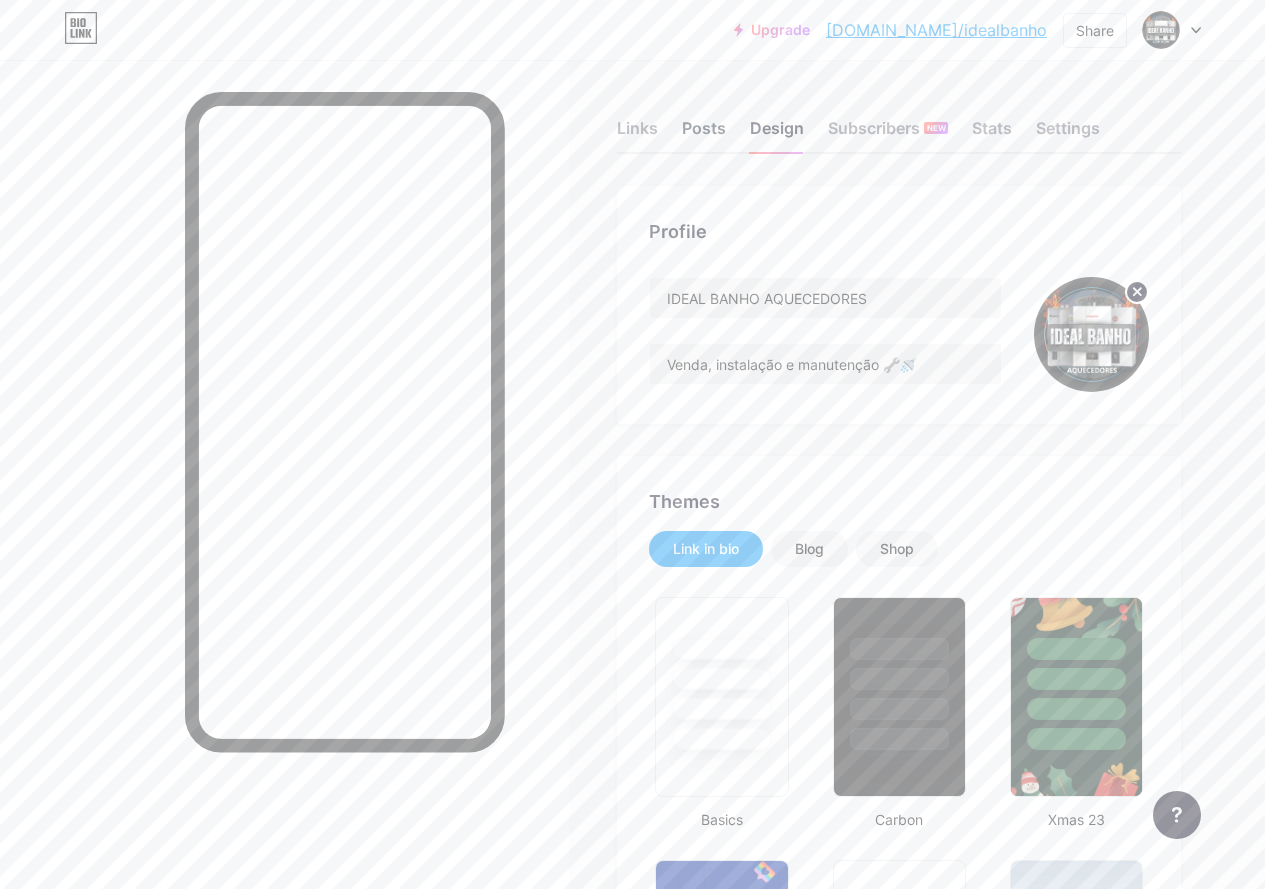 click on "Posts" at bounding box center (704, 134) 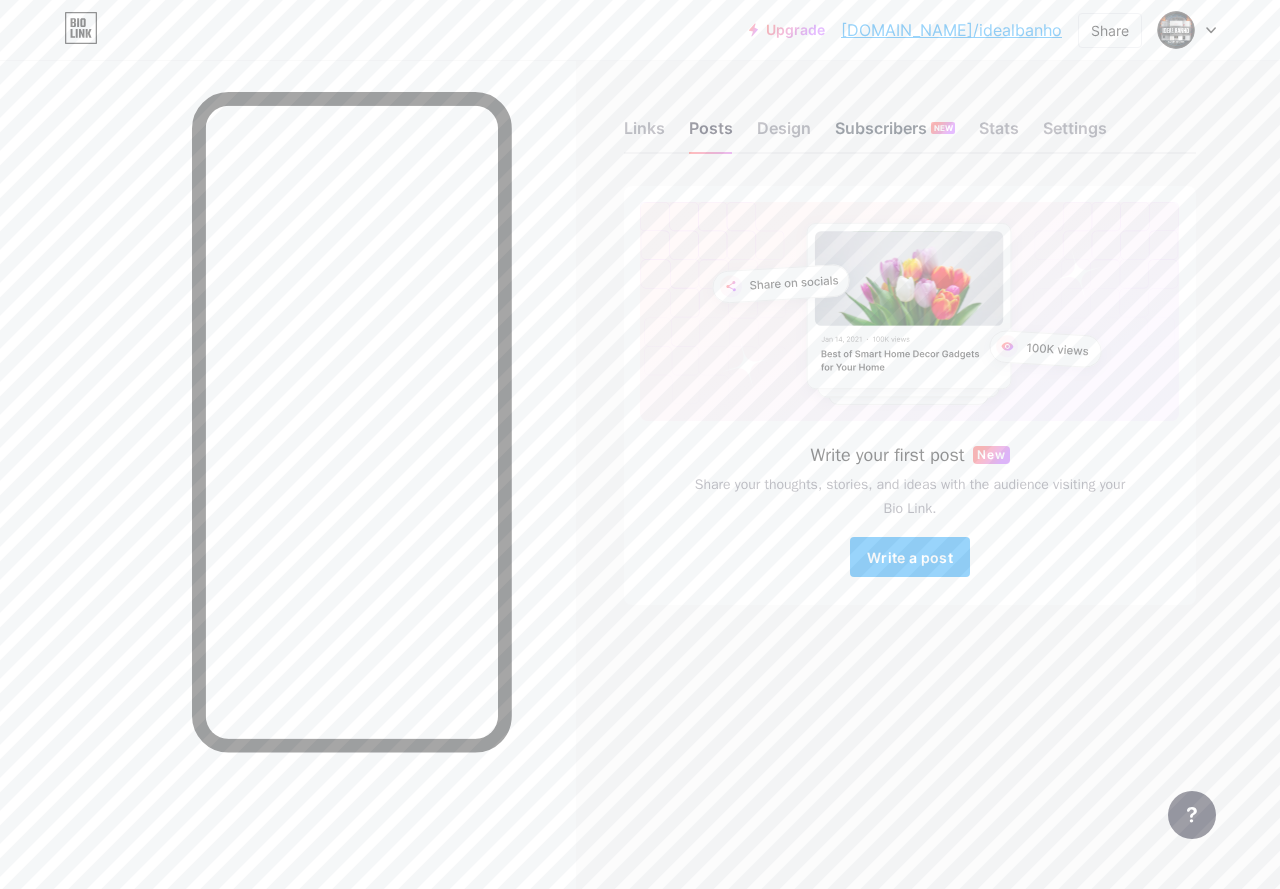 click on "Subscribers
NEW" at bounding box center (895, 134) 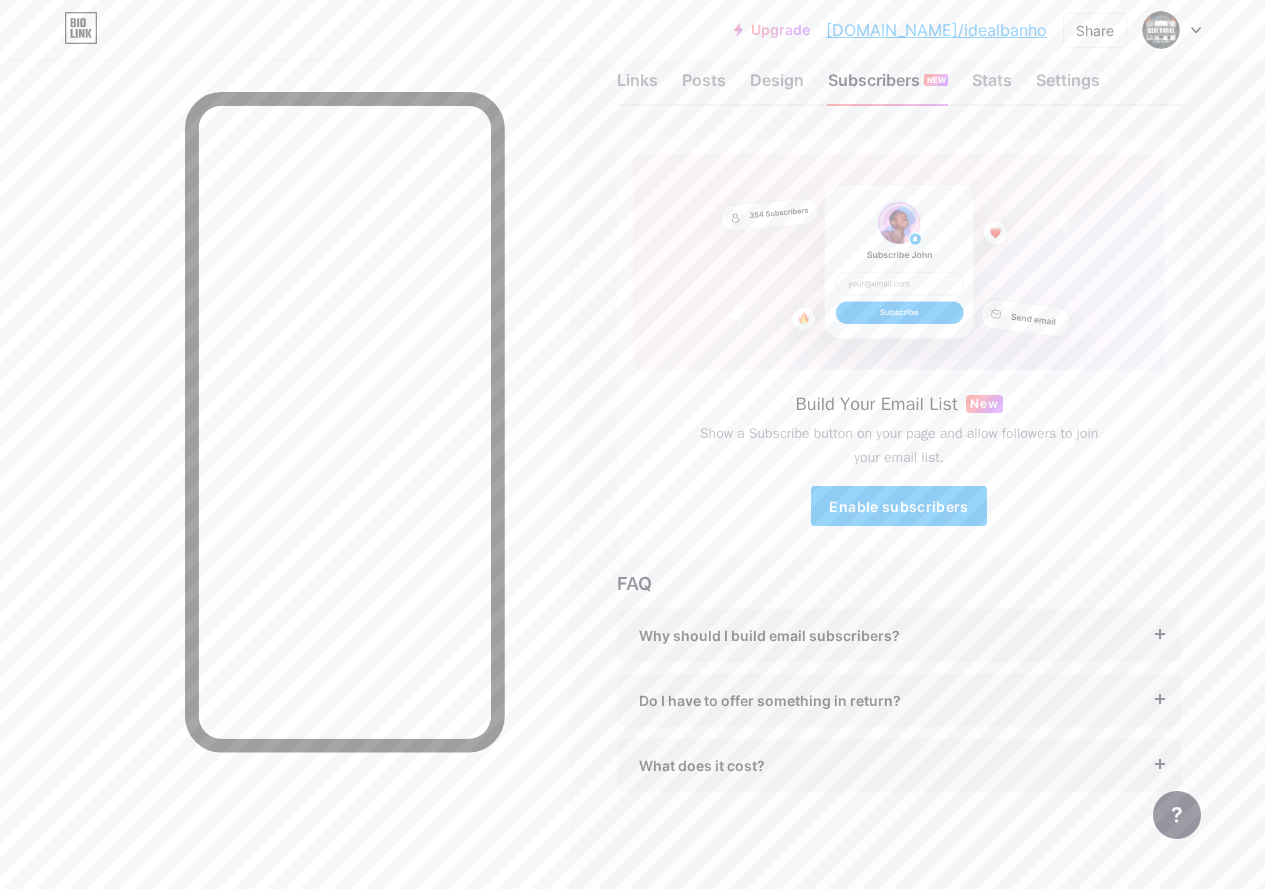 scroll, scrollTop: 0, scrollLeft: 0, axis: both 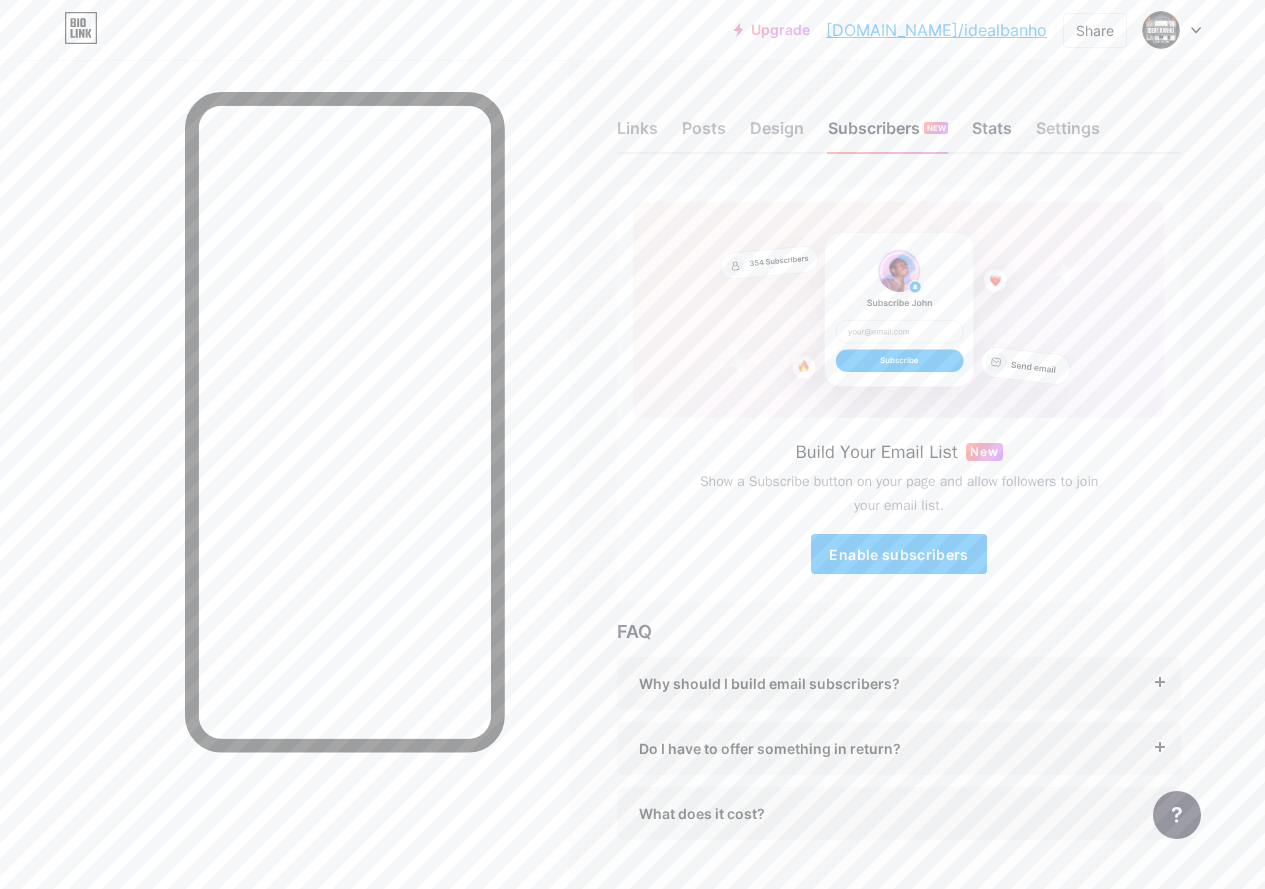 click on "Stats" at bounding box center (992, 134) 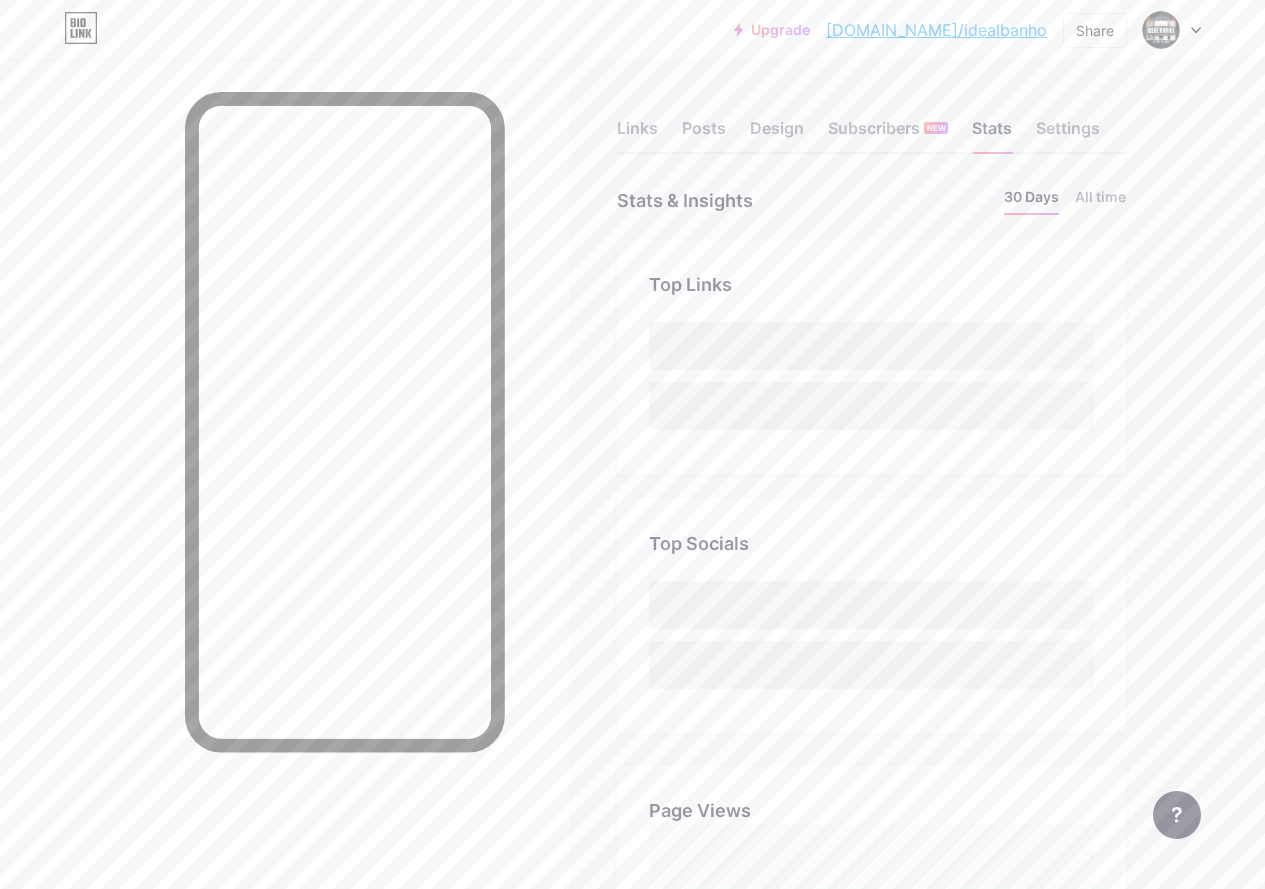 scroll, scrollTop: 999111, scrollLeft: 998735, axis: both 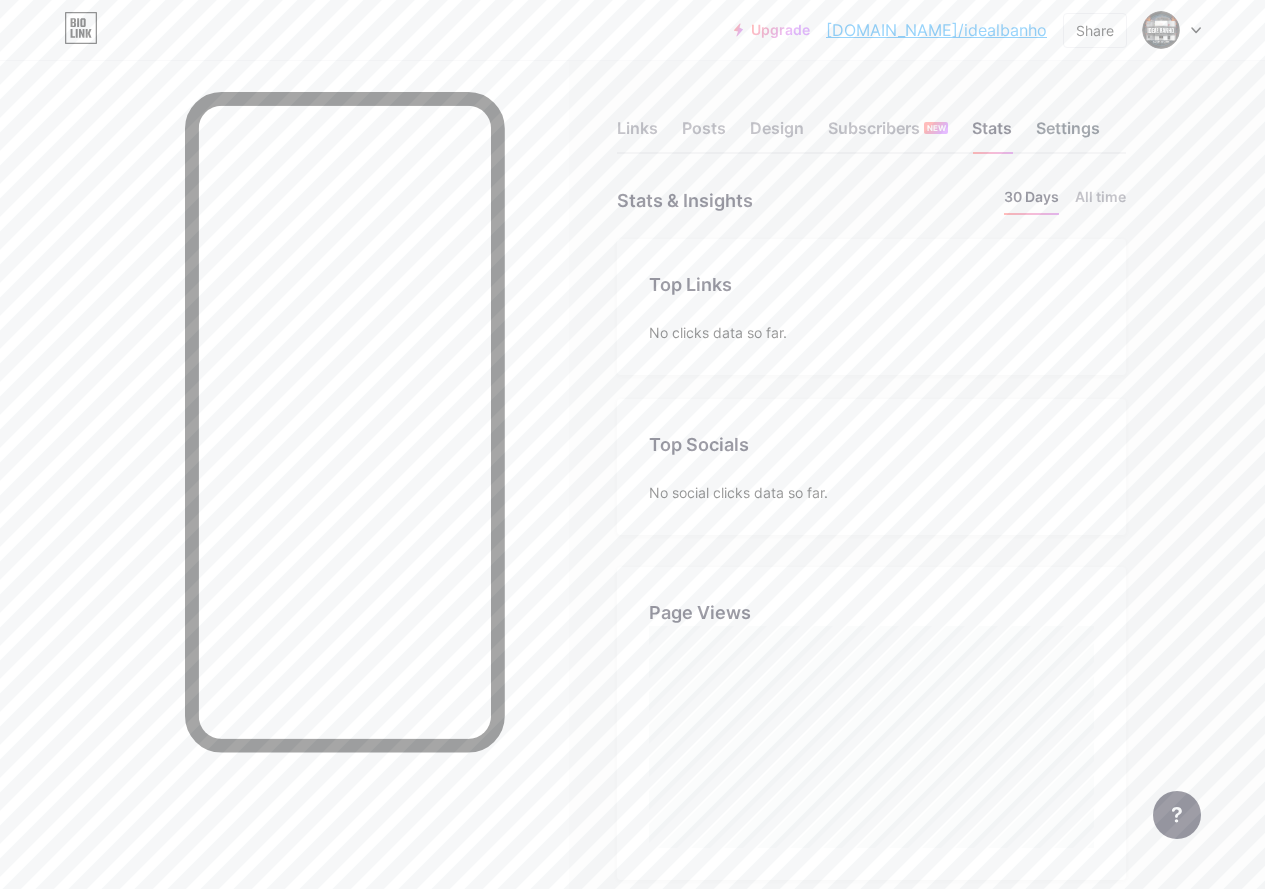 click on "Settings" at bounding box center [1068, 134] 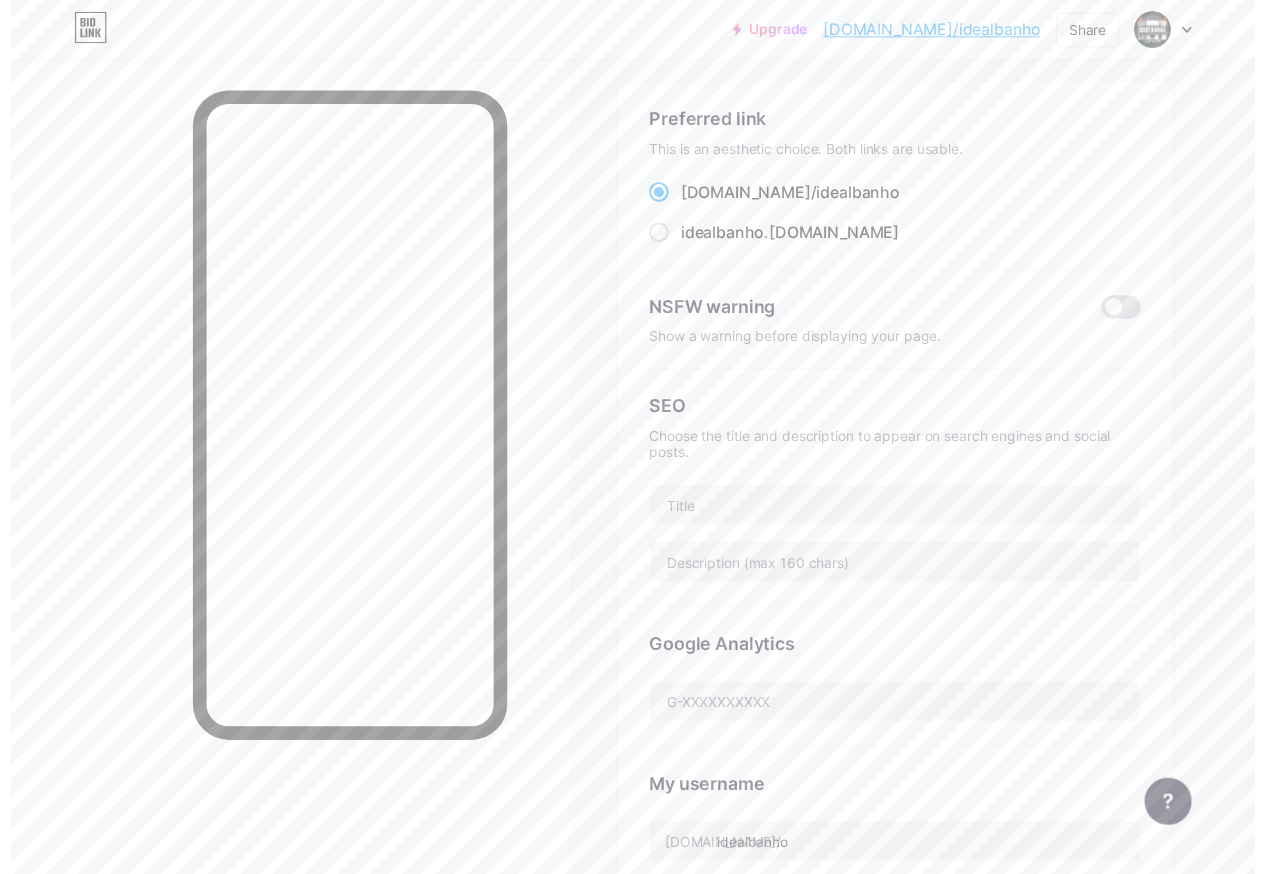 scroll, scrollTop: 0, scrollLeft: 0, axis: both 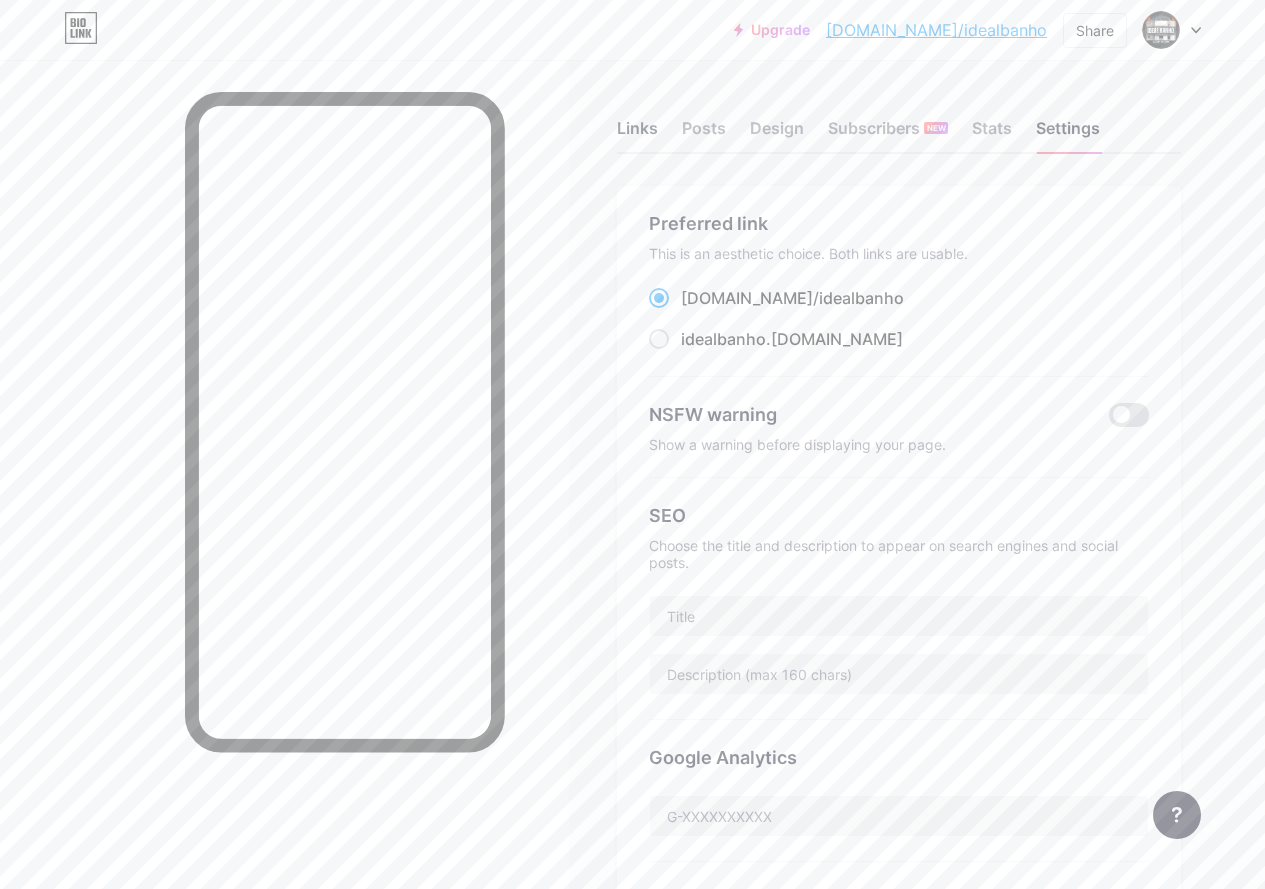 click on "Links" at bounding box center (637, 134) 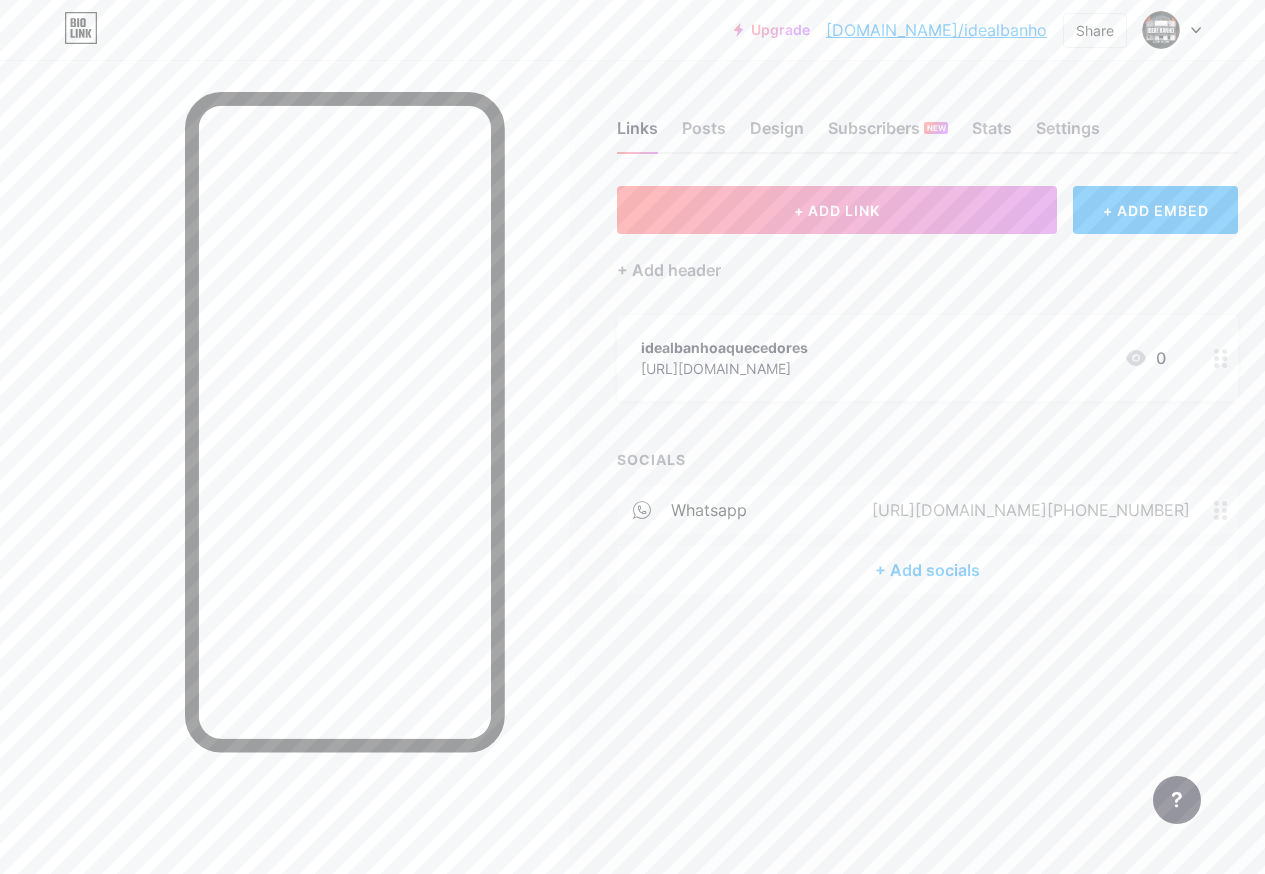 click 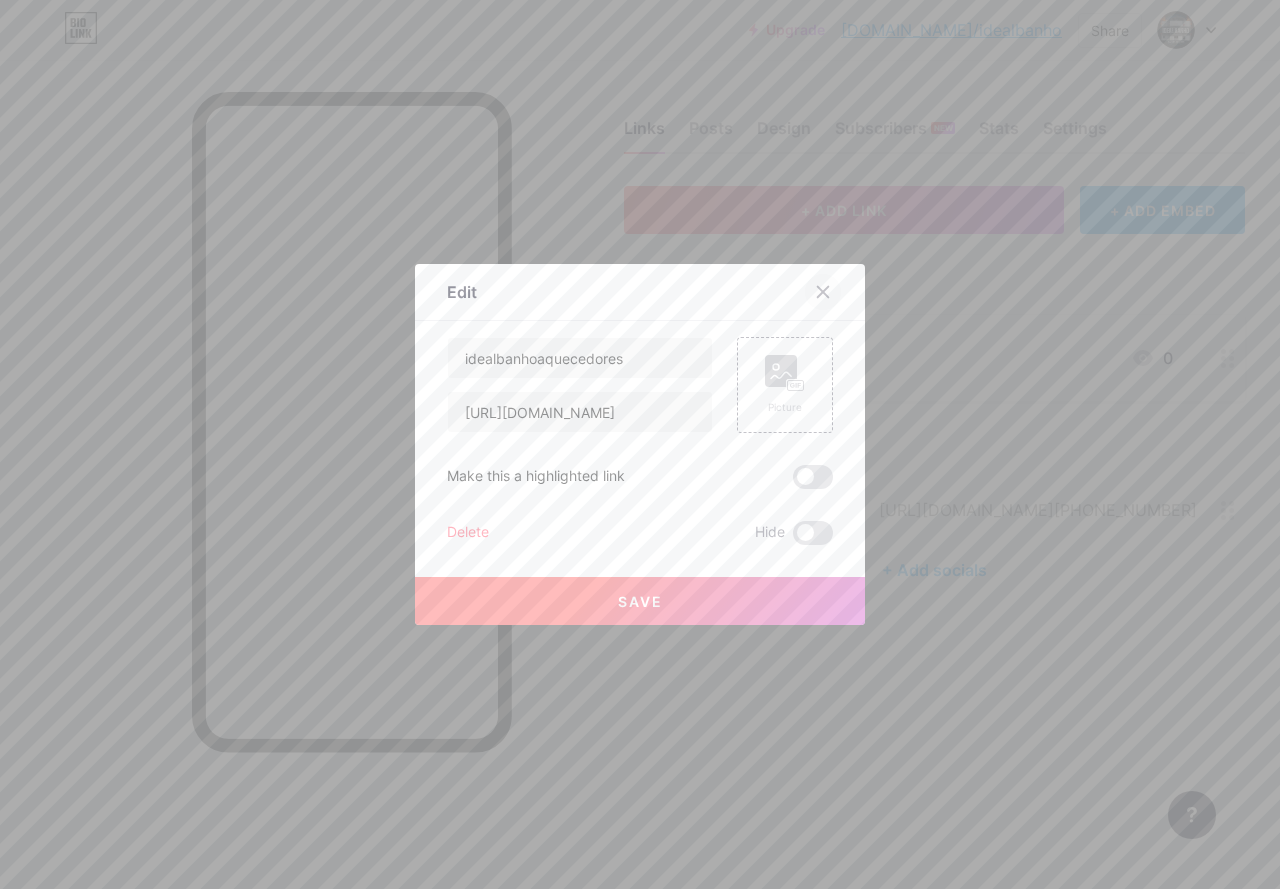 click at bounding box center (823, 292) 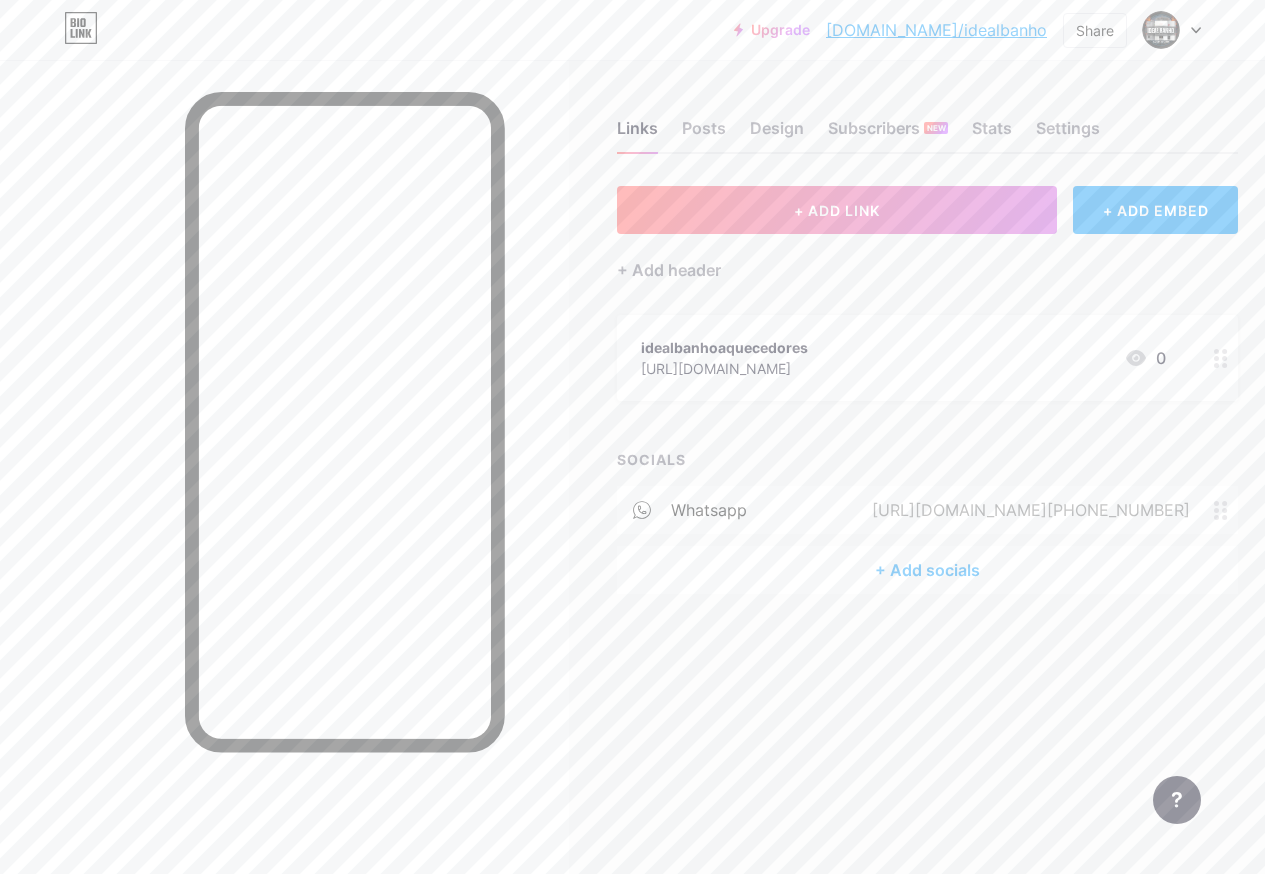 click 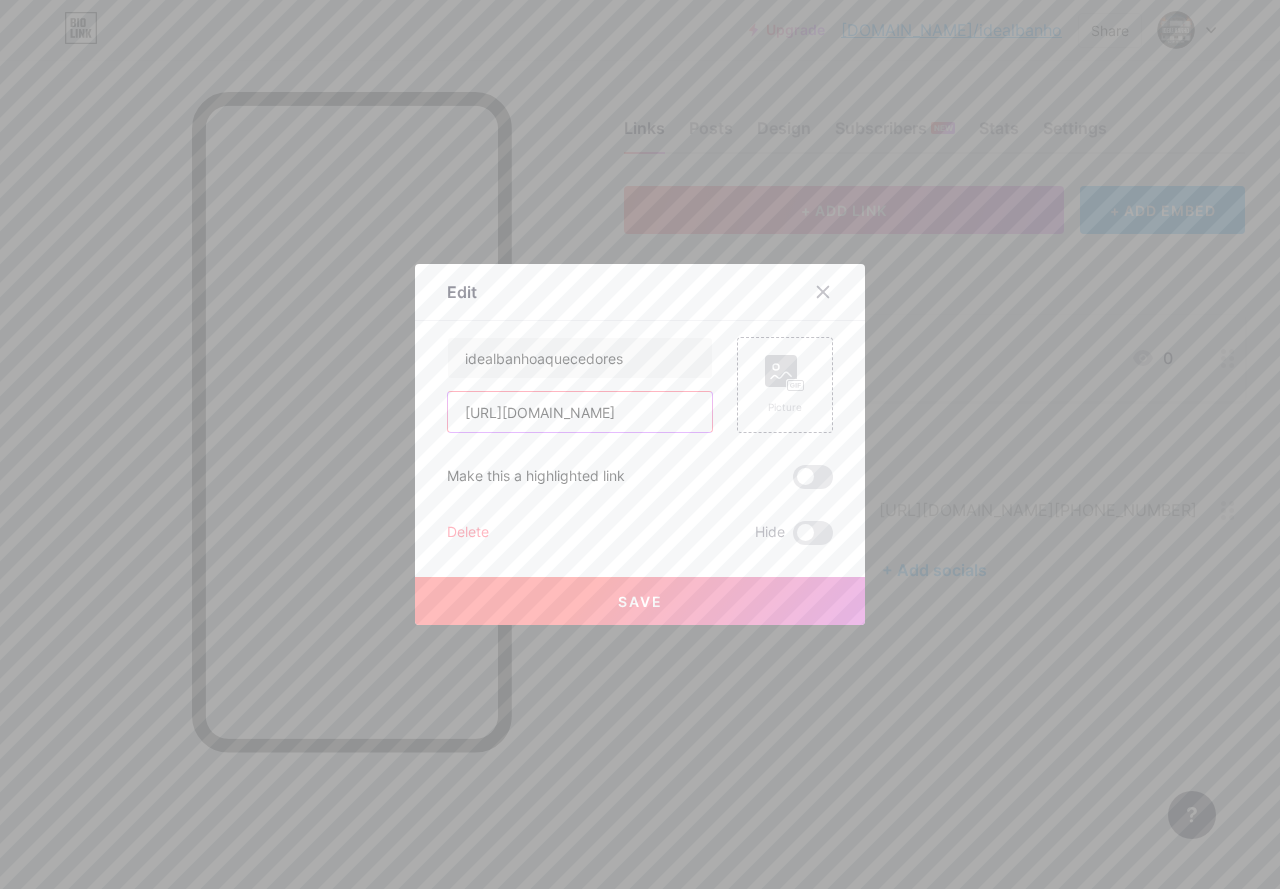 click on "[URL][DOMAIN_NAME]" at bounding box center (580, 412) 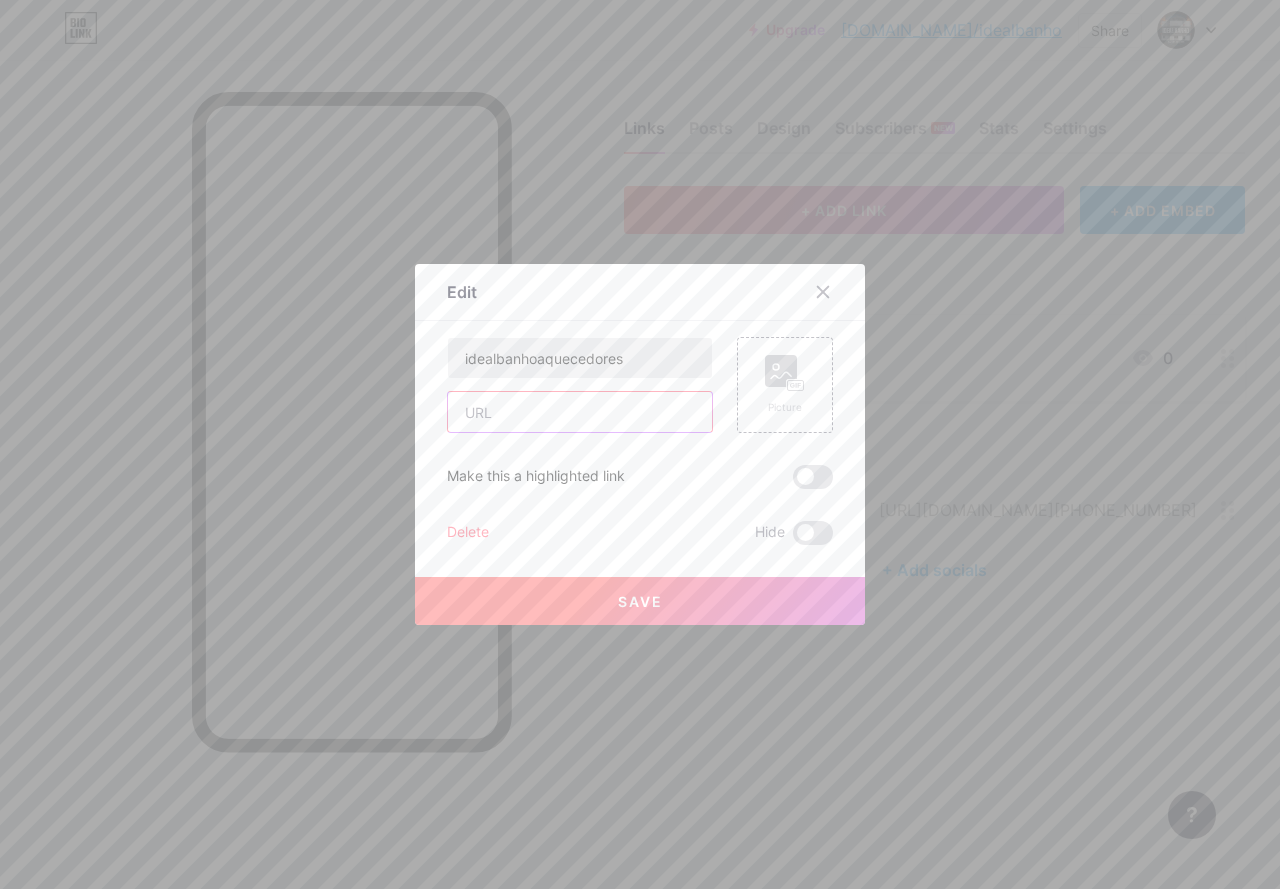 type 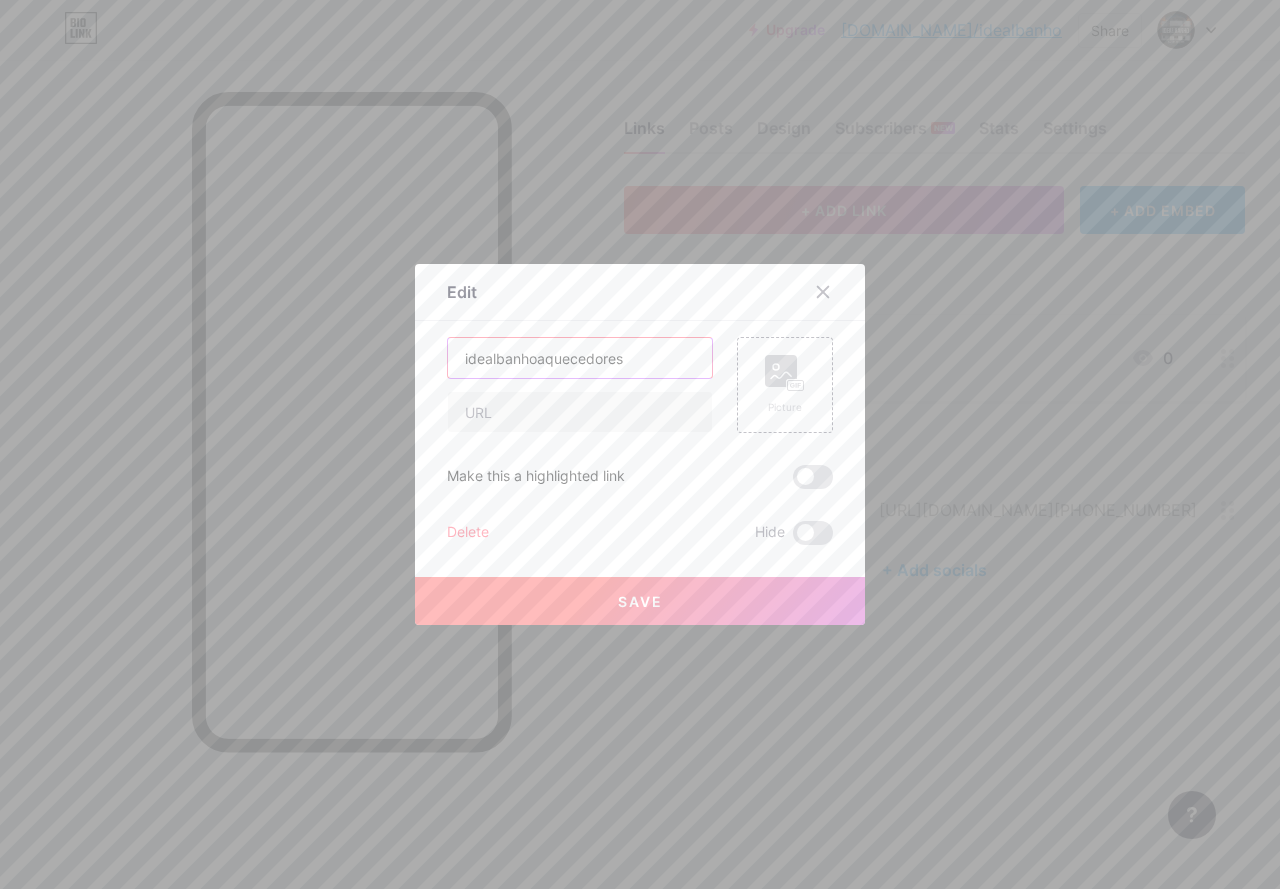click on "idealbanhoaquecedores" at bounding box center [580, 358] 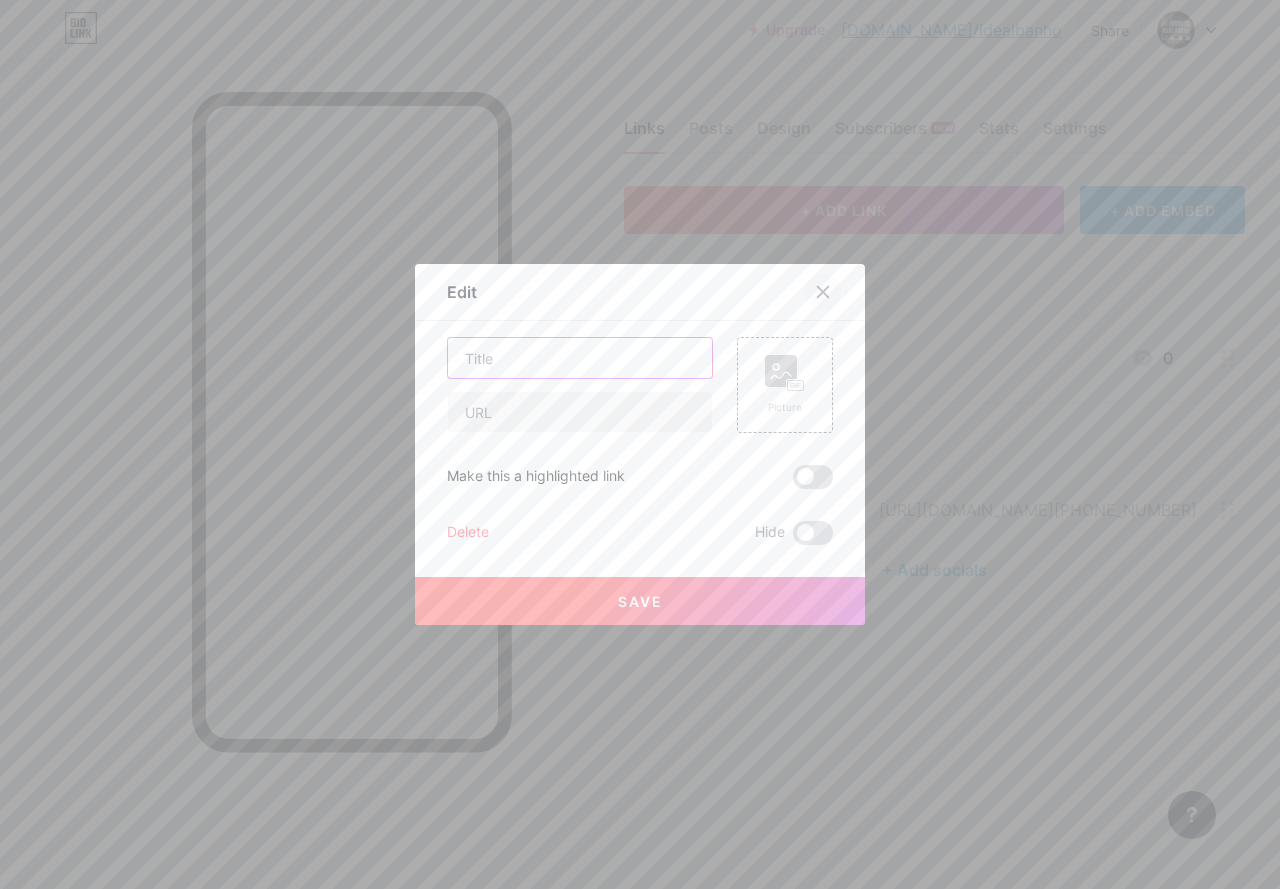 type 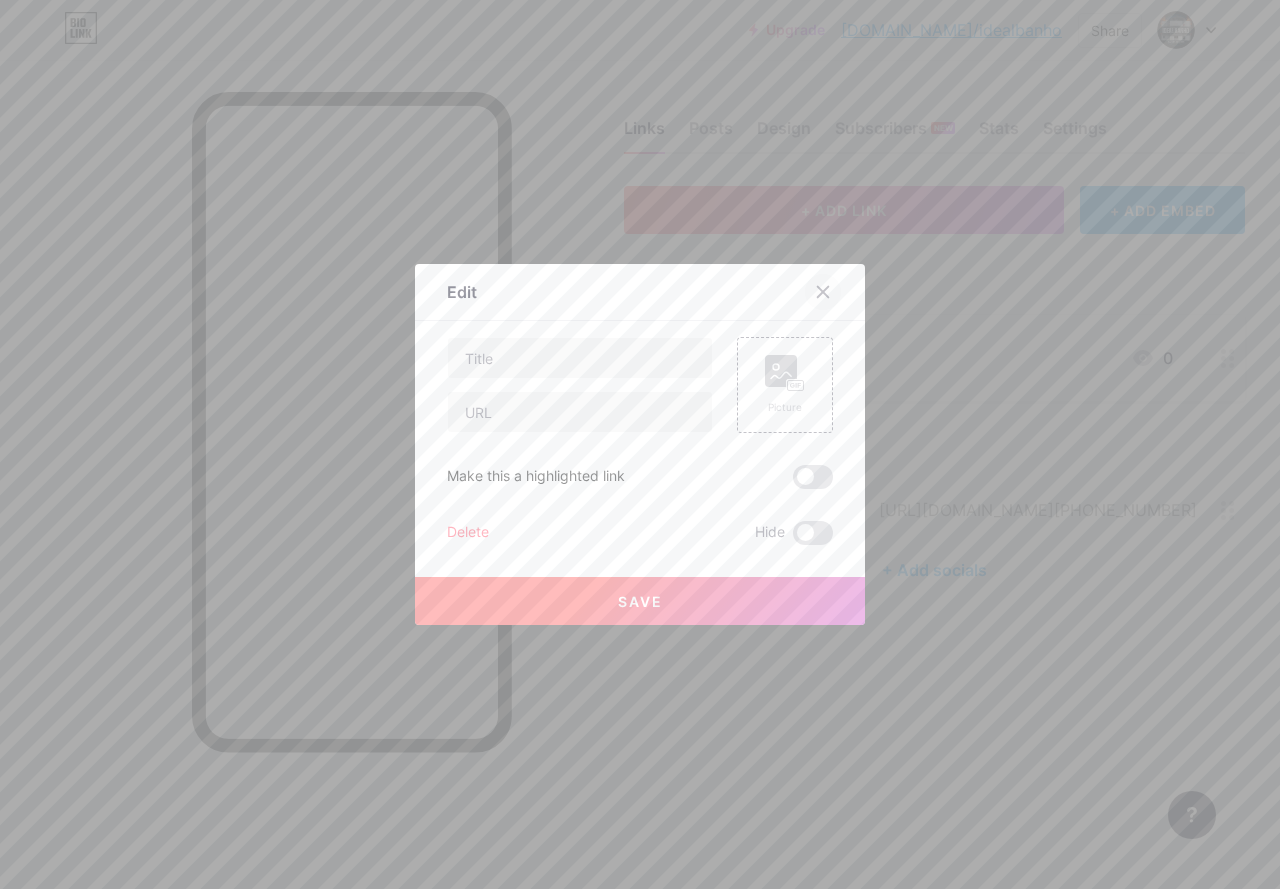 click at bounding box center (823, 292) 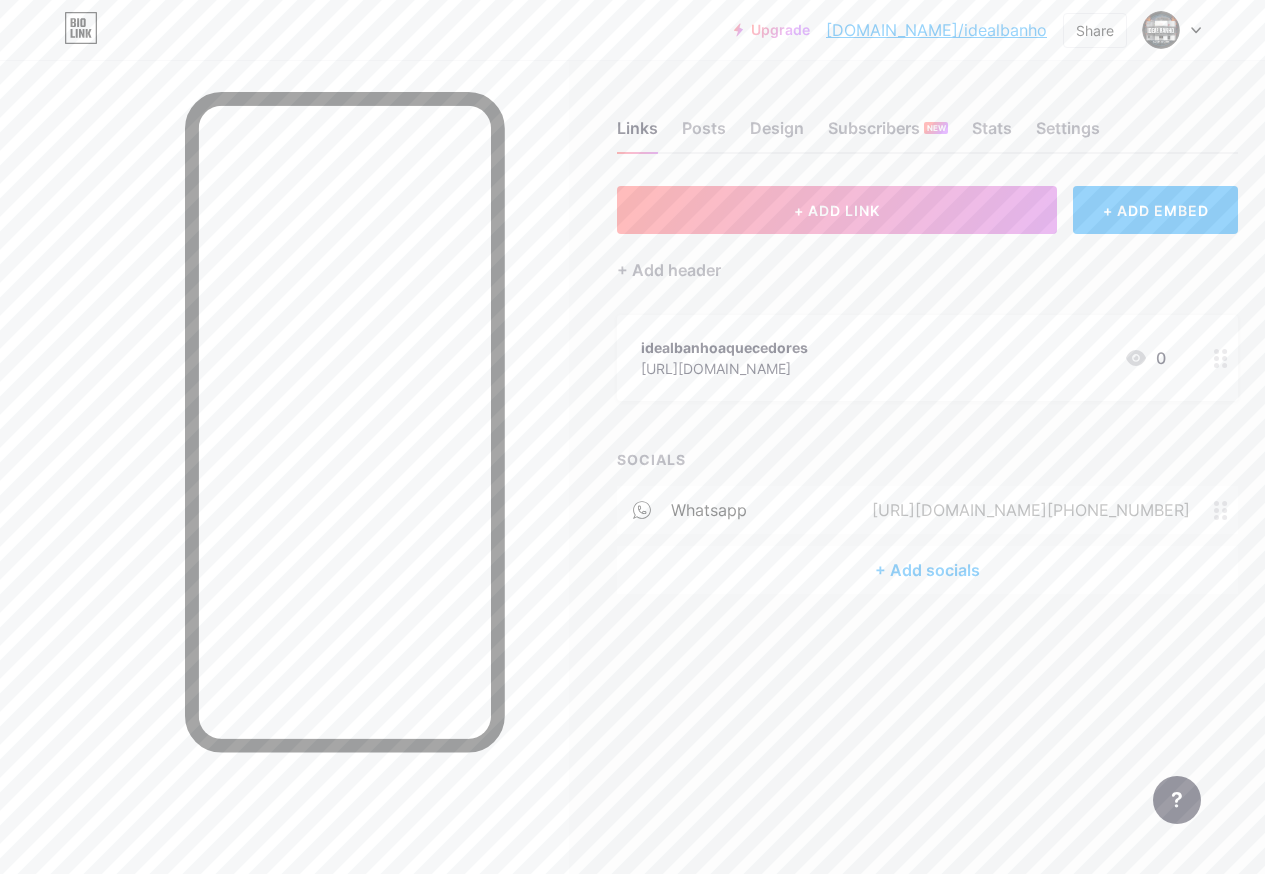 click 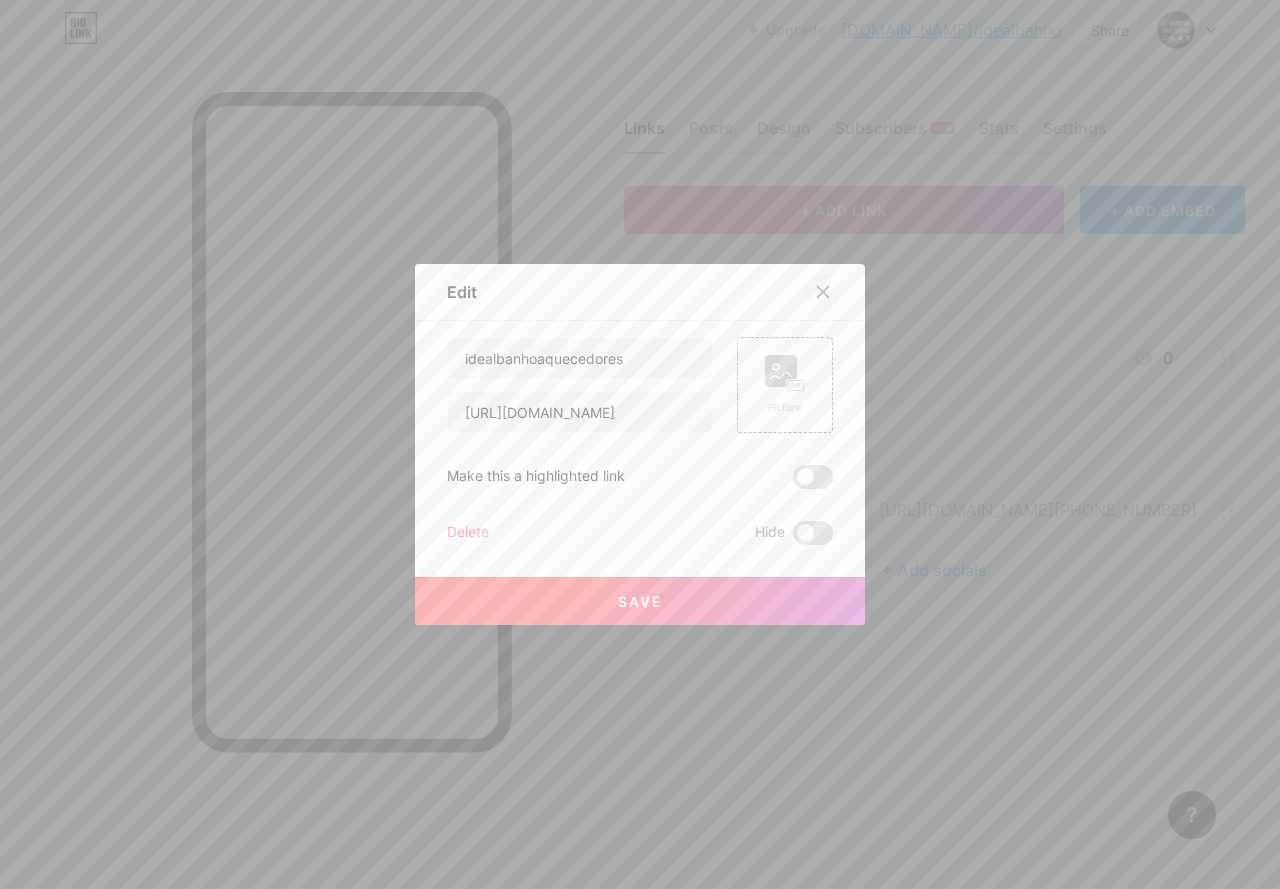 click 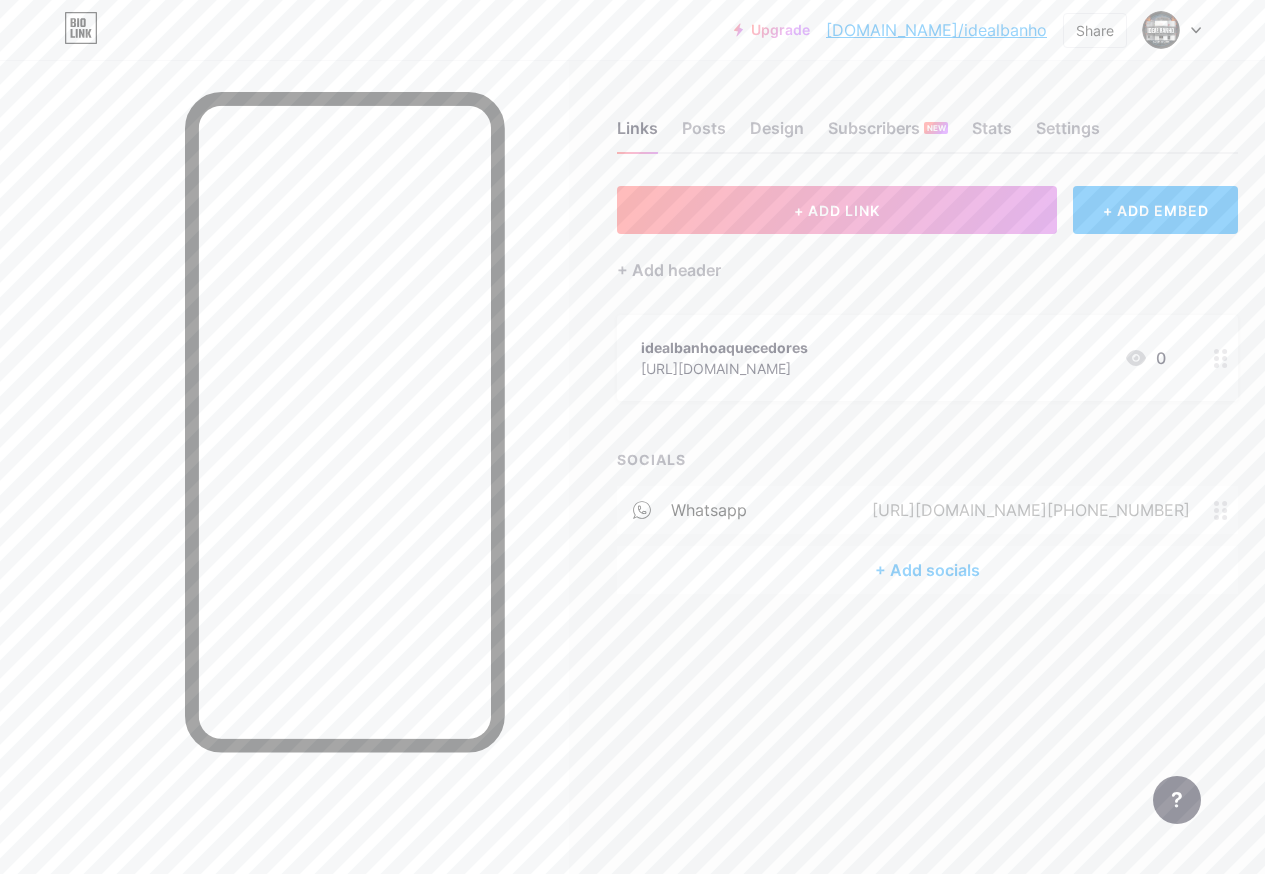 click 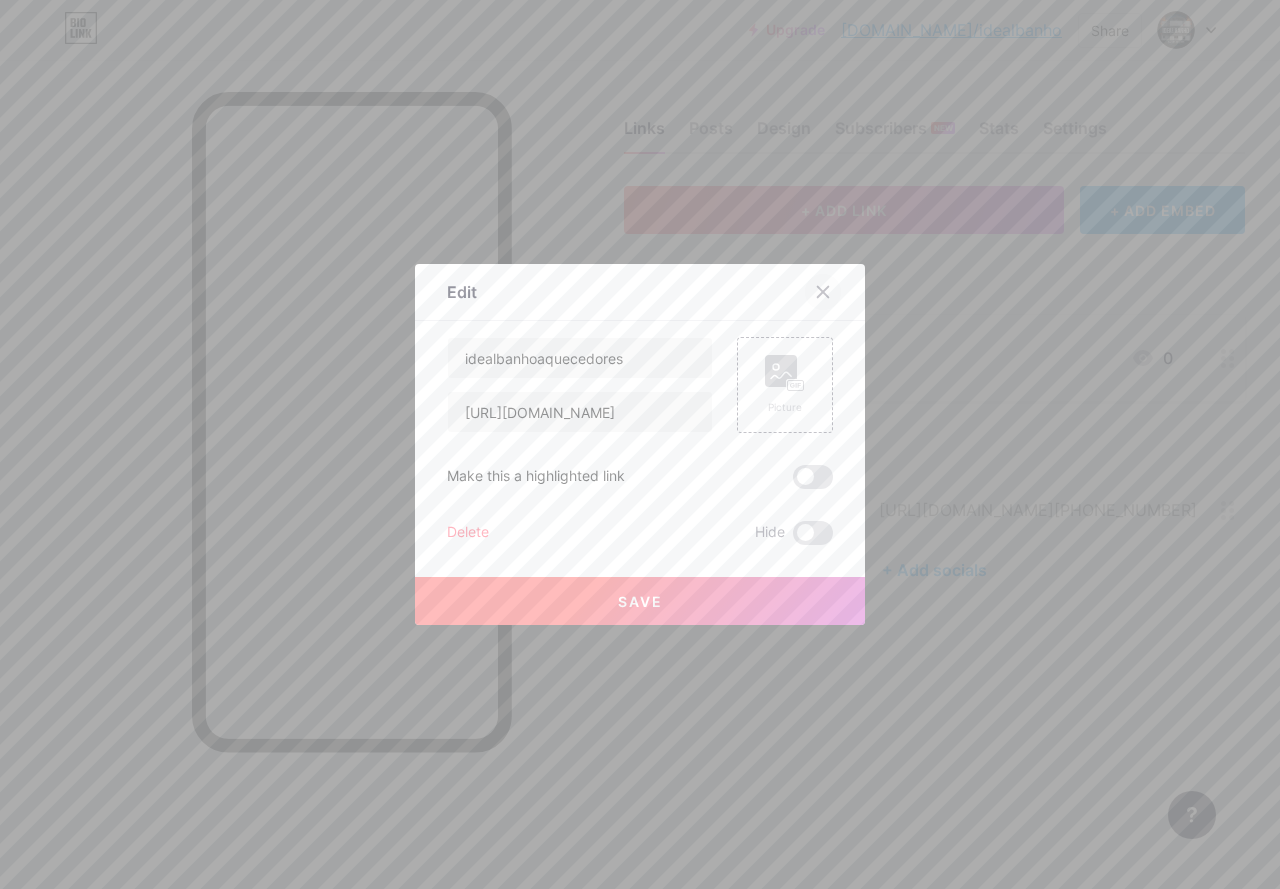 click 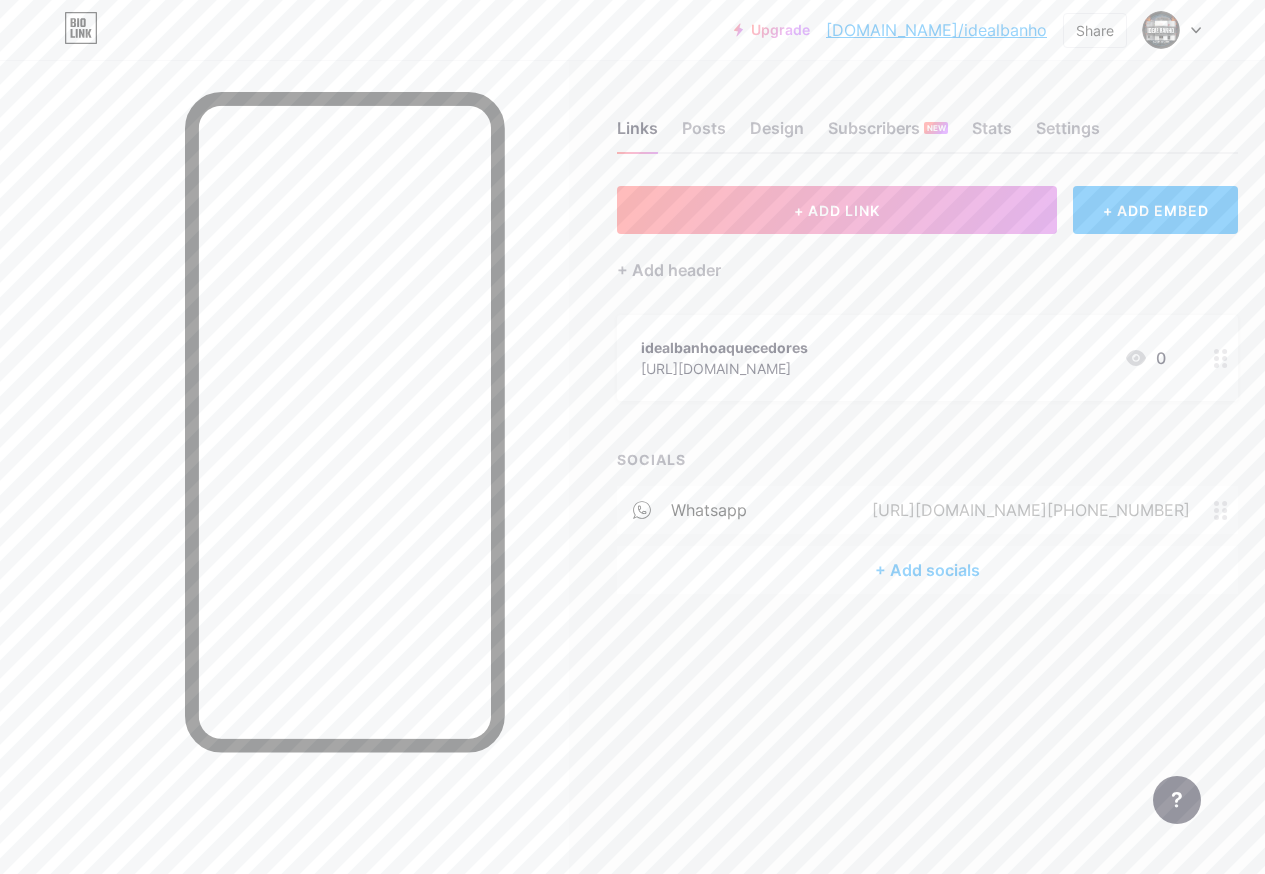 click on "+ ADD LINK     + ADD EMBED
+ Add header
idealbanhoaquecedores
[URL][DOMAIN_NAME]
0
SOCIALS
whatsapp
[URL][DOMAIN_NAME][PHONE_NUMBER]               + Add socials" at bounding box center [927, 390] 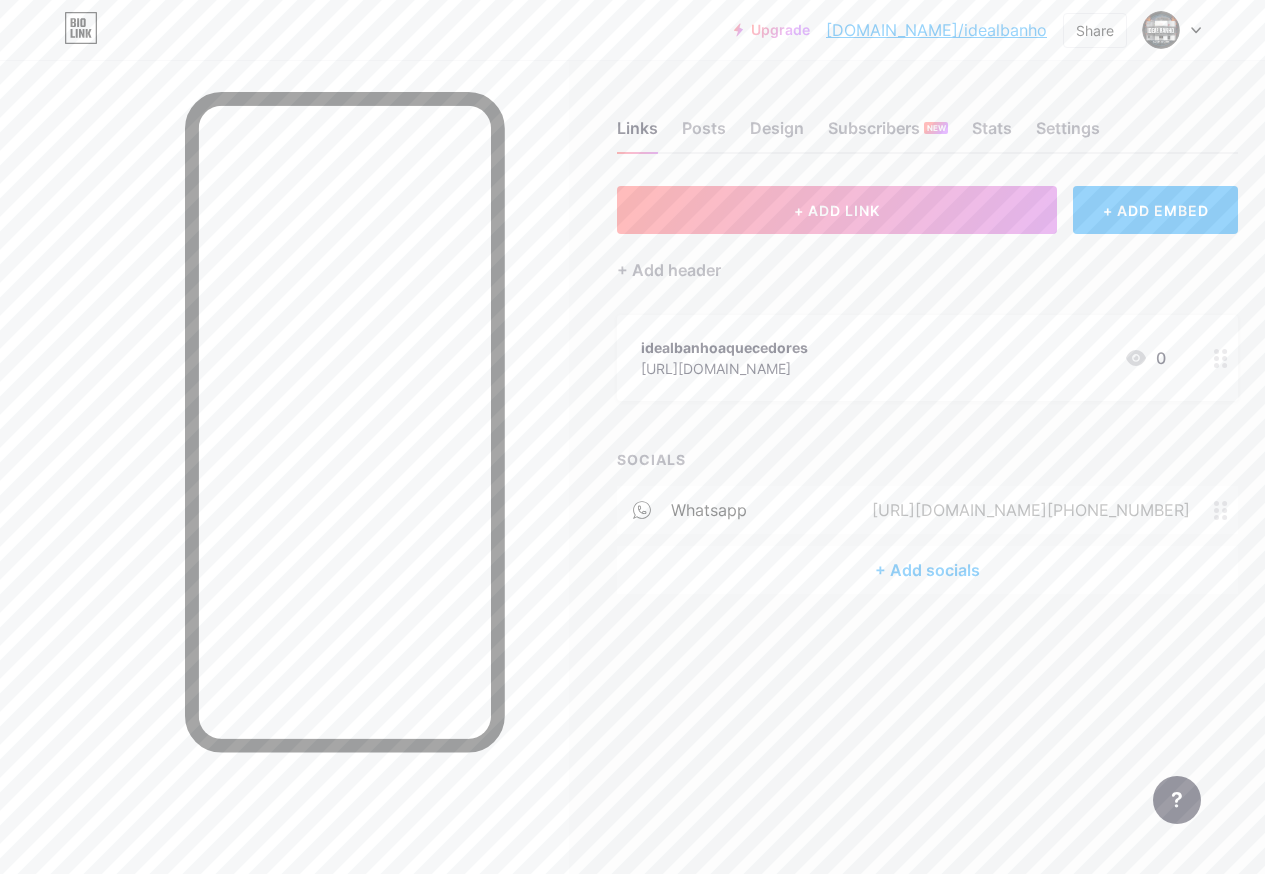 click on "+ Add socials" at bounding box center (927, 570) 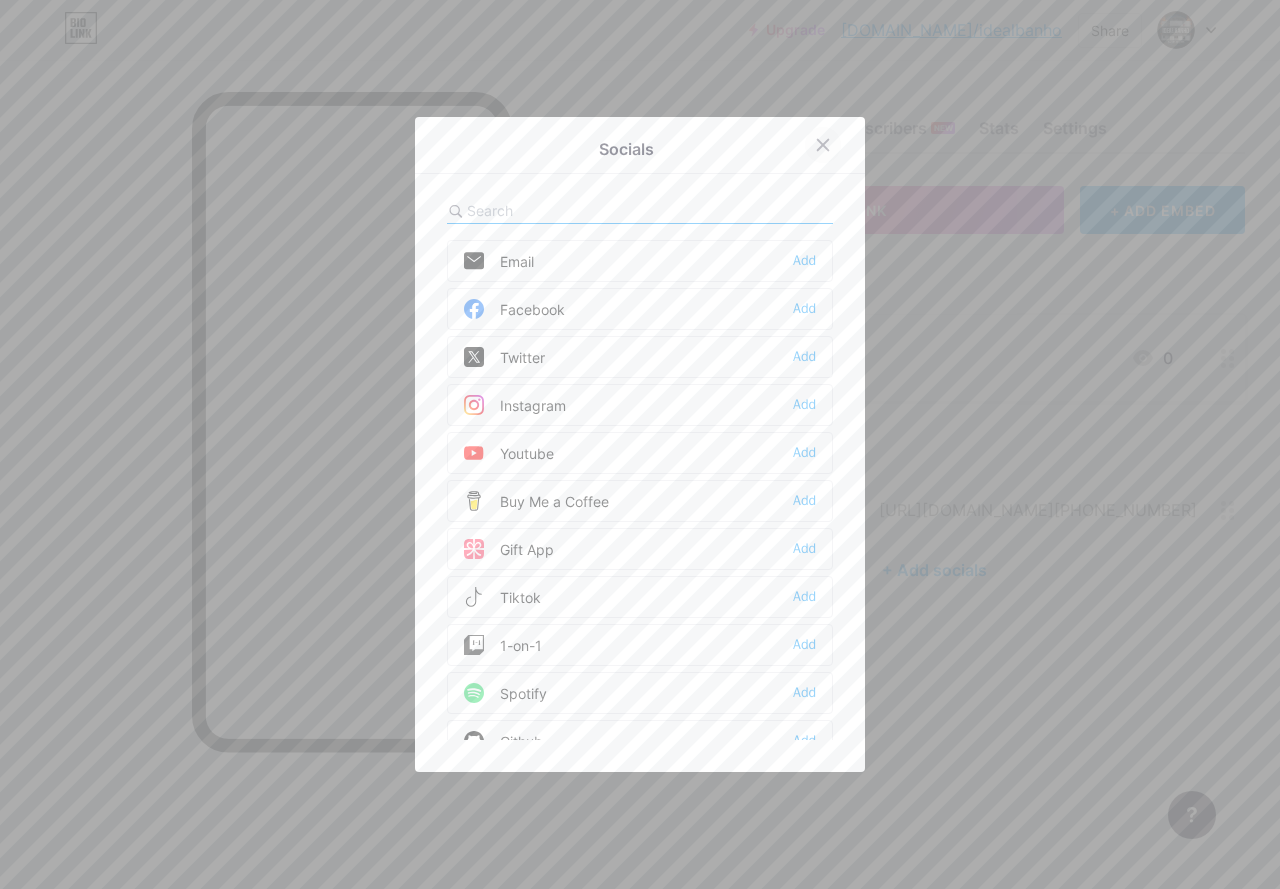 click at bounding box center (823, 145) 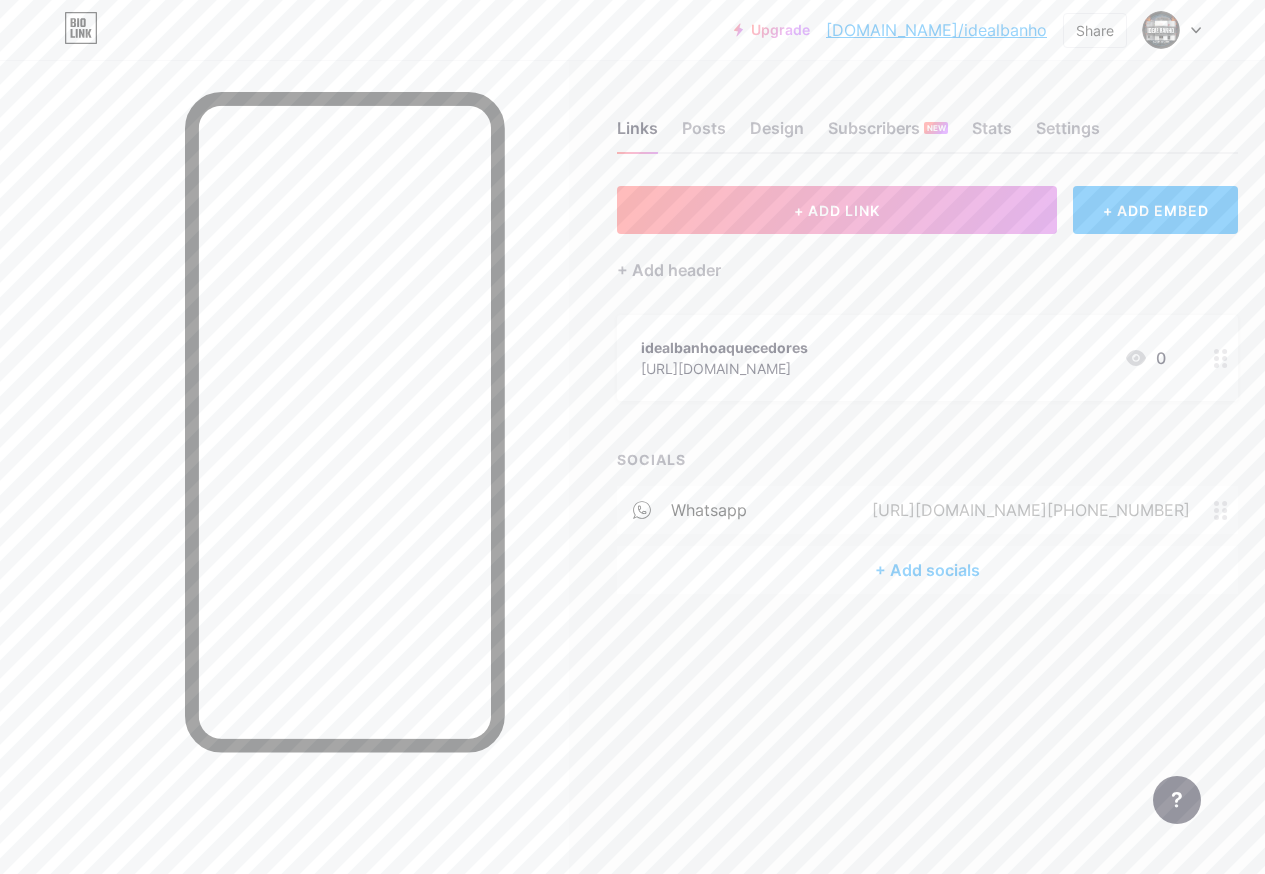click on "Links
Posts
Design
Subscribers
NEW
Stats
Settings       + ADD LINK     + ADD EMBED
+ Add header
idealbanhoaquecedores
[URL][DOMAIN_NAME]
0
SOCIALS
whatsapp
[URL][DOMAIN_NAME][PHONE_NUMBER]               + Add socials                       Feature requests             Help center         Contact support" at bounding box center (661, 377) 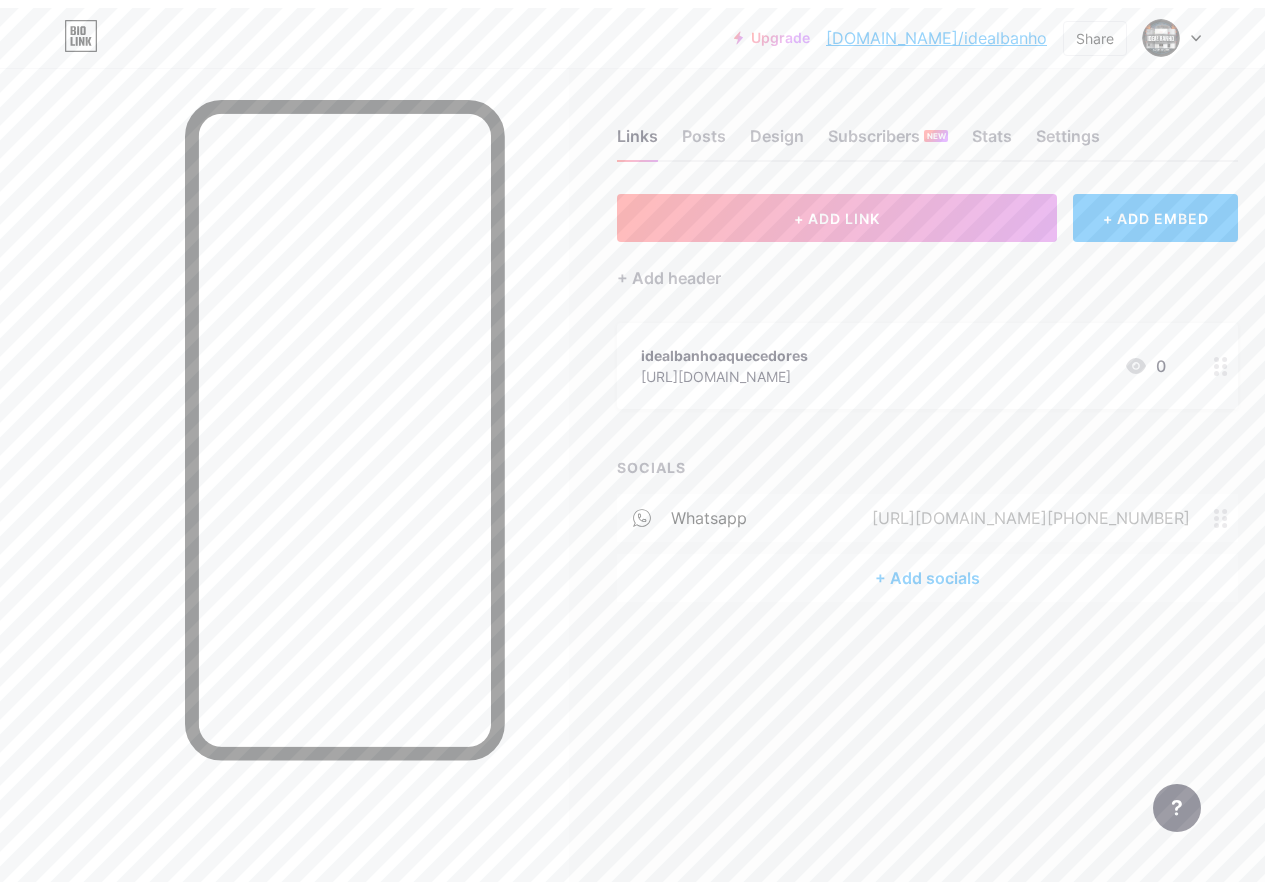 scroll, scrollTop: 0, scrollLeft: 0, axis: both 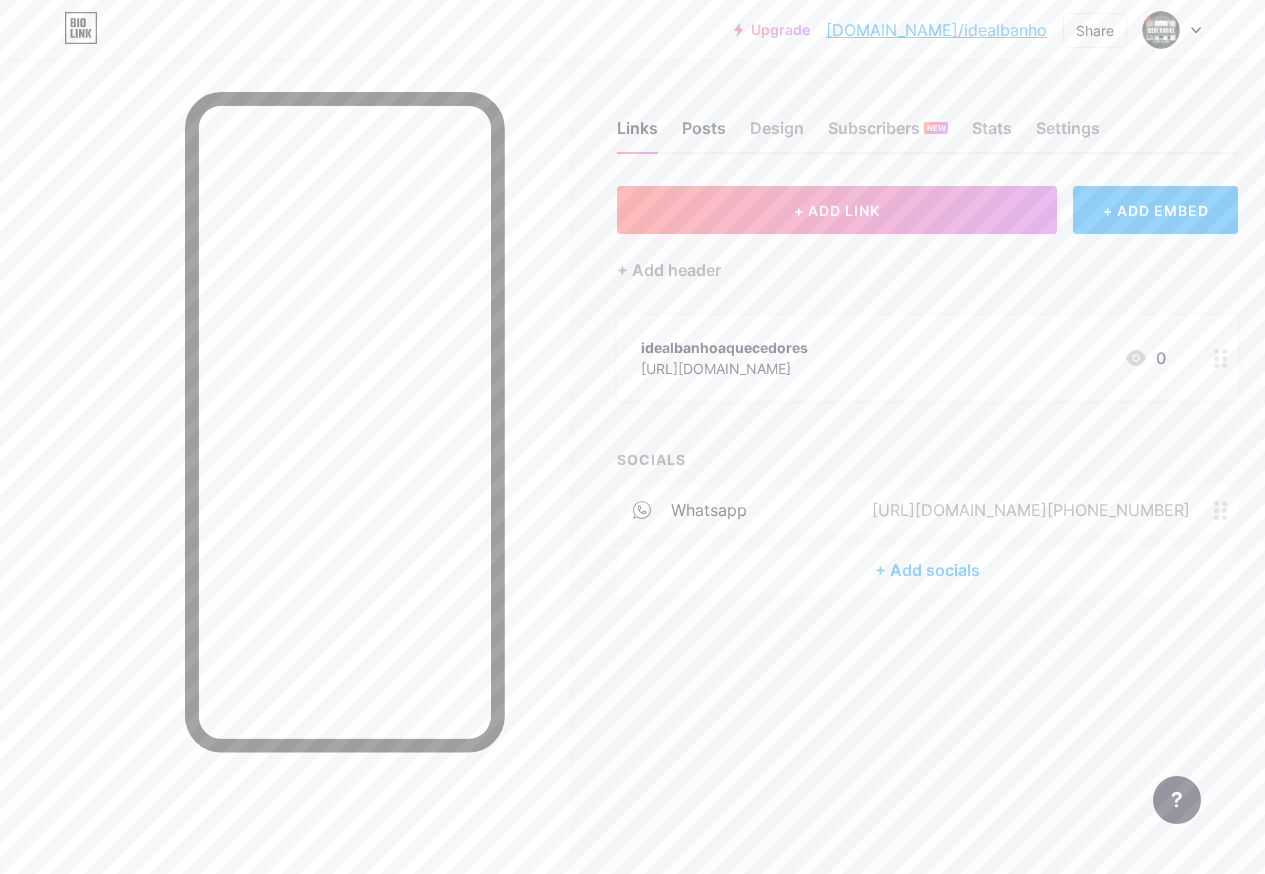 click on "Posts" at bounding box center (704, 134) 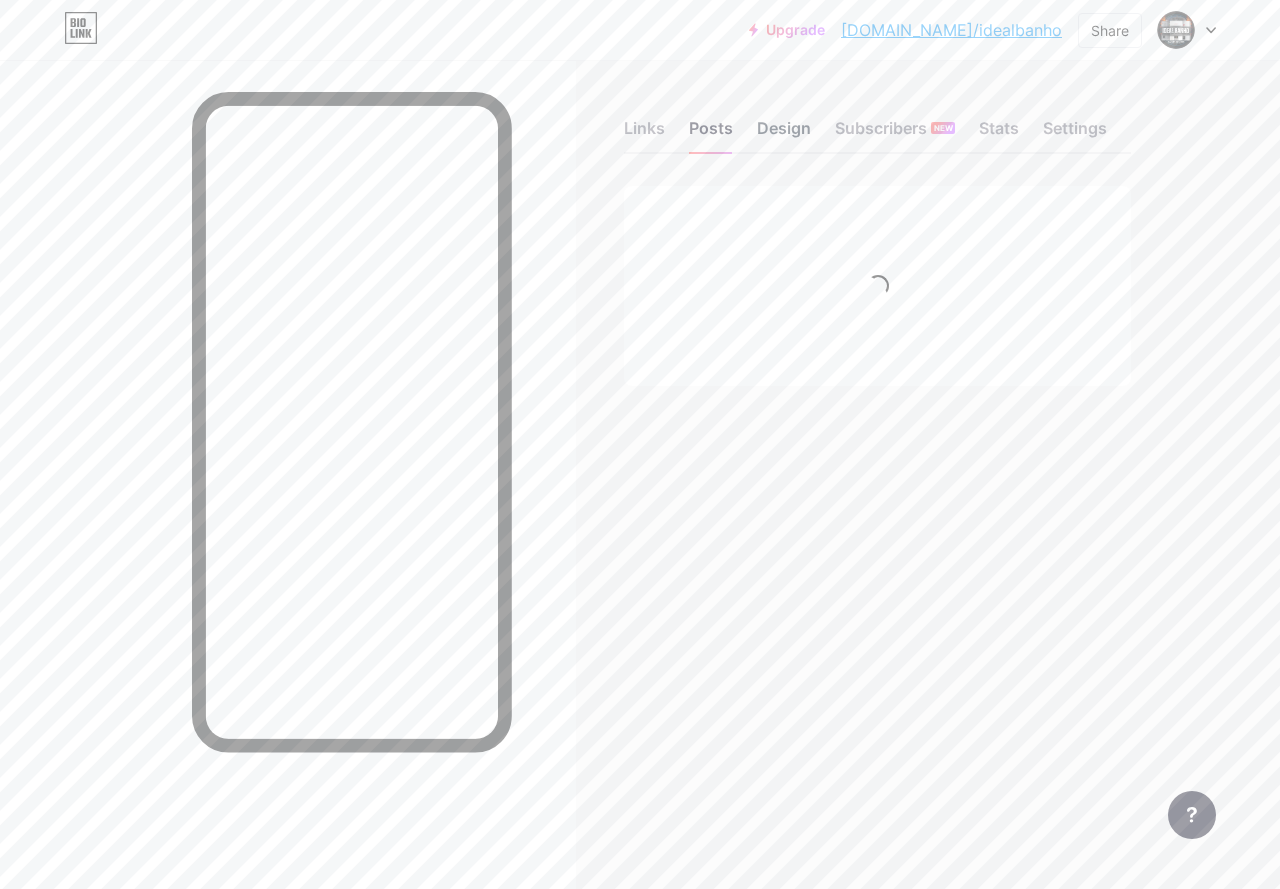 click on "Design" at bounding box center [784, 134] 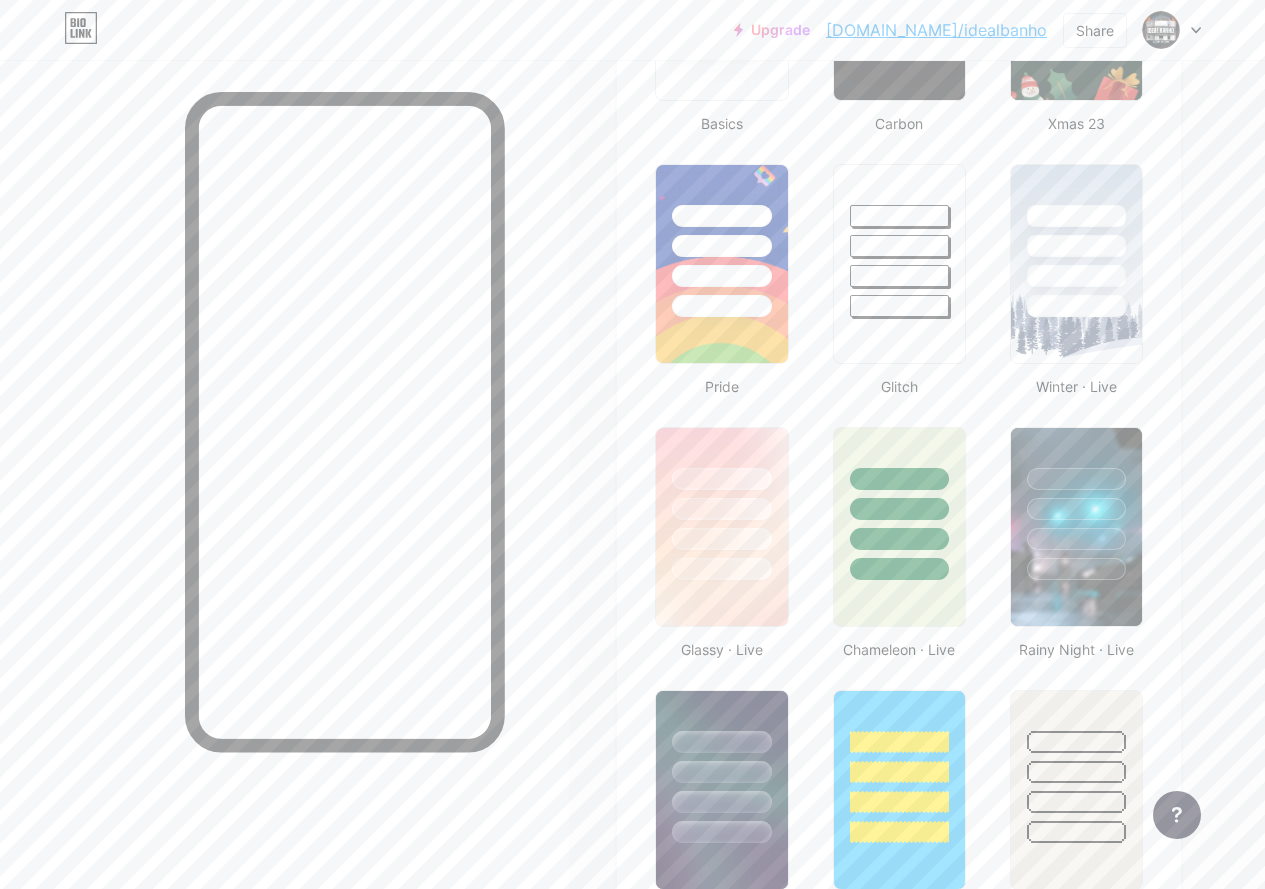 scroll, scrollTop: 700, scrollLeft: 0, axis: vertical 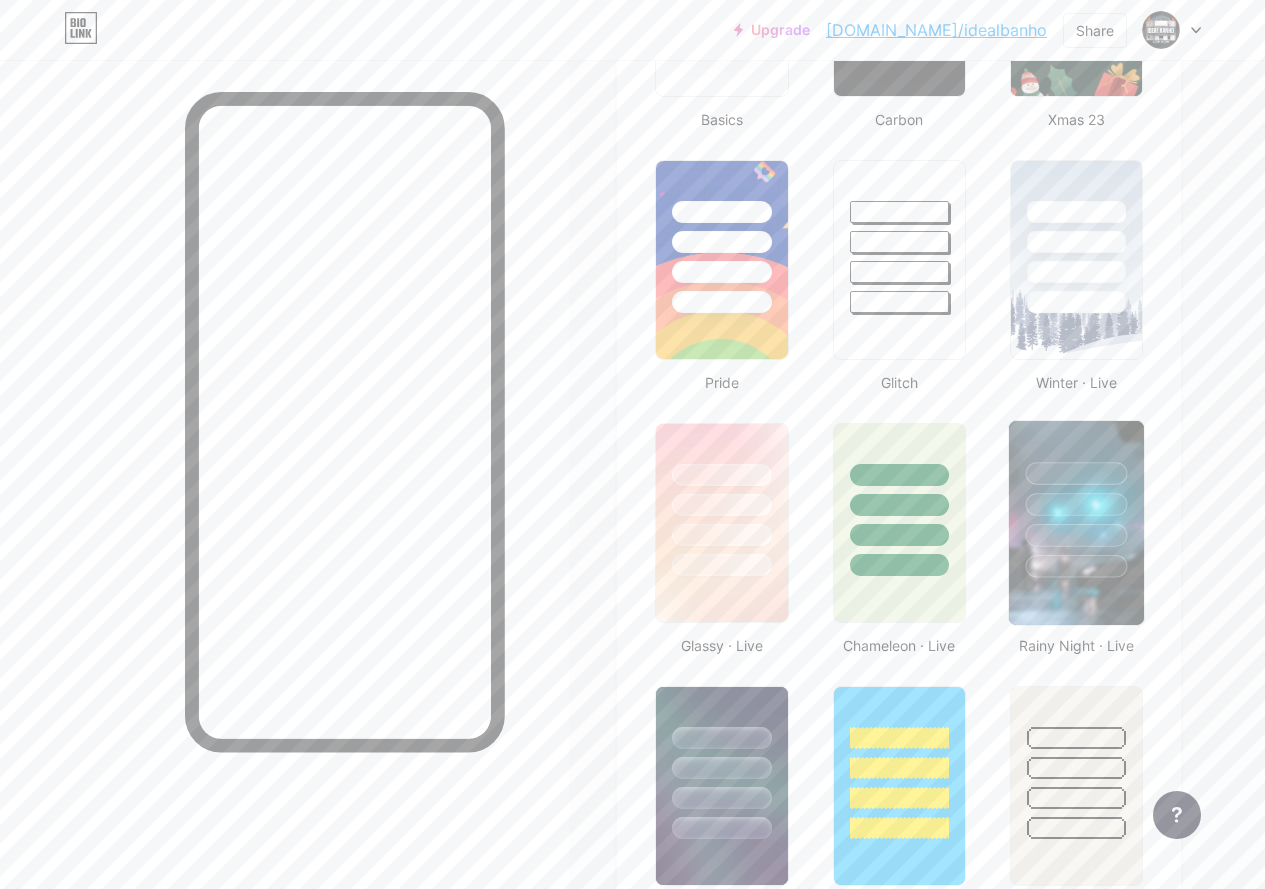 type on "#000000" 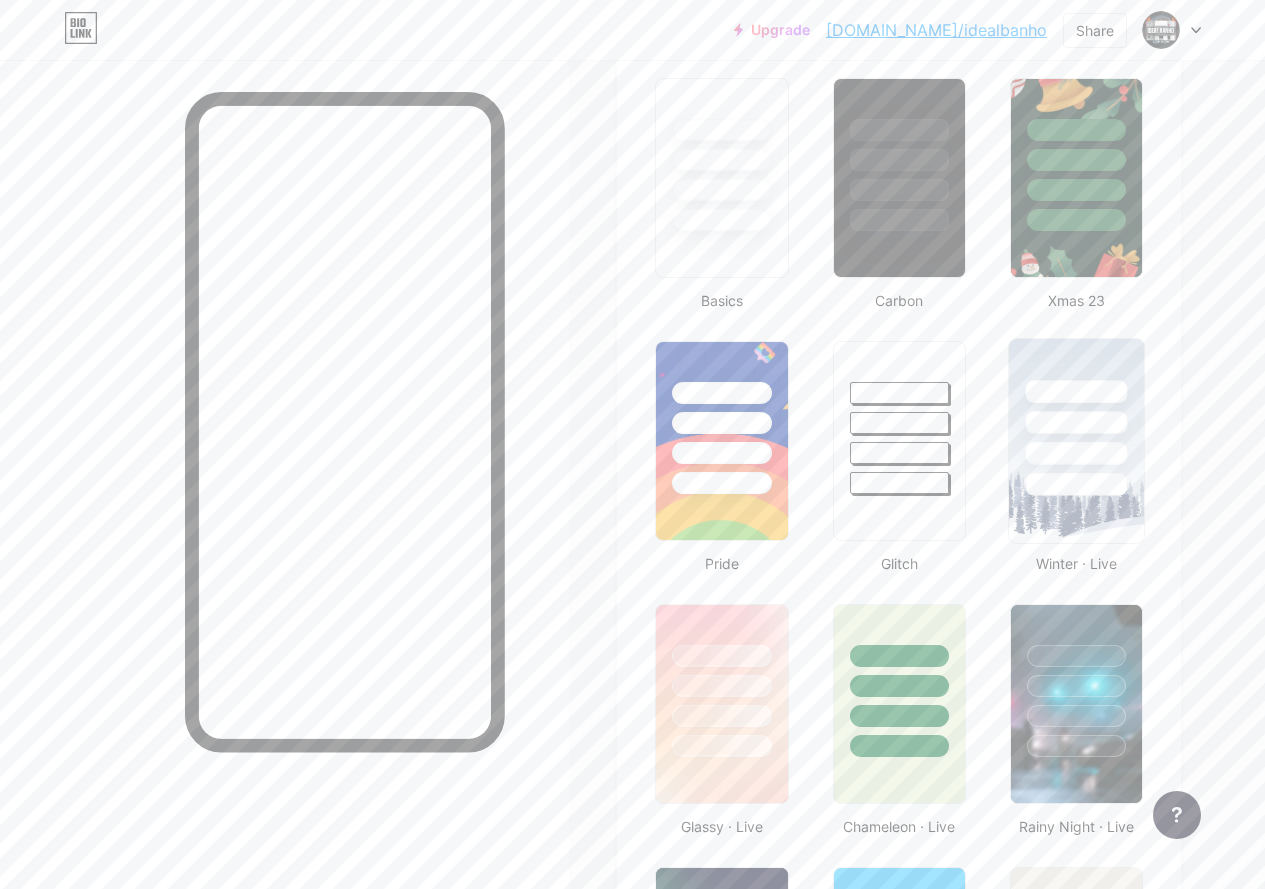 scroll, scrollTop: 700, scrollLeft: 0, axis: vertical 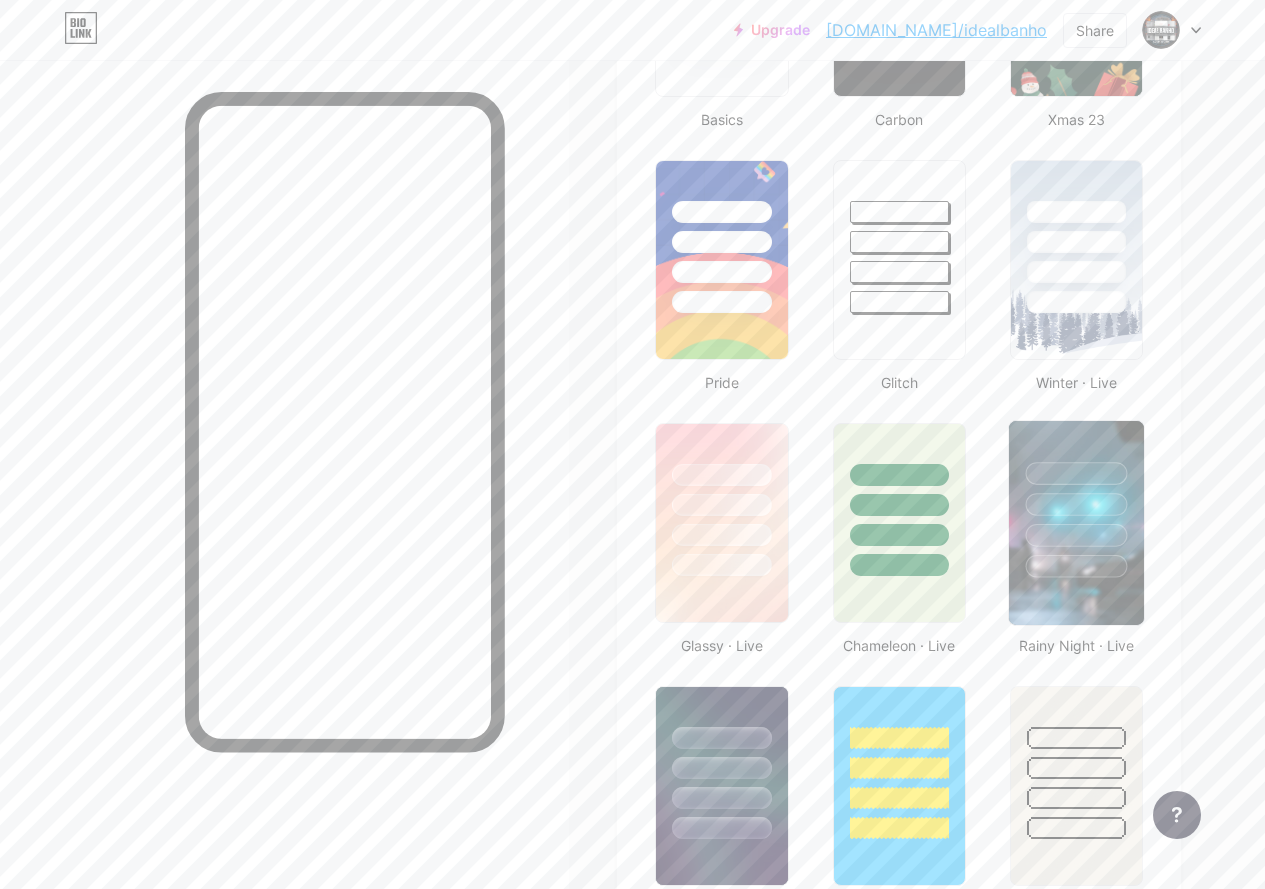 click at bounding box center [1076, 504] 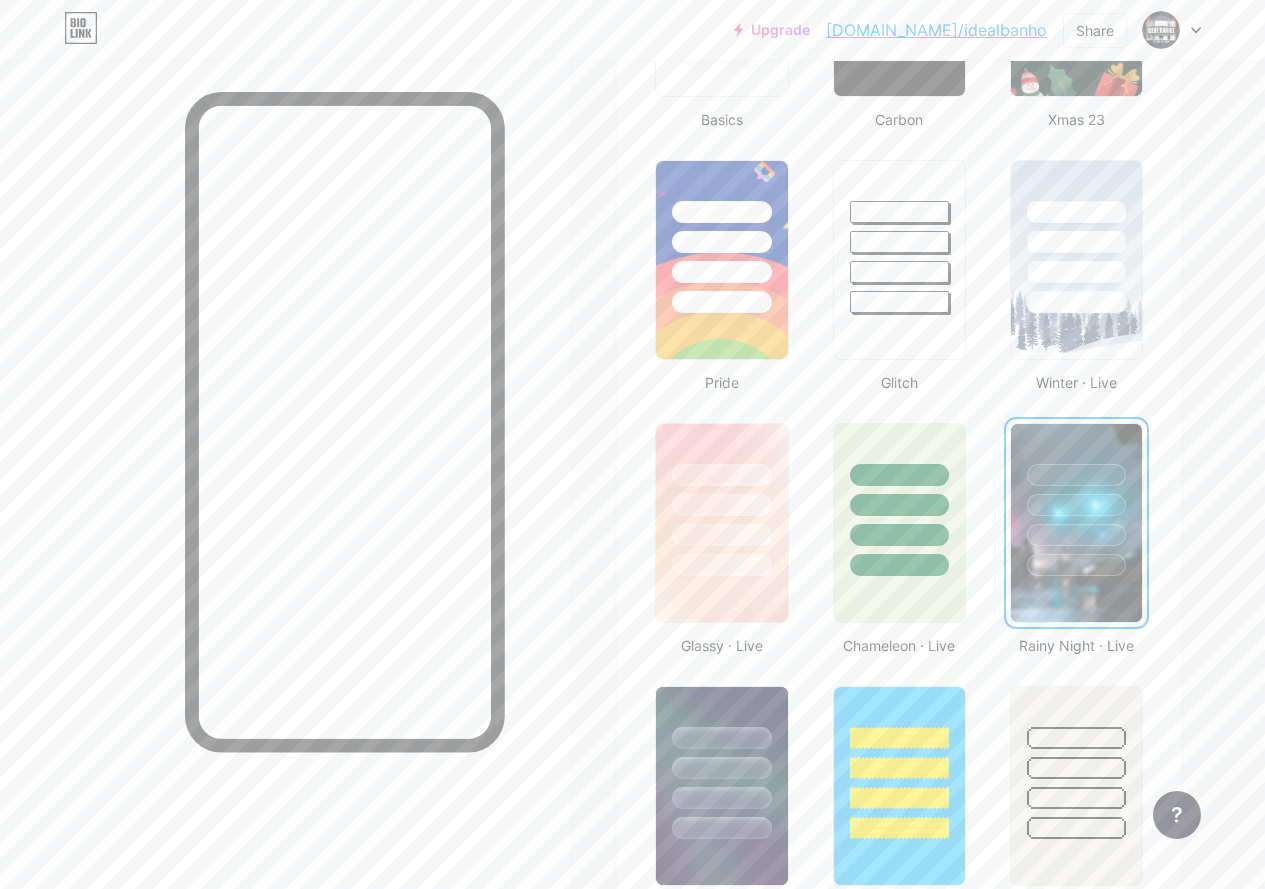click on "Links
Posts
Design
Subscribers
NEW
Stats
Settings     Profile   IDEAL BANHO AQUECEDORES     Venda, instalação e manutenção 🔧🚿                   Themes   Link in bio   Blog   Shop       Basics       Carbon       Xmas 23       Pride       Glitch       Winter · Live       Glassy · Live       Chameleon · Live       Rainy Night · Live       Neon · Live       Summer       Retro       Strawberry · Live       Desert       Sunny       Autumn       Leaf       Clear Sky       Blush       Unicorn       Minimal       Cloudy       Shadow     Create your own           Changes saved       Position to display socials                 Top                     Bottom
Disable Bio Link branding
Will hide the Bio Link branding from homepage     Display Share button
Enables social sharing options on your page including a QR code.   Changes saved           Feature requests" at bounding box center (632, 1028) 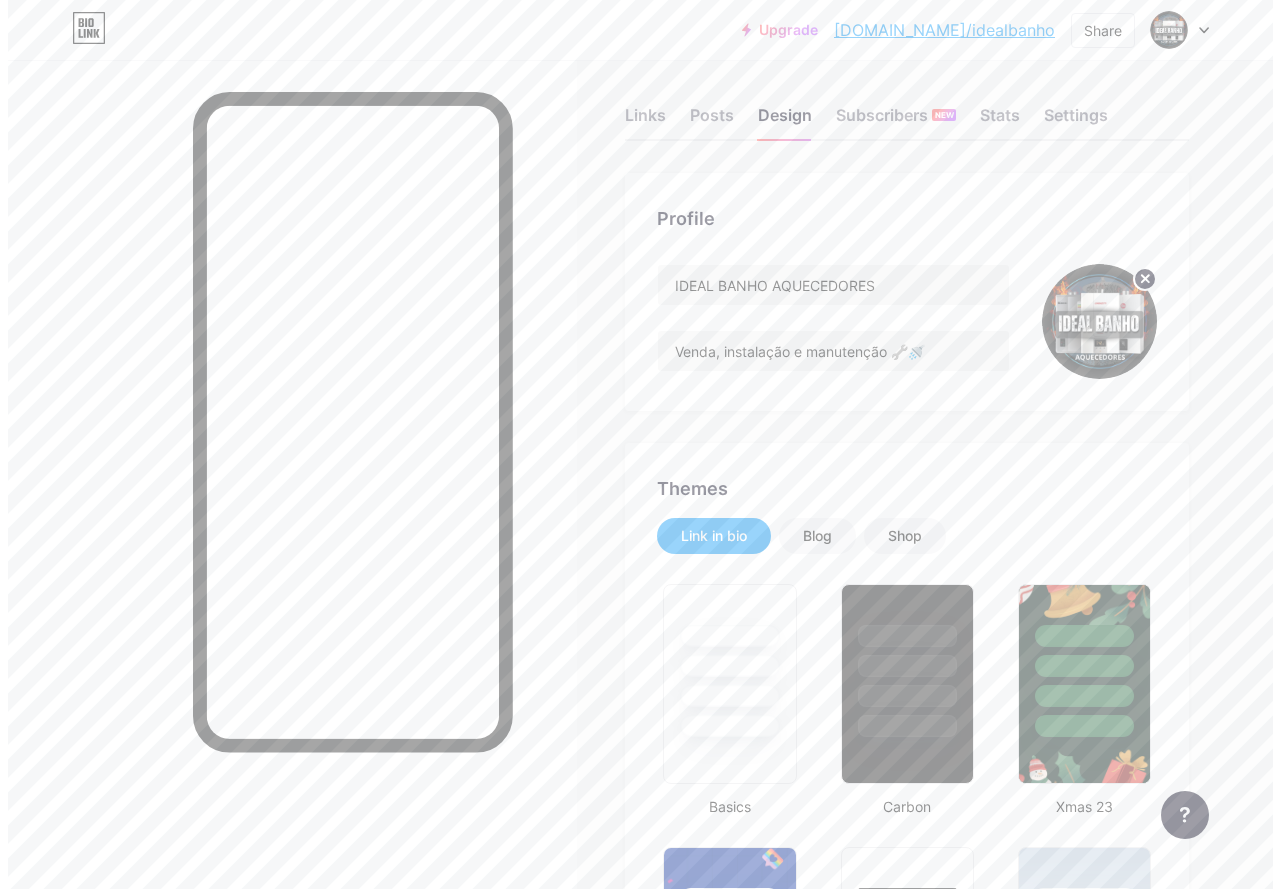 scroll, scrollTop: 0, scrollLeft: 0, axis: both 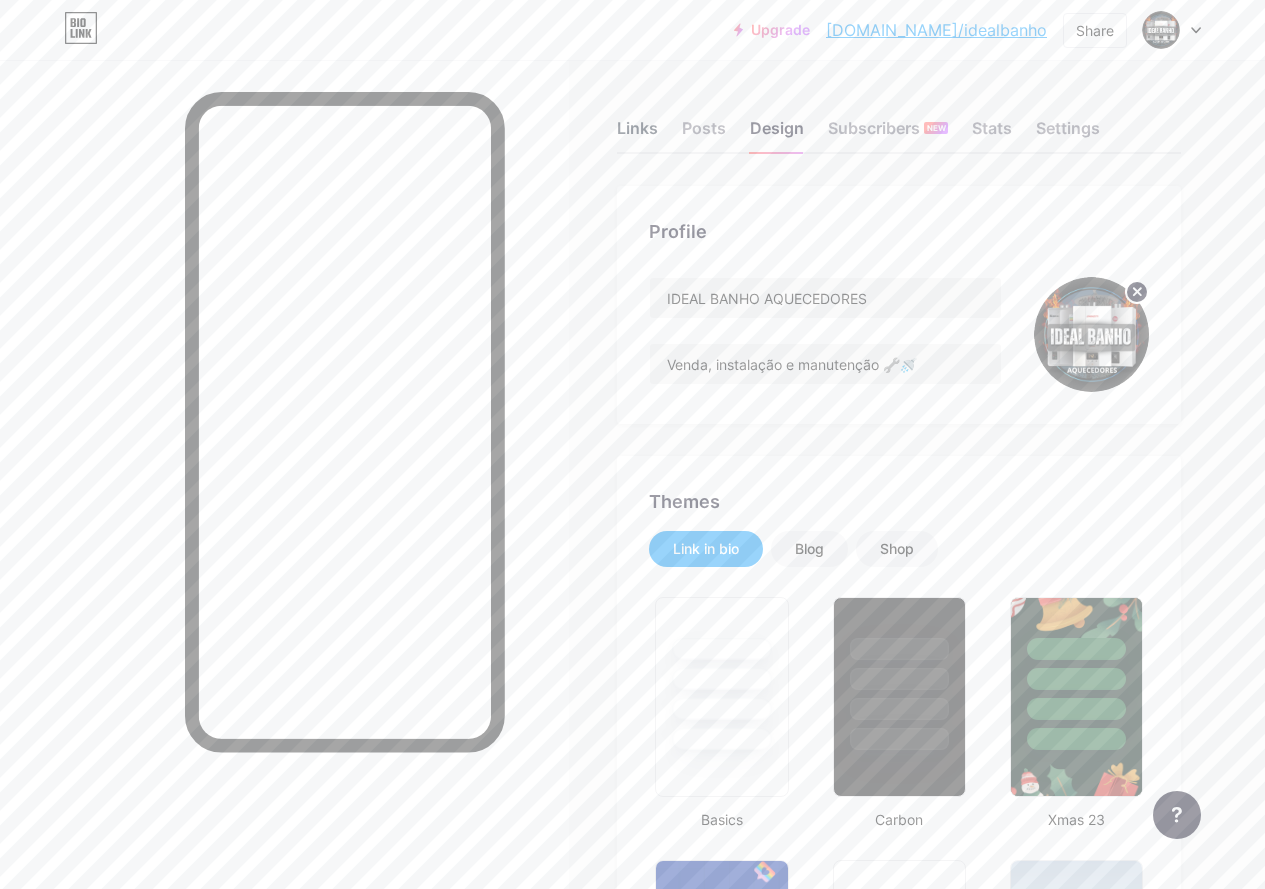 click on "Links" at bounding box center [637, 134] 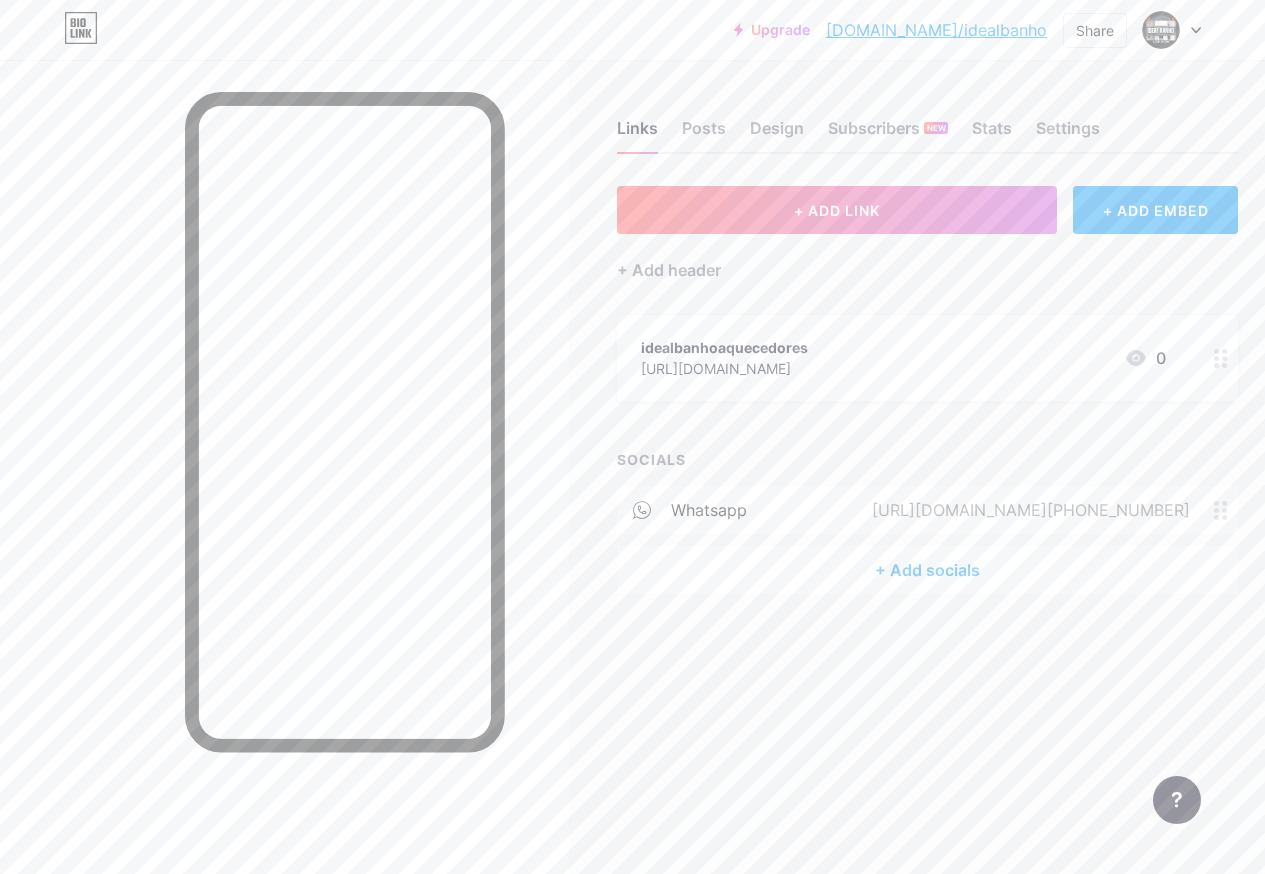 click 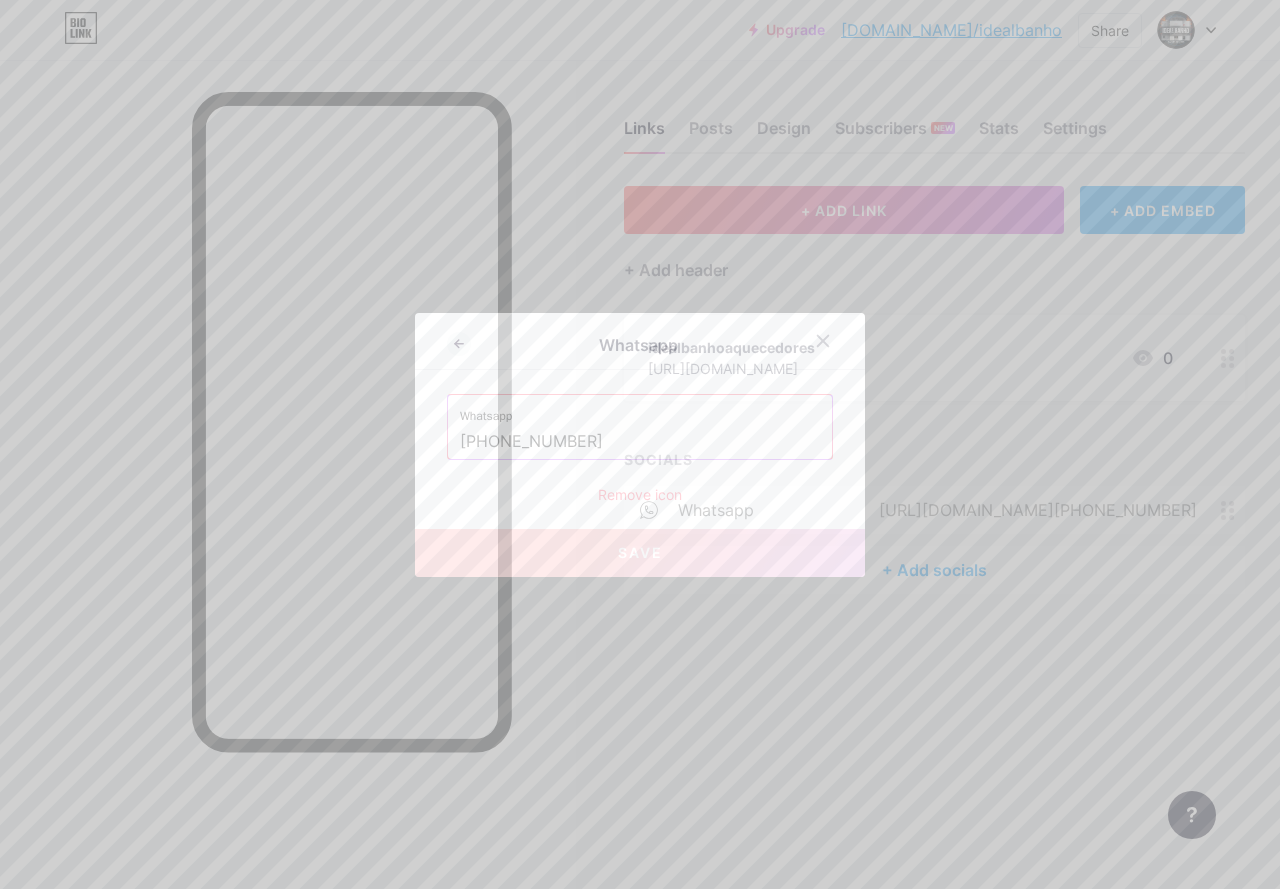 click on "Remove icon" at bounding box center (640, 494) 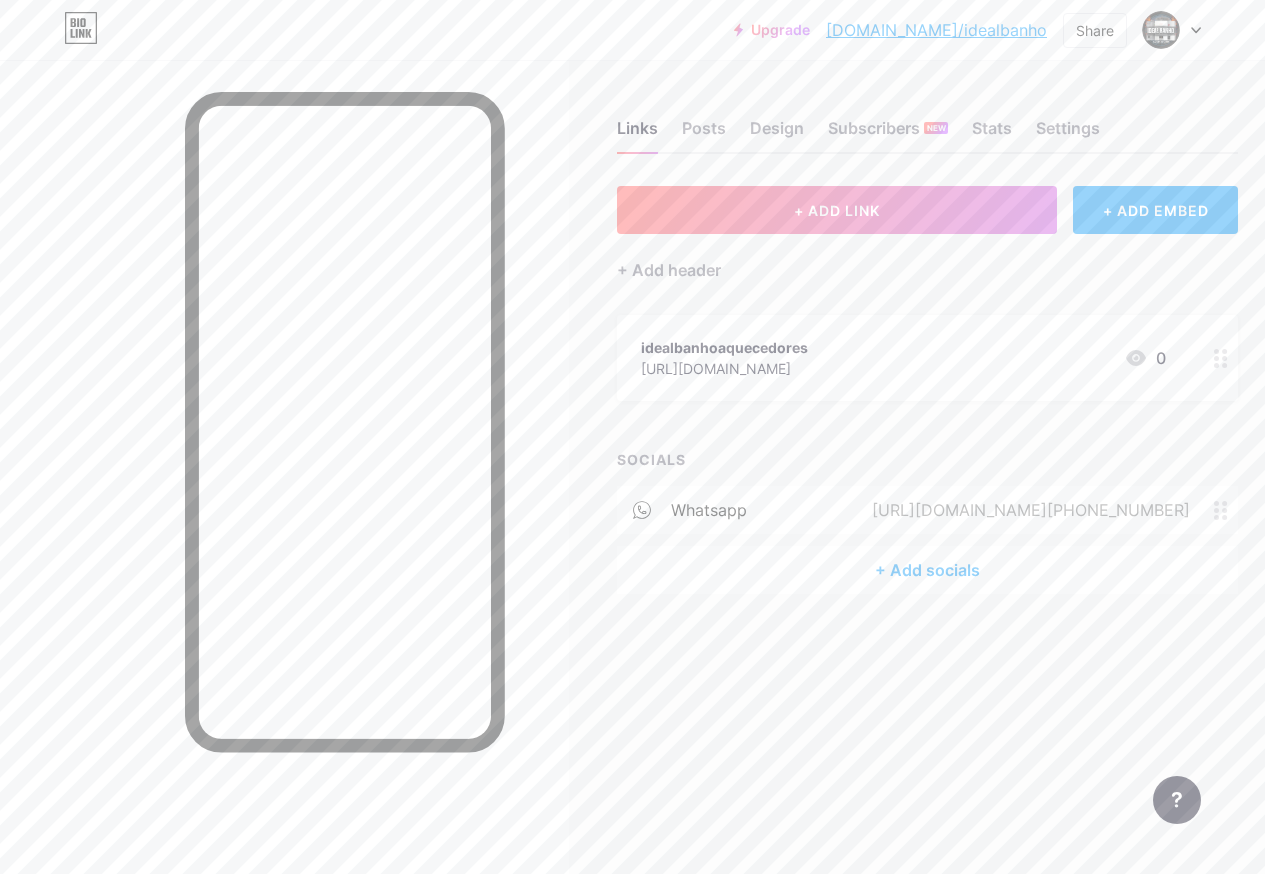 click on "Confirm" at bounding box center (744, 501) 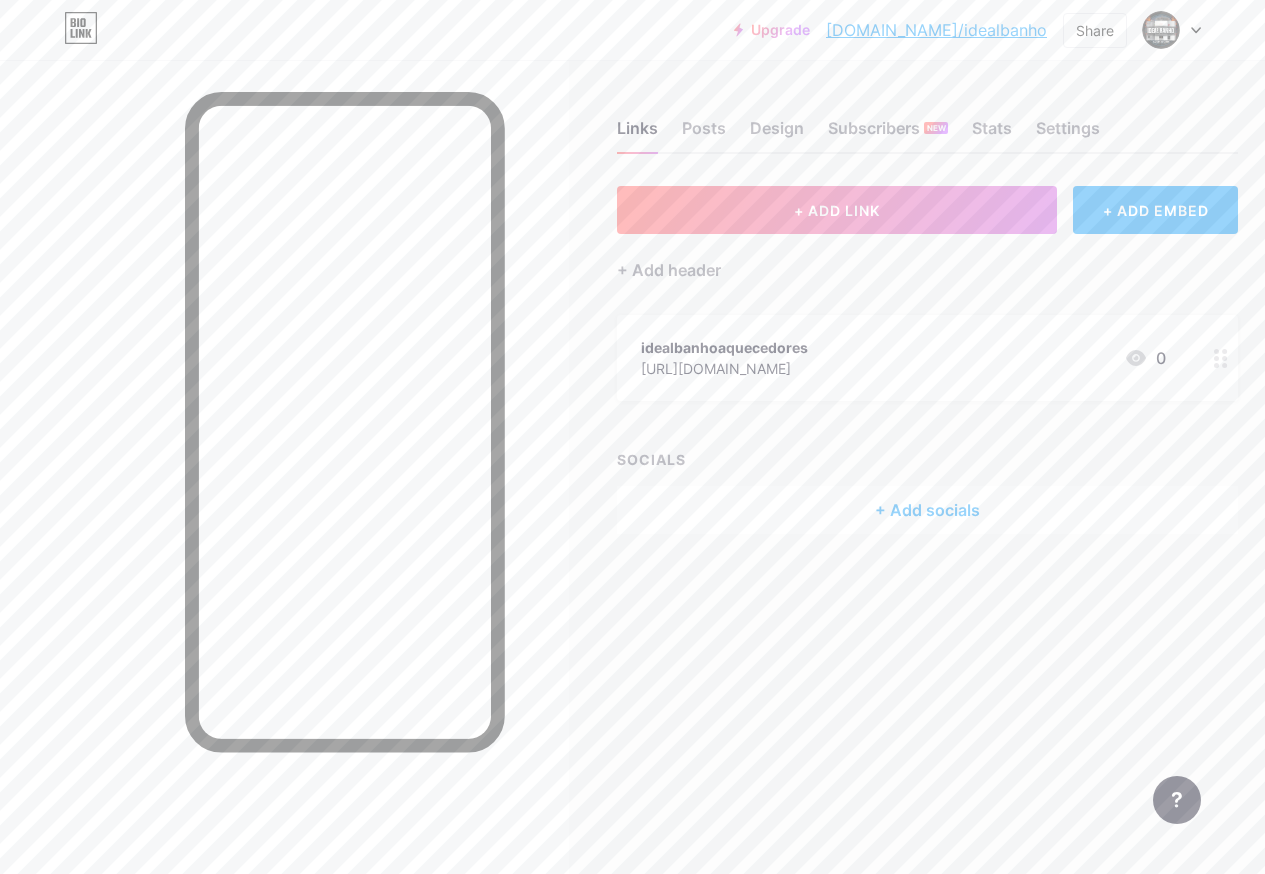 click on "Links
Posts
Design
Subscribers
NEW
Stats
Settings       + ADD LINK     + ADD EMBED
+ Add header
idealbanhoaquecedores
[URL][DOMAIN_NAME]
0
SOCIALS     + Add socials                       Feature requests             Help center         Contact support" at bounding box center (661, 437) 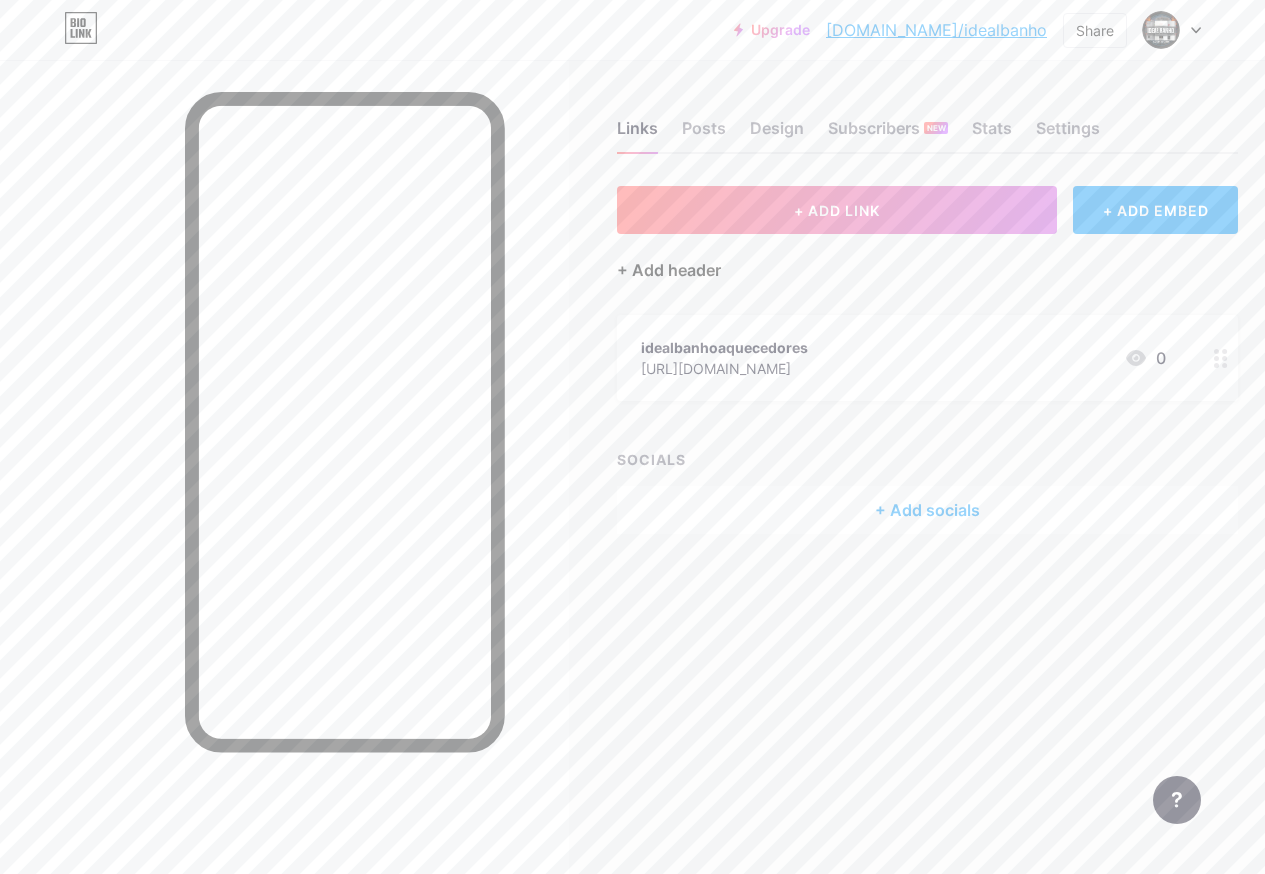 click on "+ Add header" at bounding box center (669, 270) 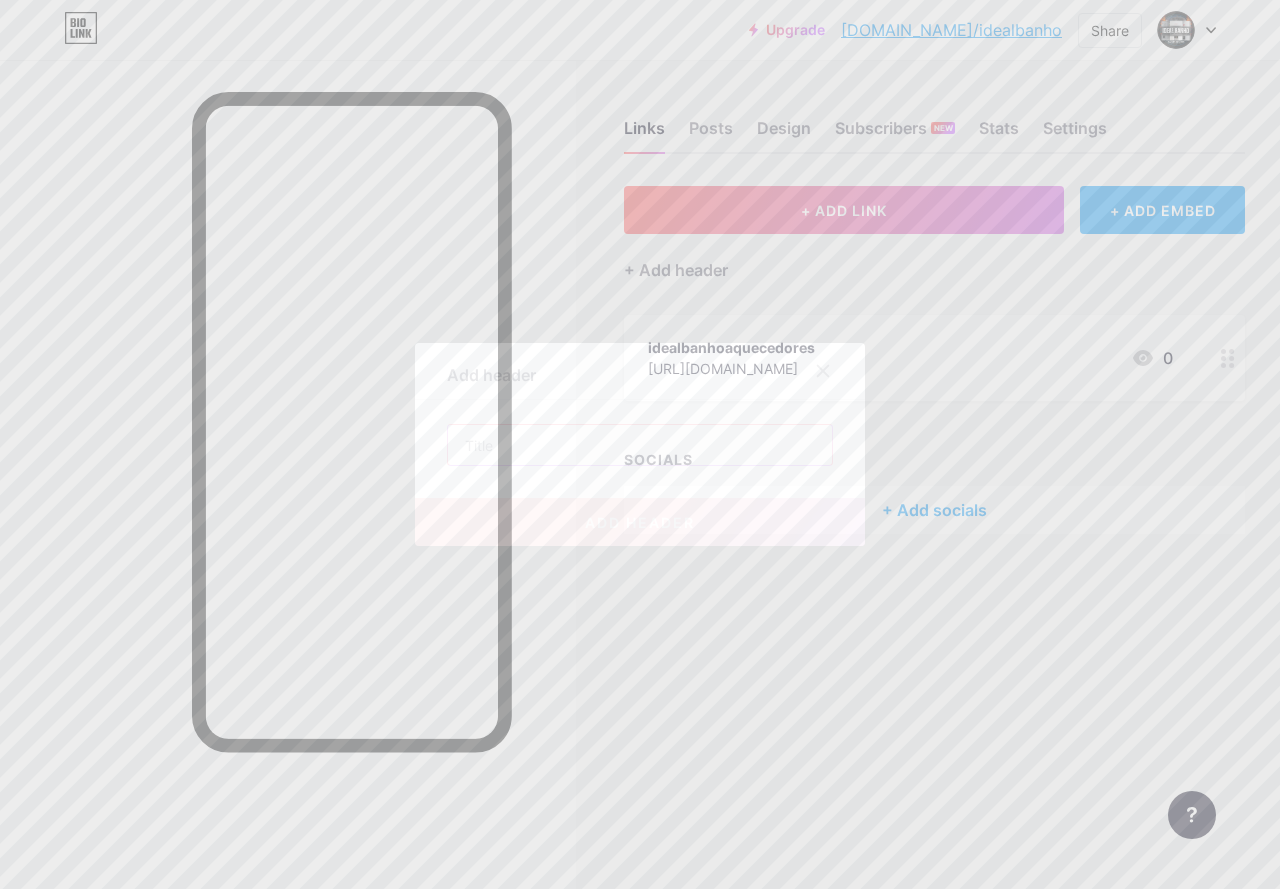 click at bounding box center [640, 445] 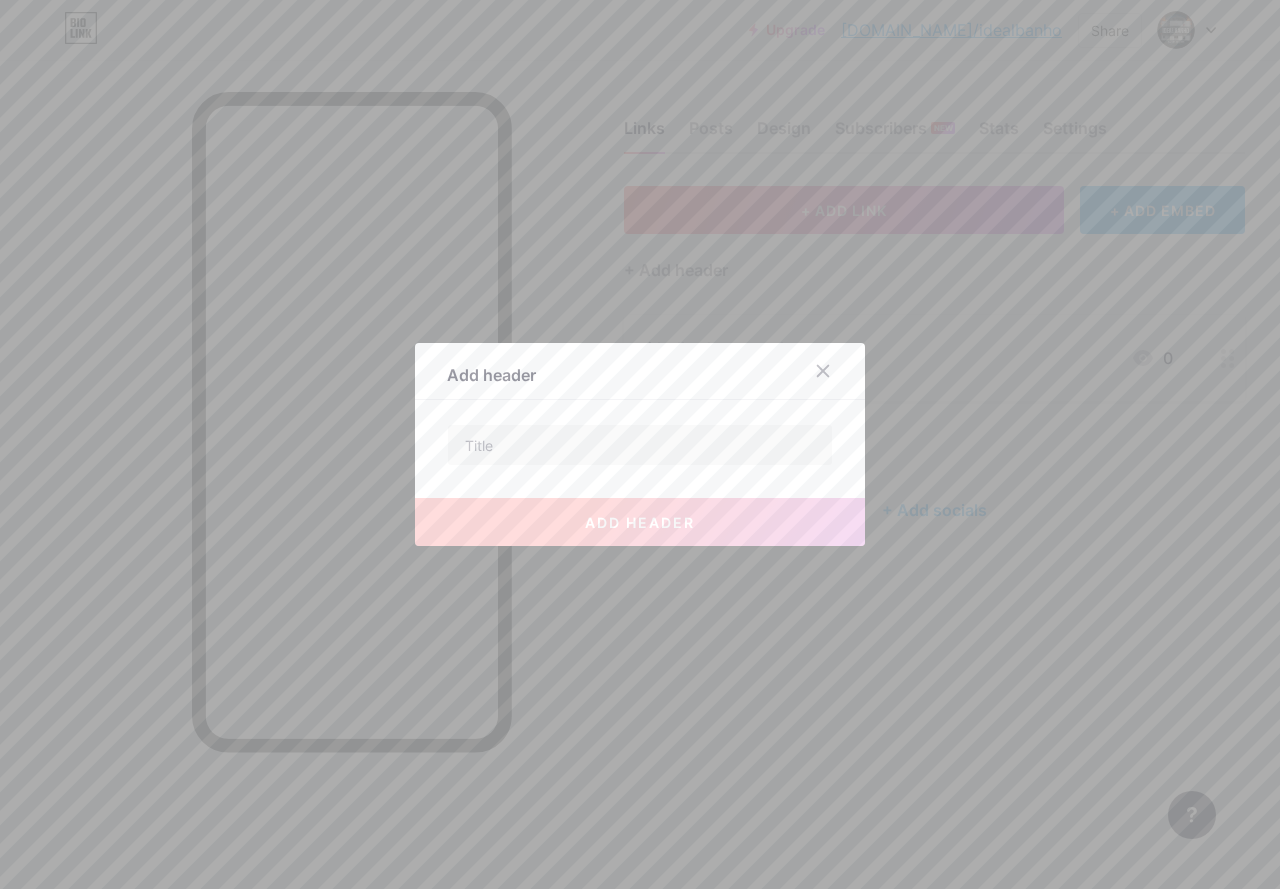 click at bounding box center (823, 371) 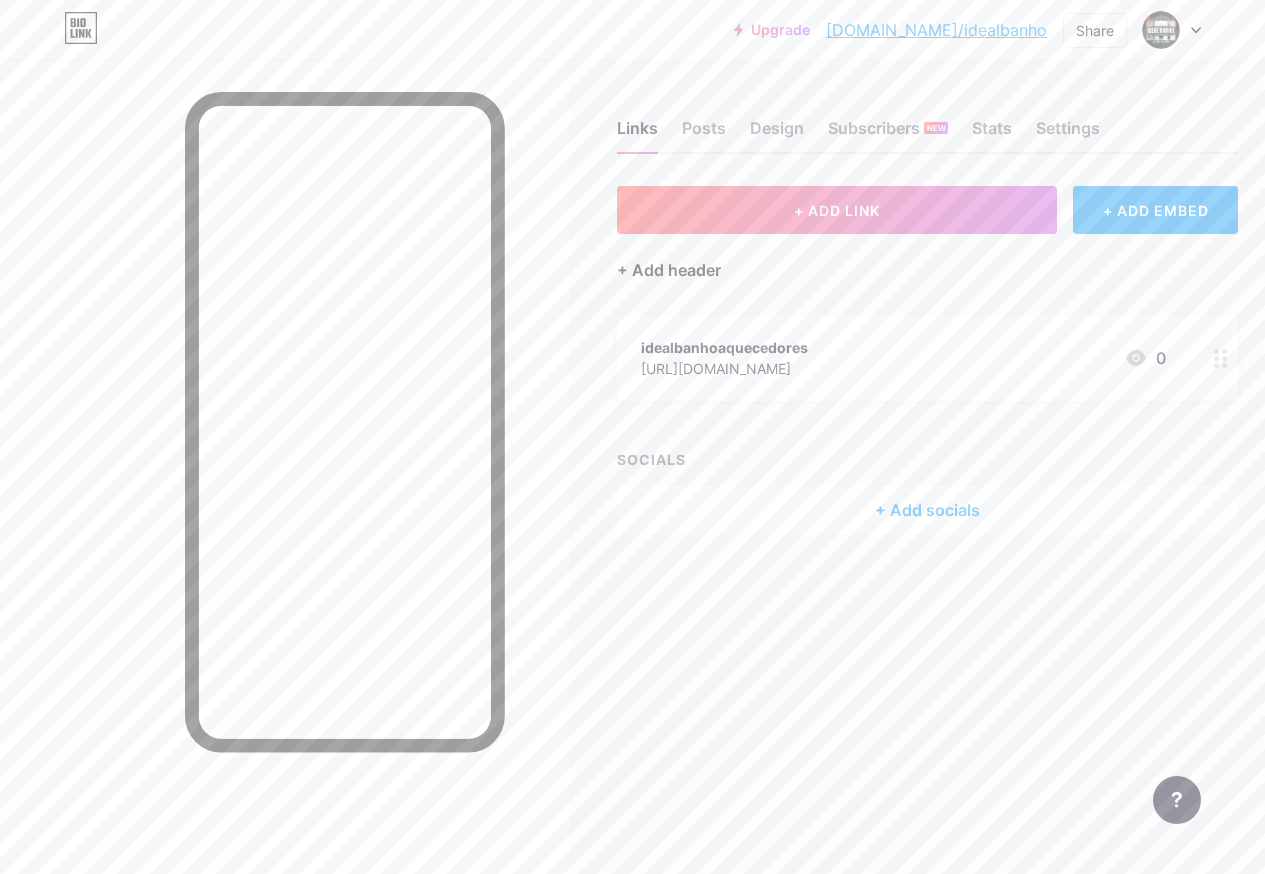 click on "+ Add header" at bounding box center [669, 270] 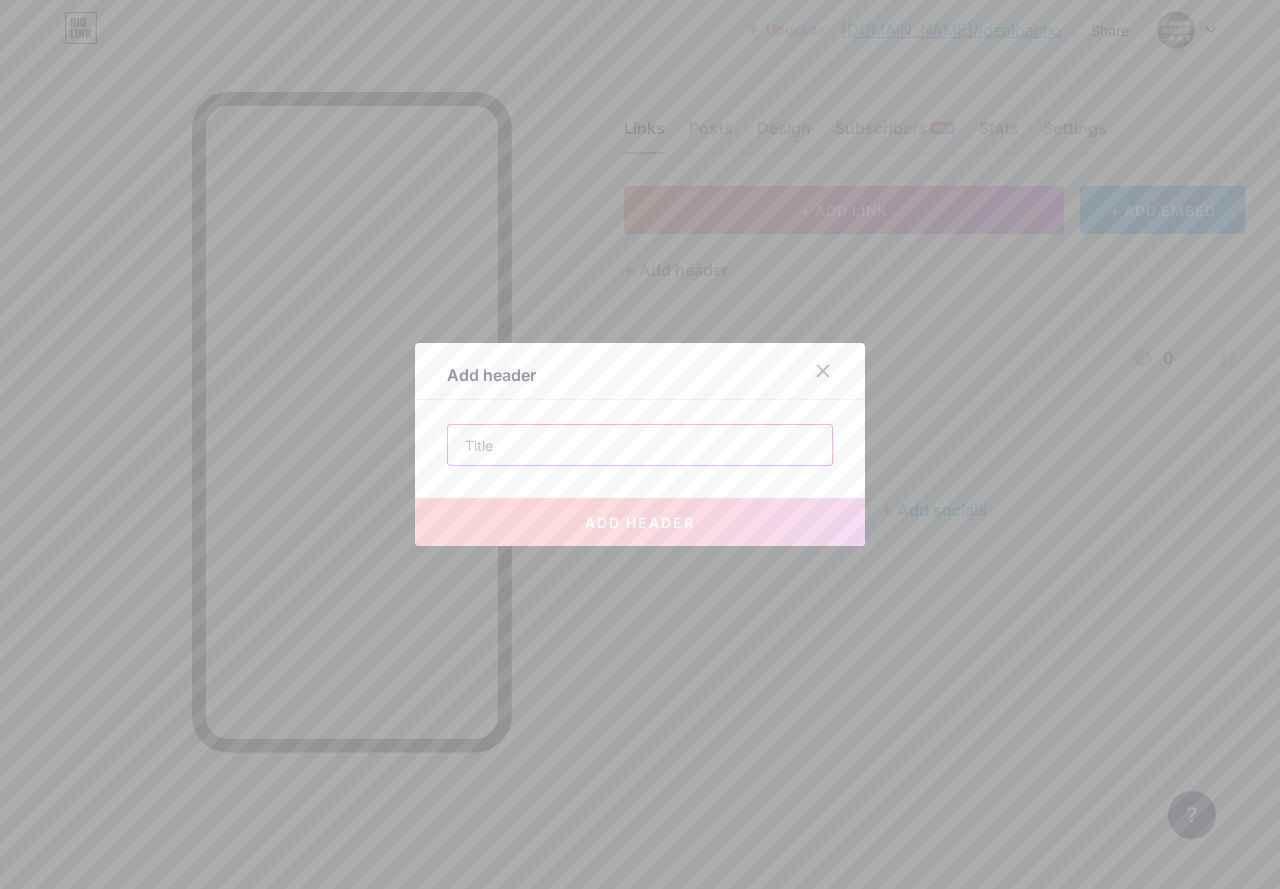 click at bounding box center (640, 445) 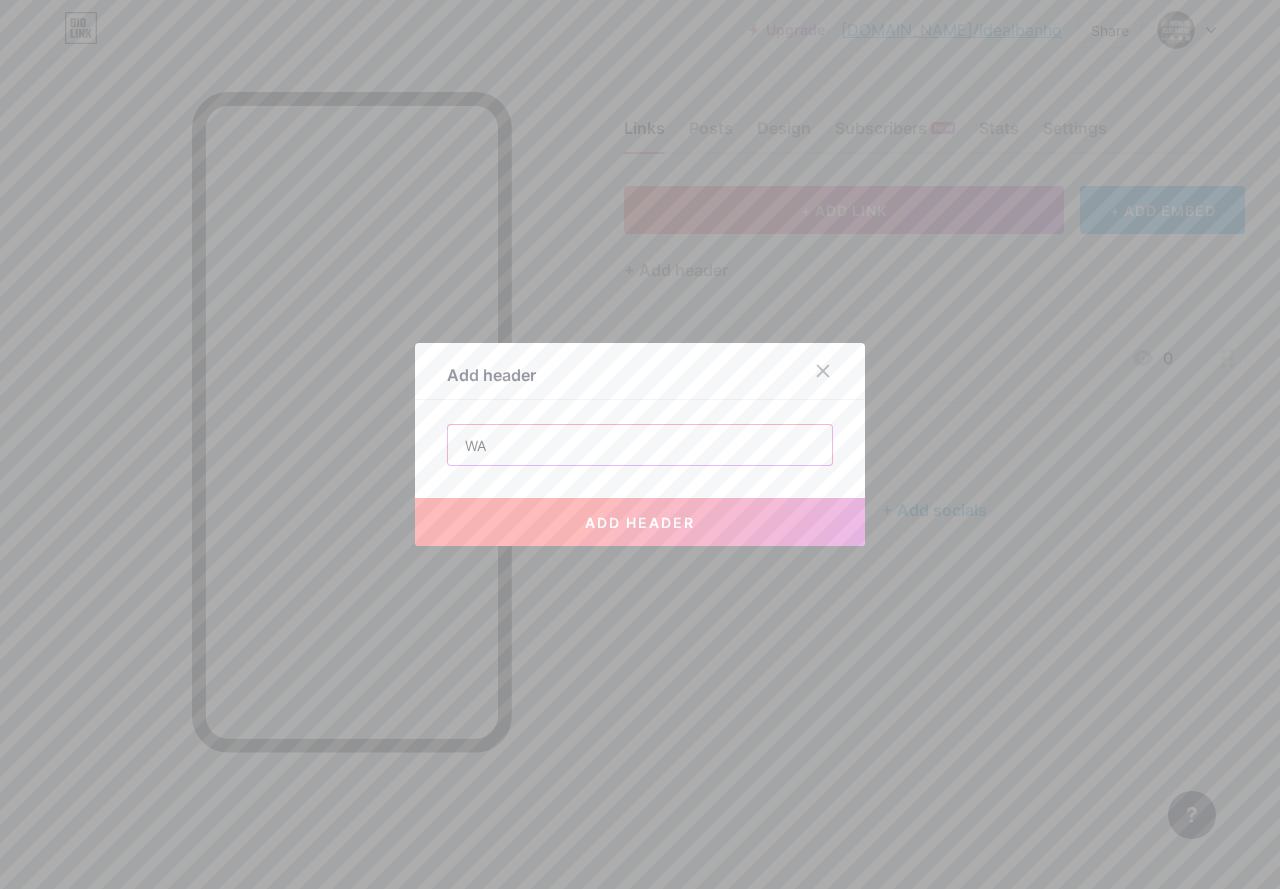 type on "W" 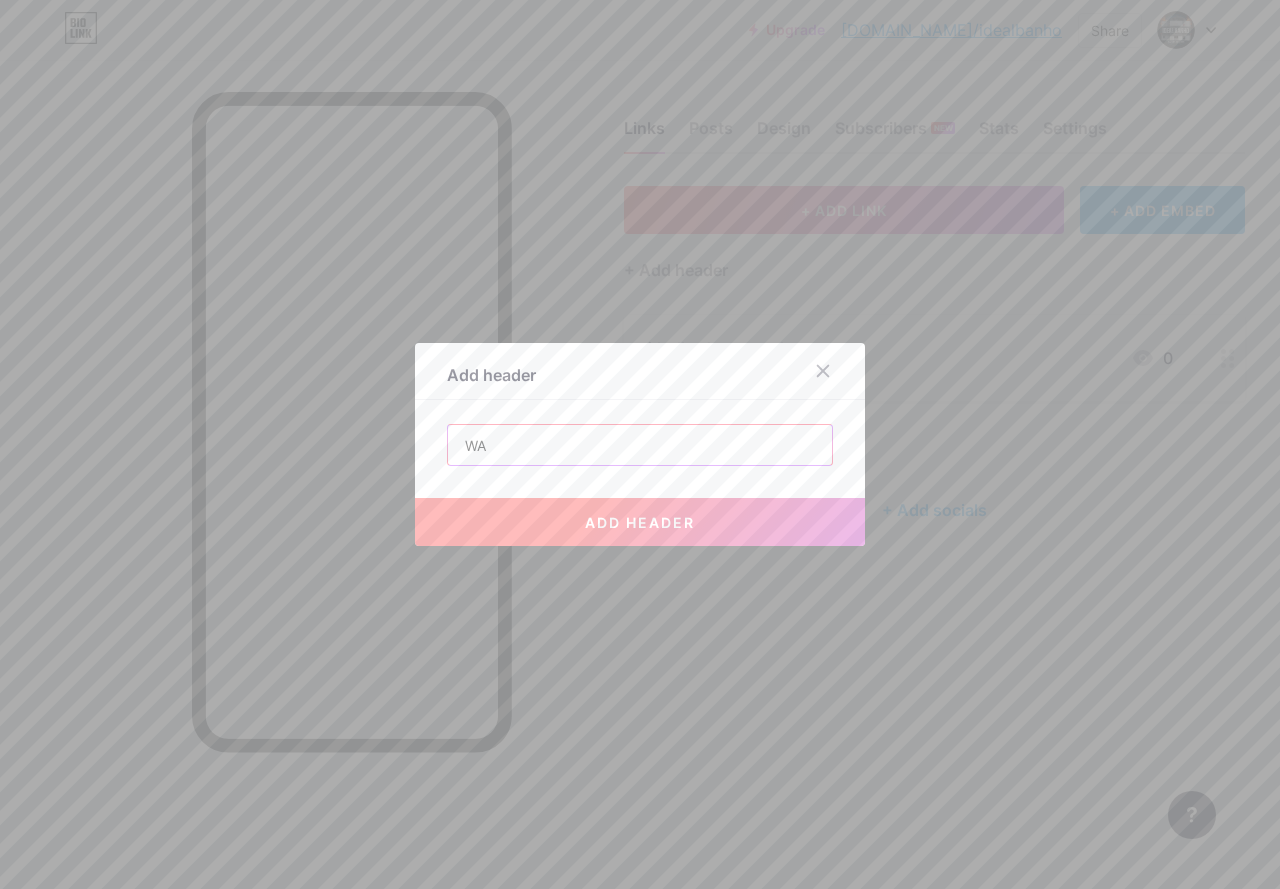 click on "WA" at bounding box center [640, 445] 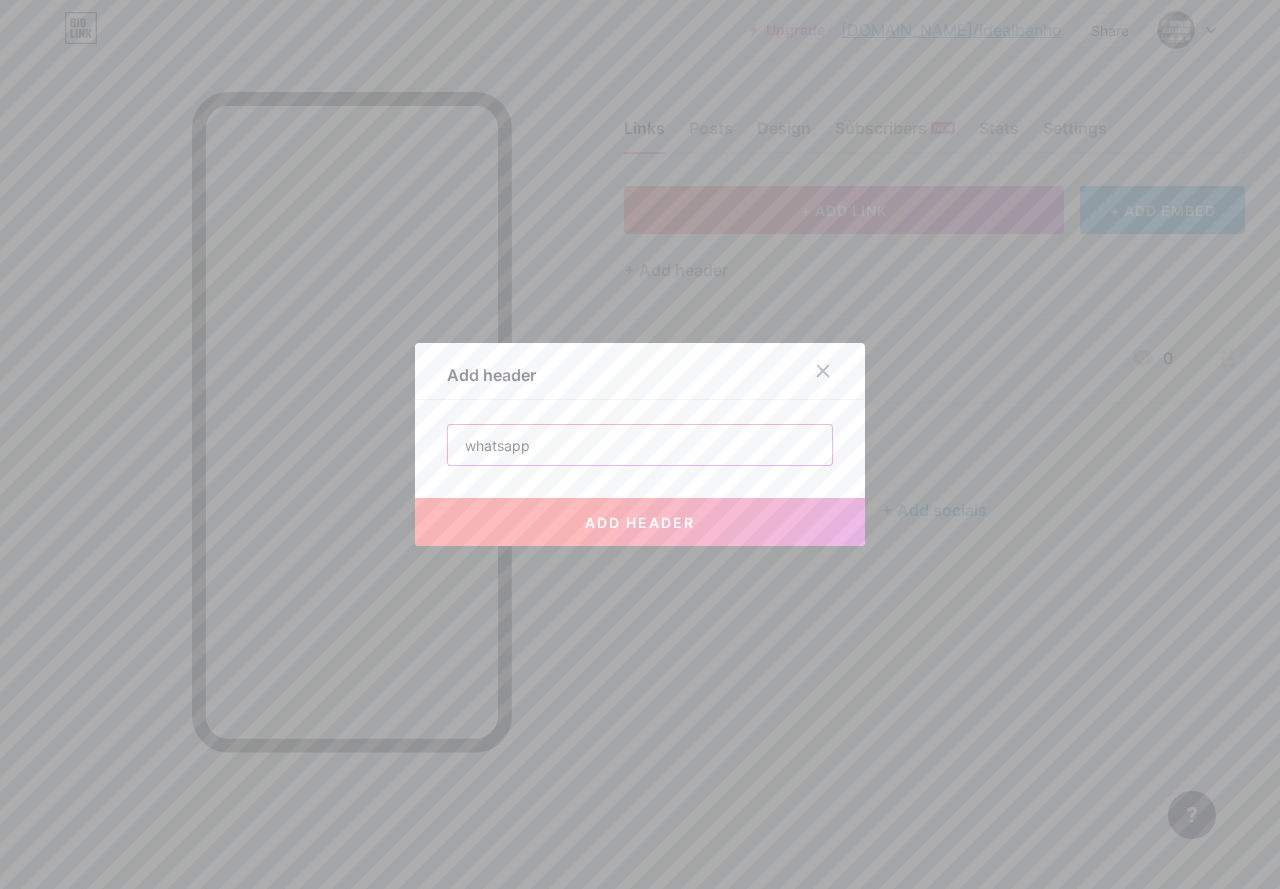 type on "whatsapp" 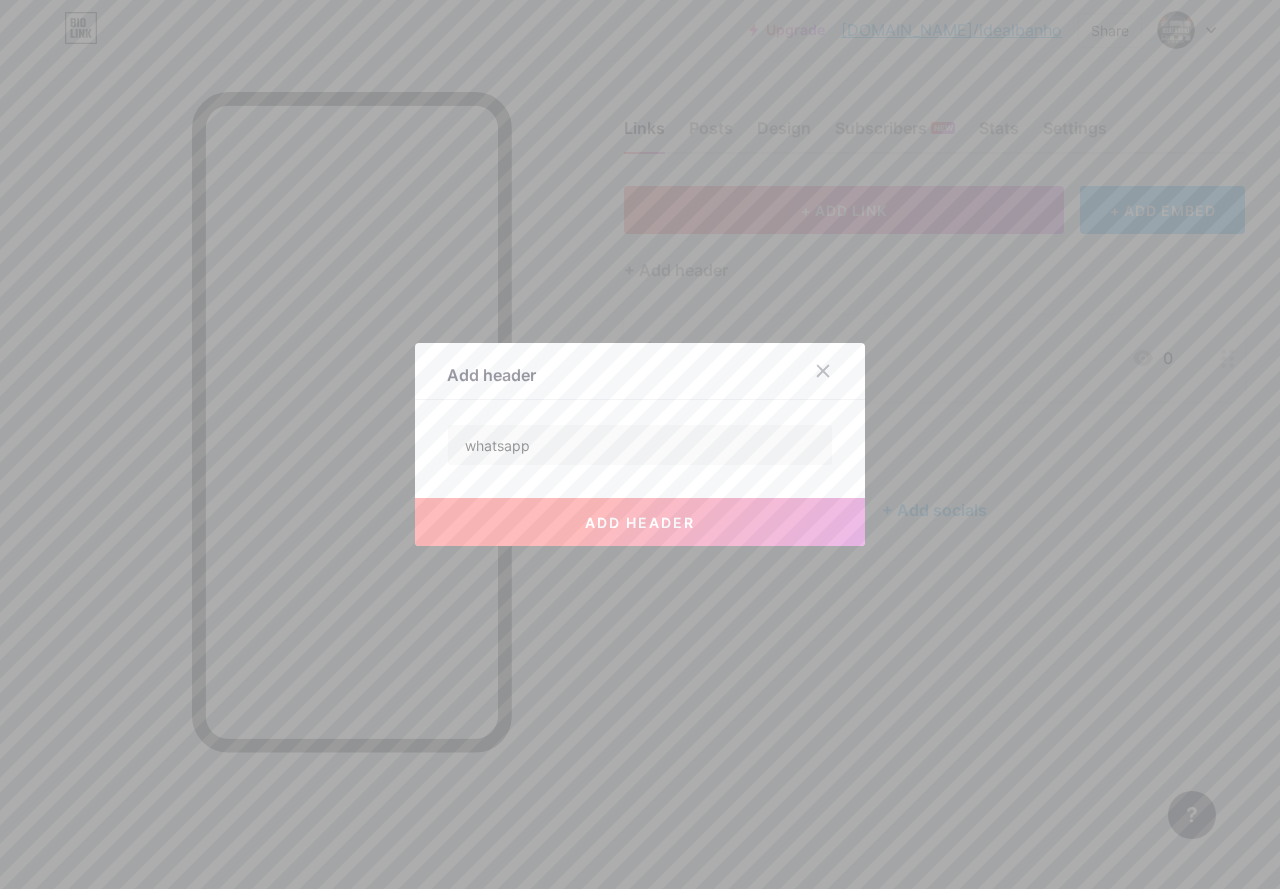 click on "add header" at bounding box center (640, 522) 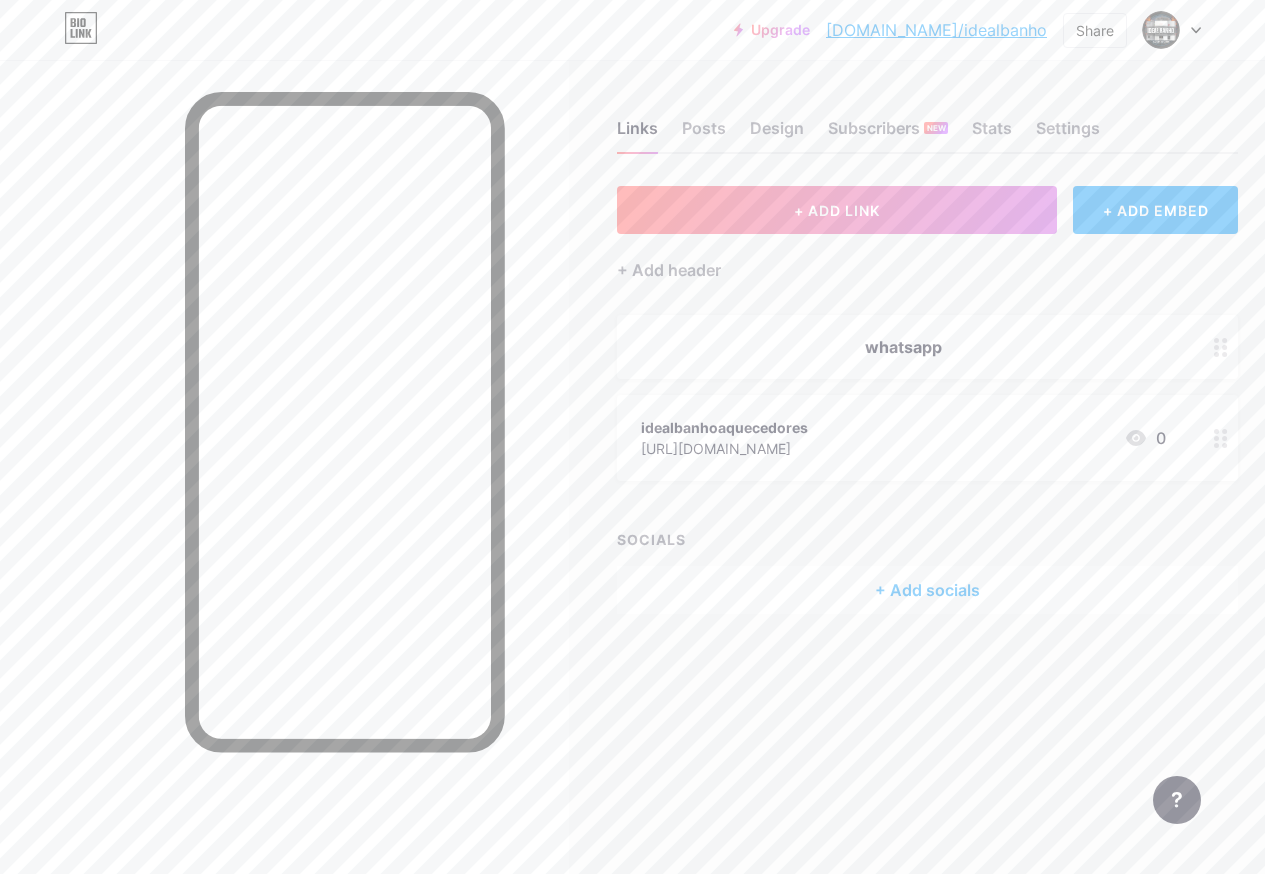 click 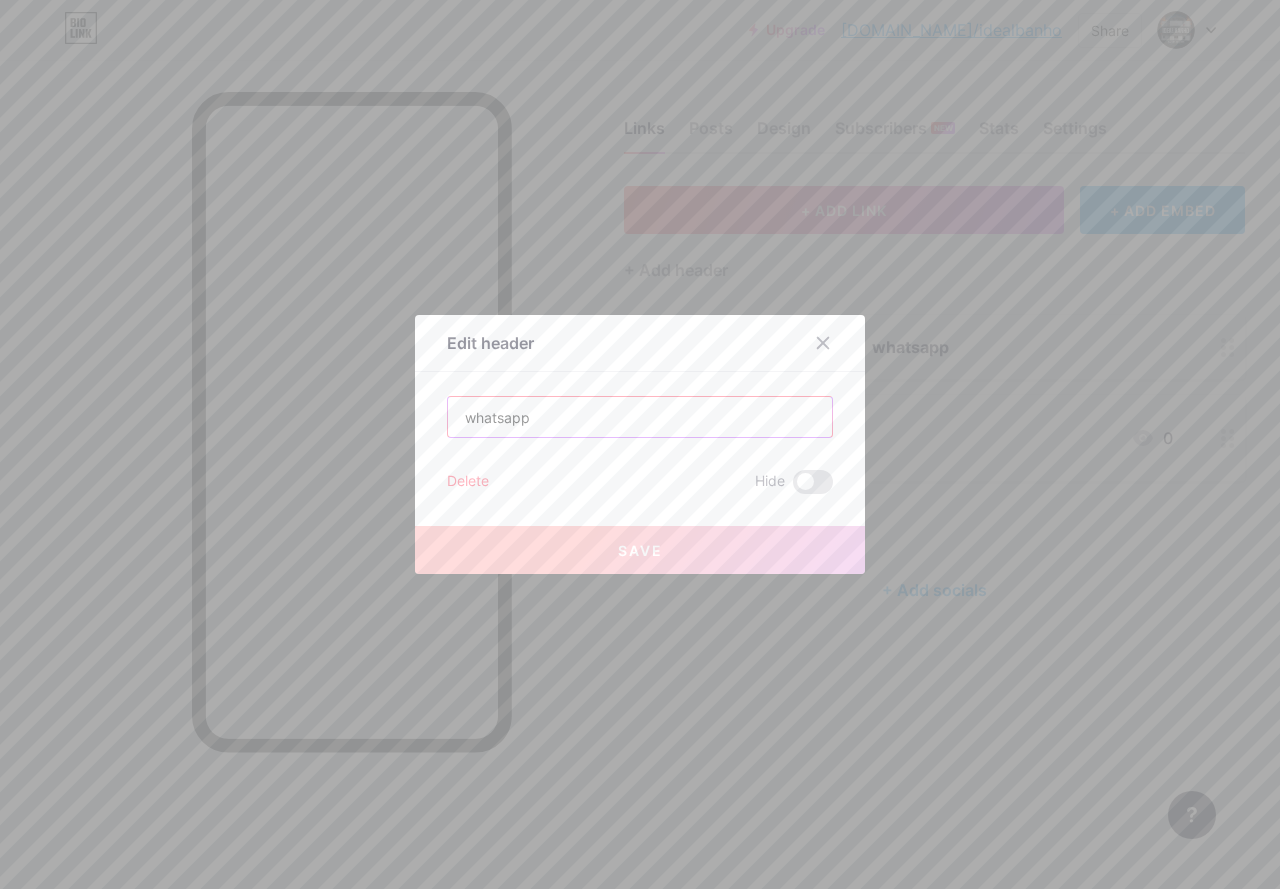 click on "whatsapp" at bounding box center (640, 417) 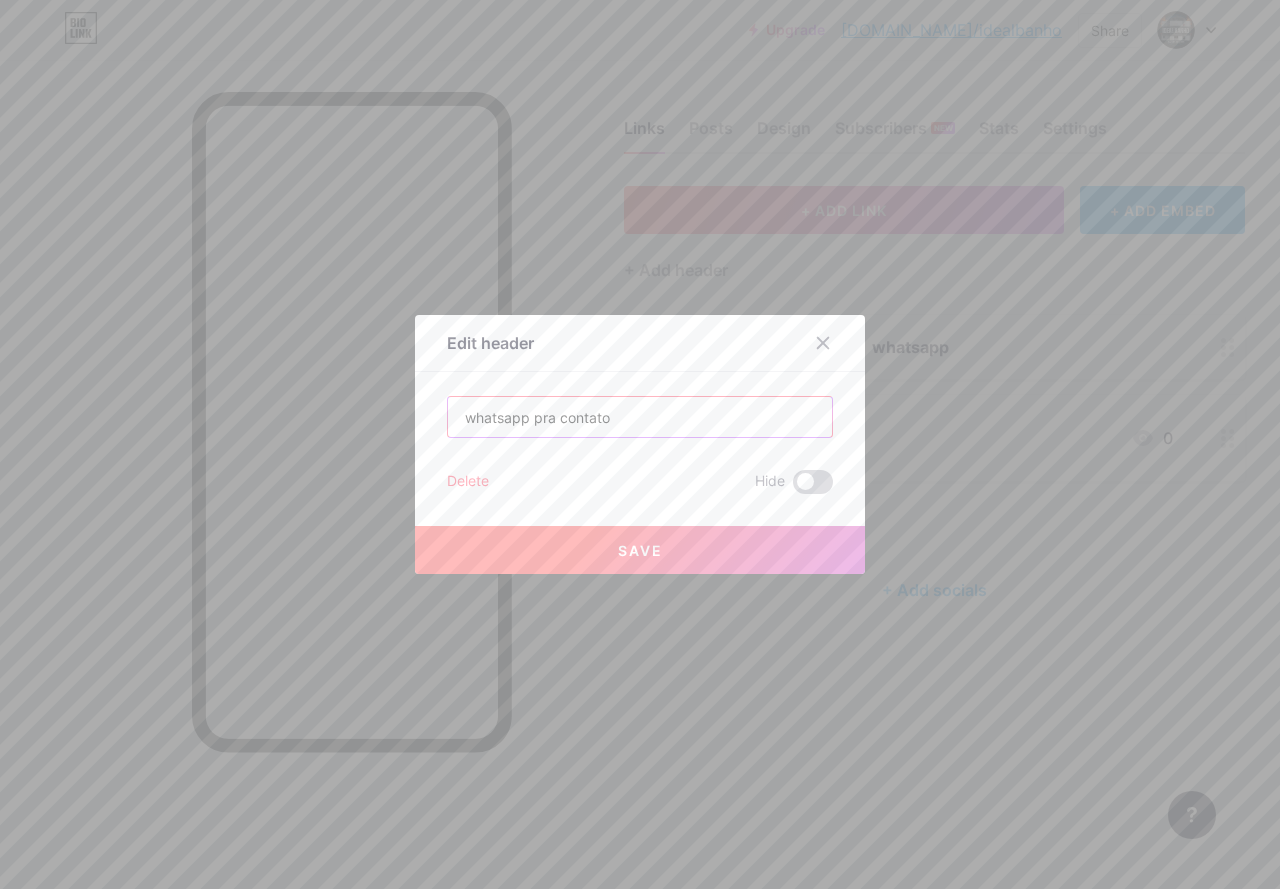 type on "whatsapp pra contato" 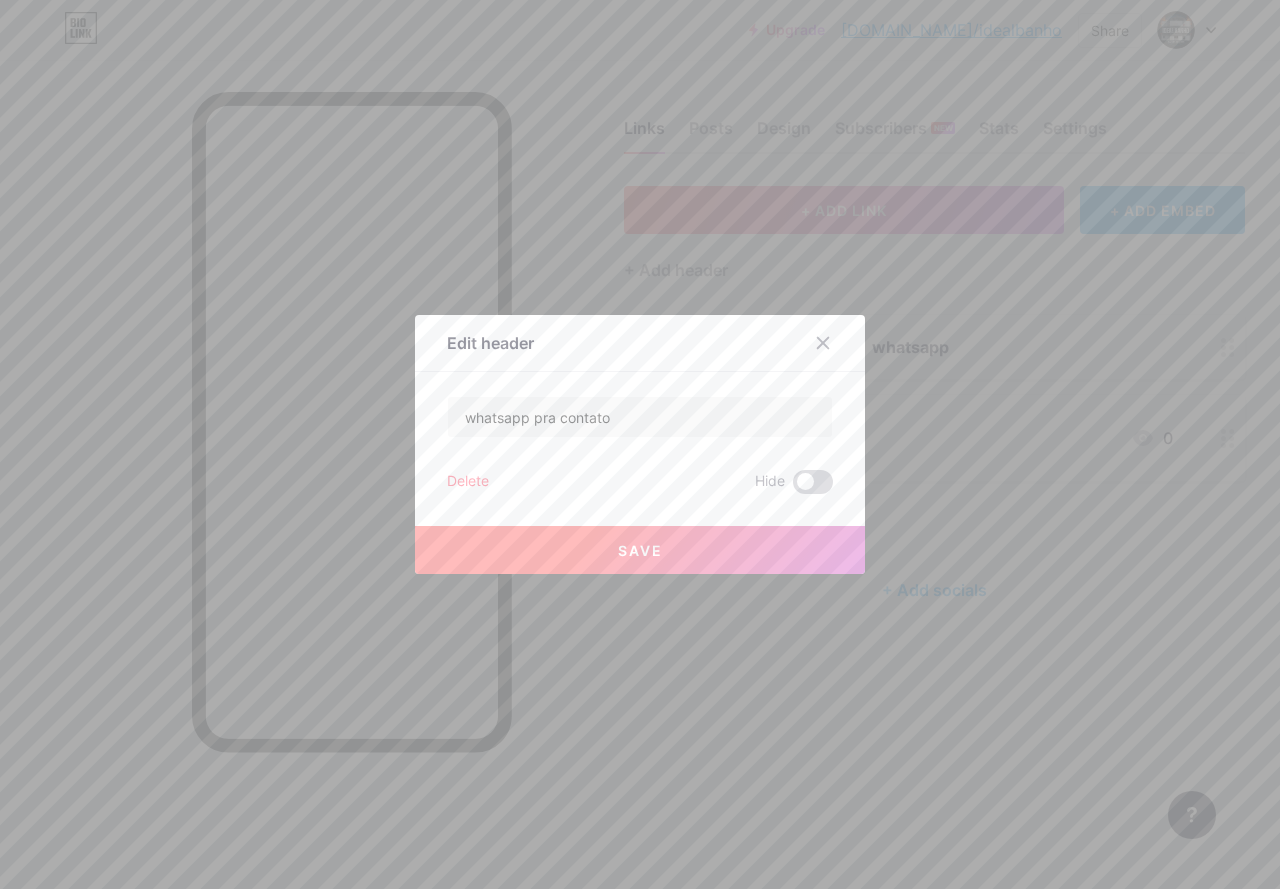 click at bounding box center [813, 482] 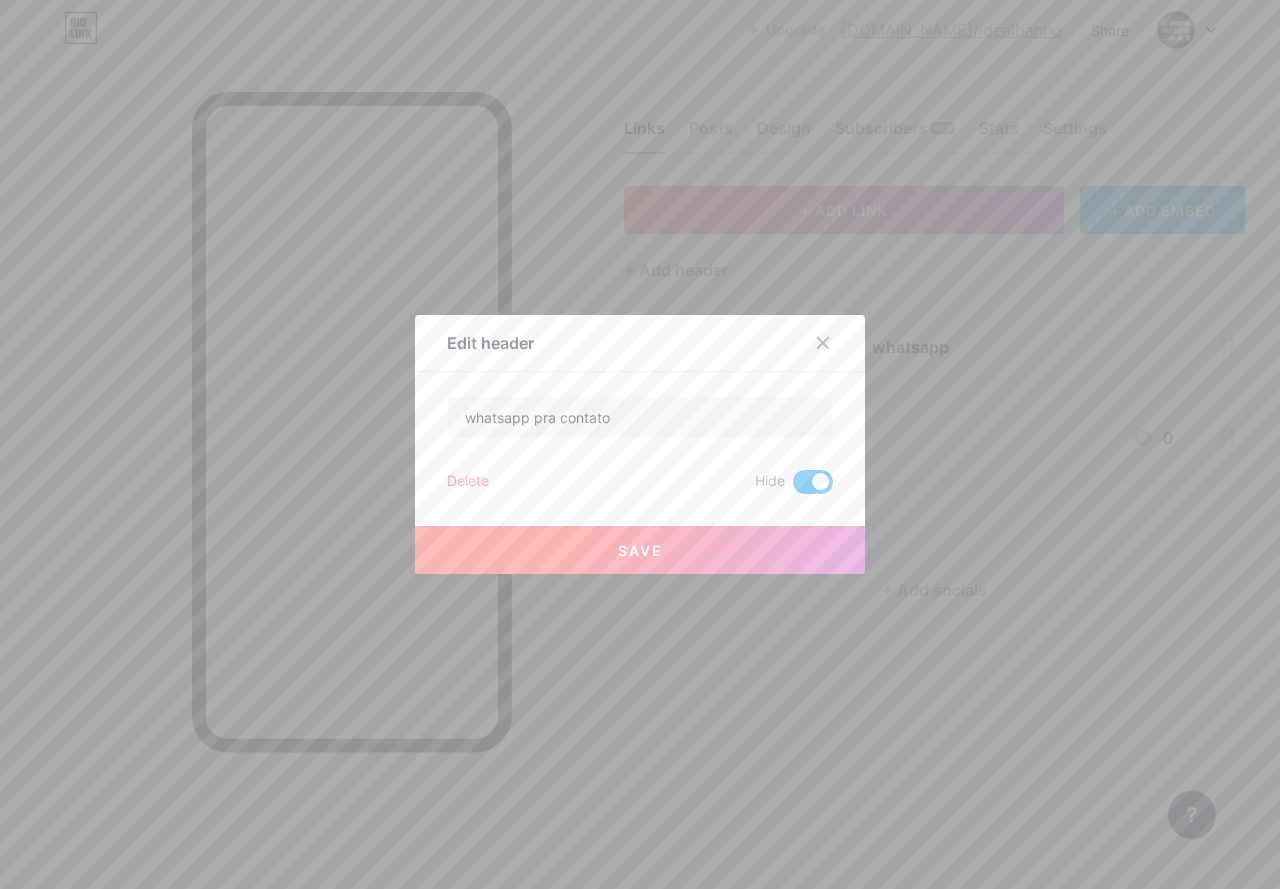 click on "Save" at bounding box center [640, 550] 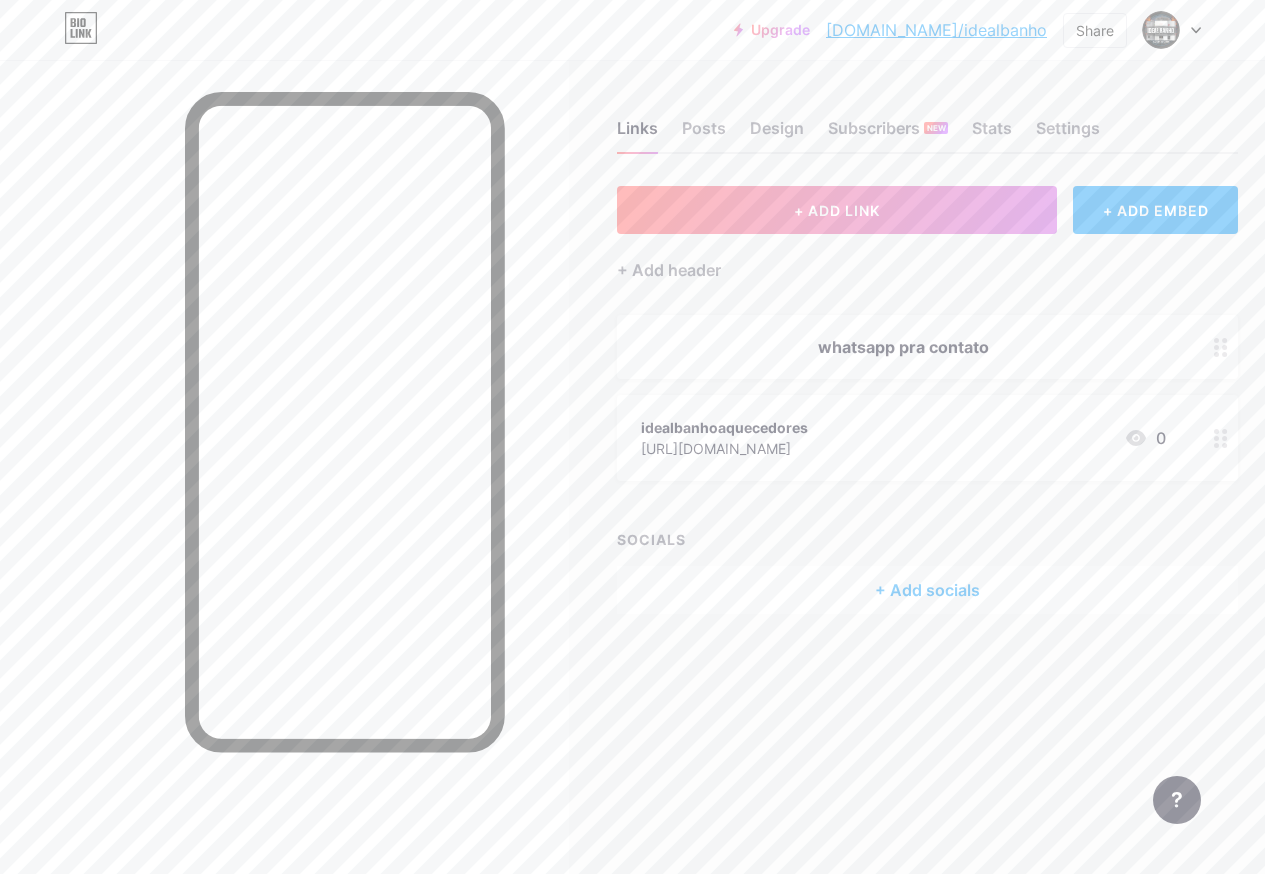 click 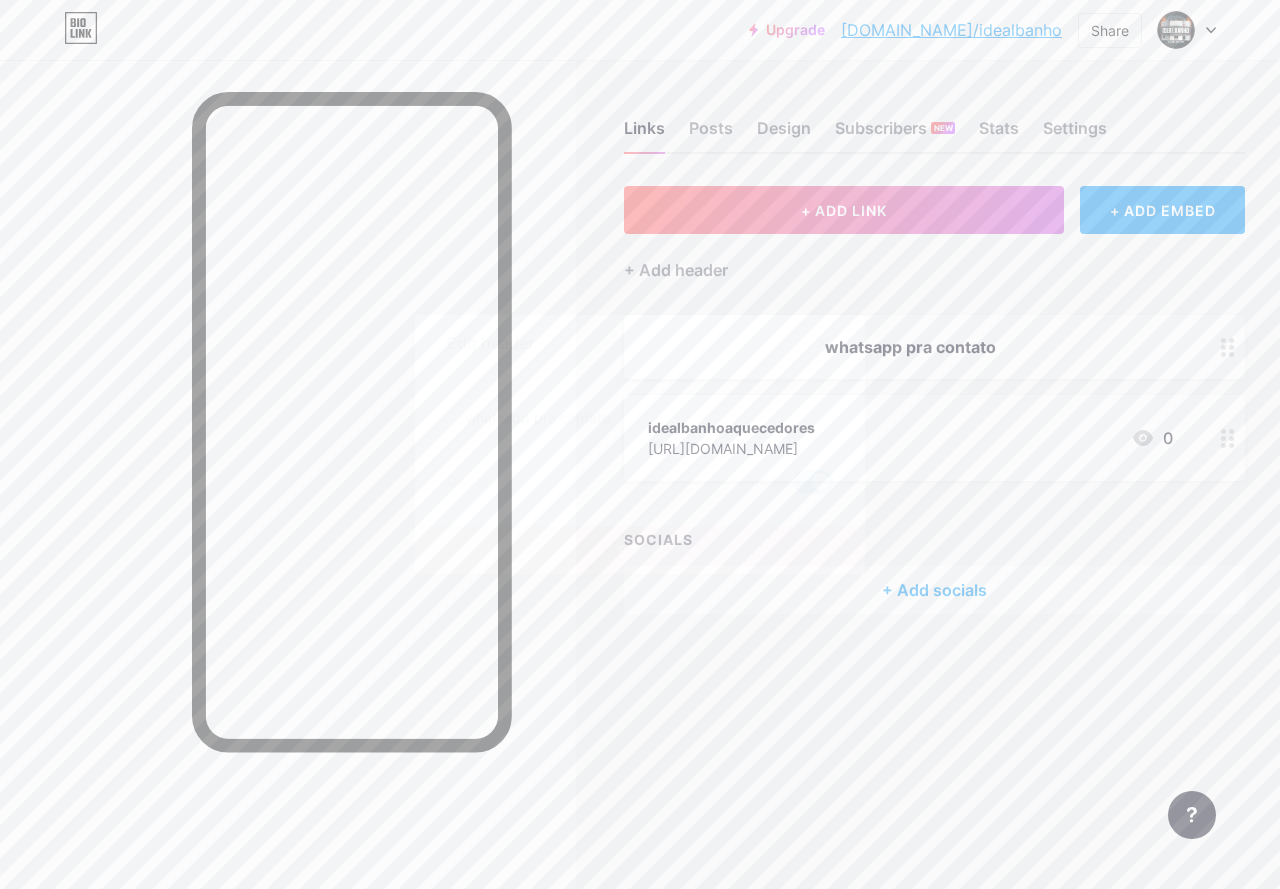 click at bounding box center [813, 482] 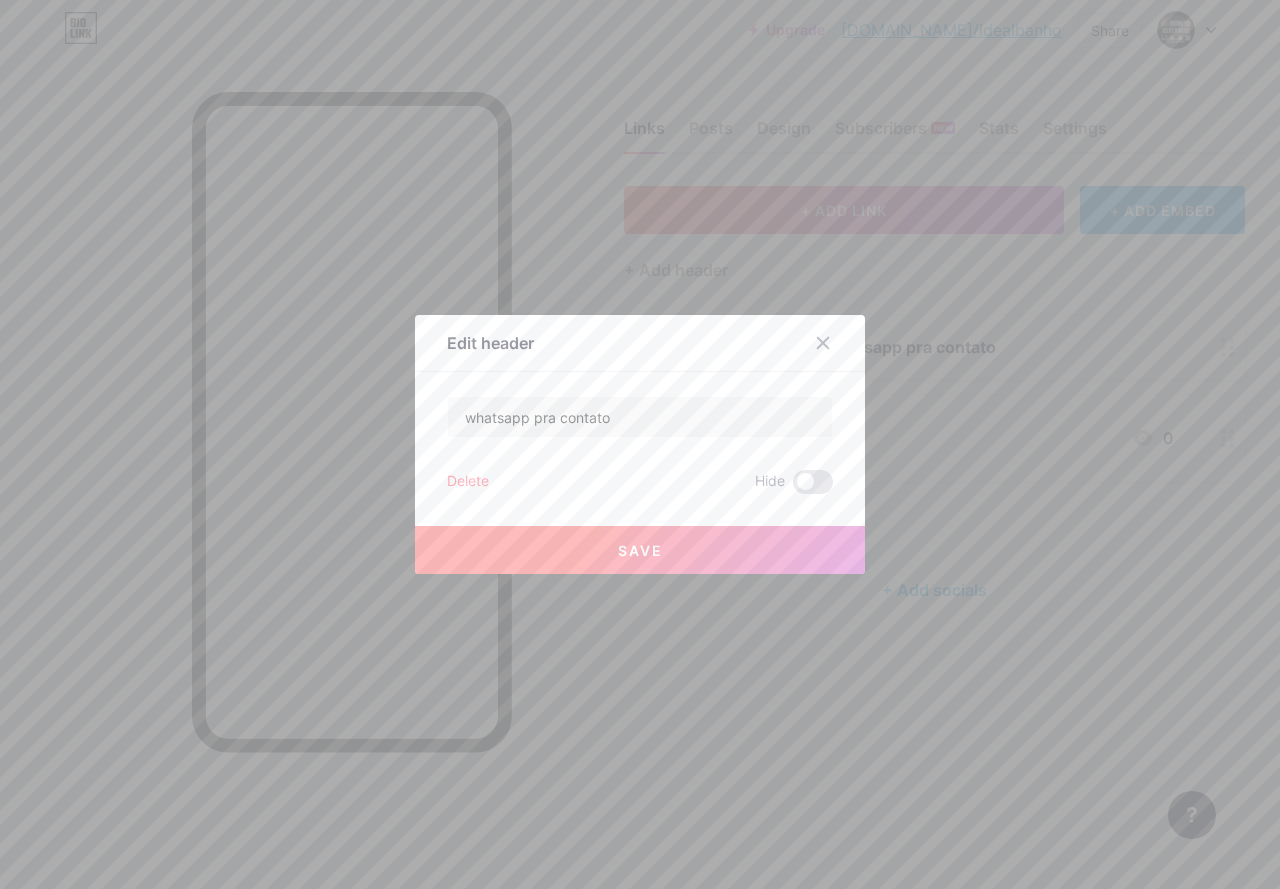 click on "Save" at bounding box center [640, 550] 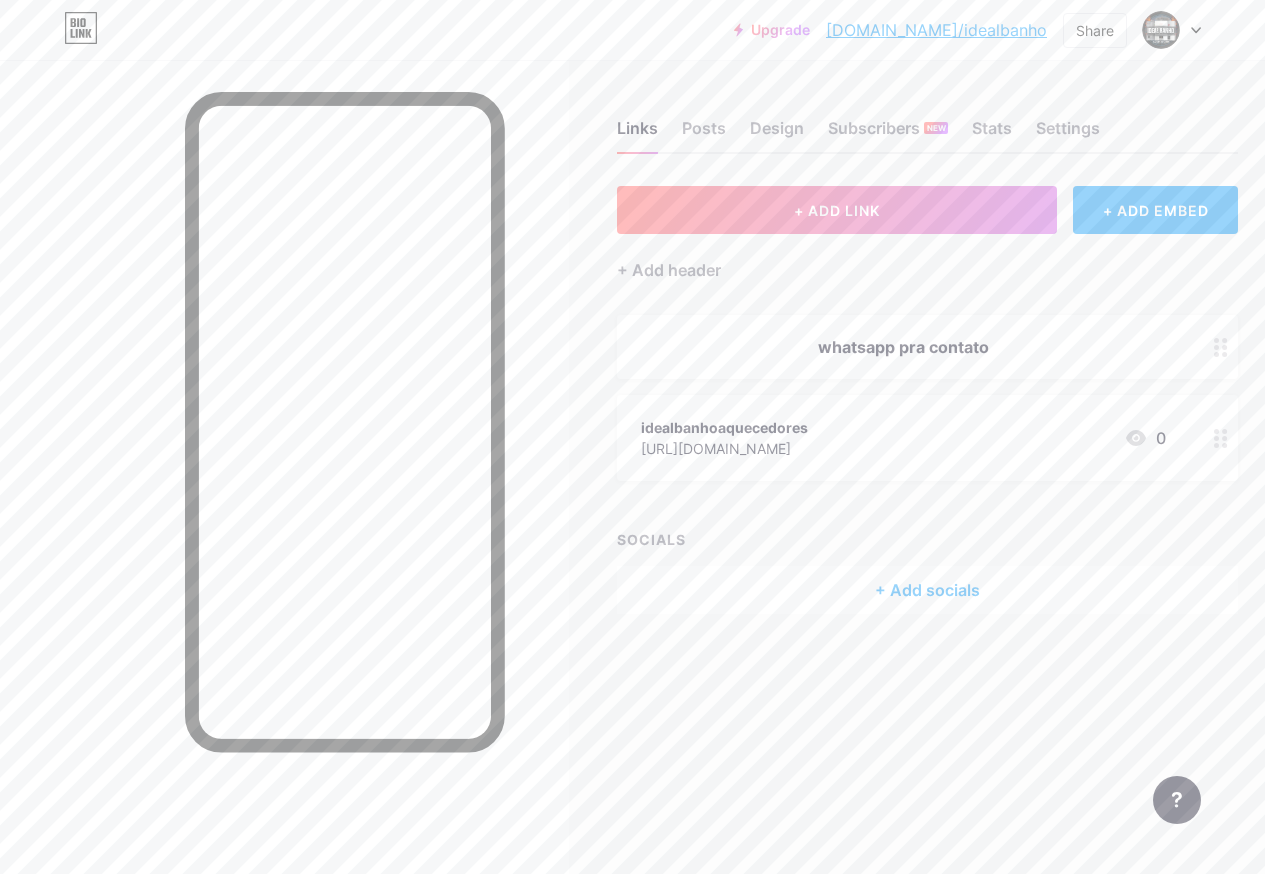 click on "+ ADD LINK     + ADD EMBED
+ Add header
whatsapp pra contato
idealbanhoaquecedores
[URL][DOMAIN_NAME]
0
SOCIALS     + Add socials" at bounding box center (927, 400) 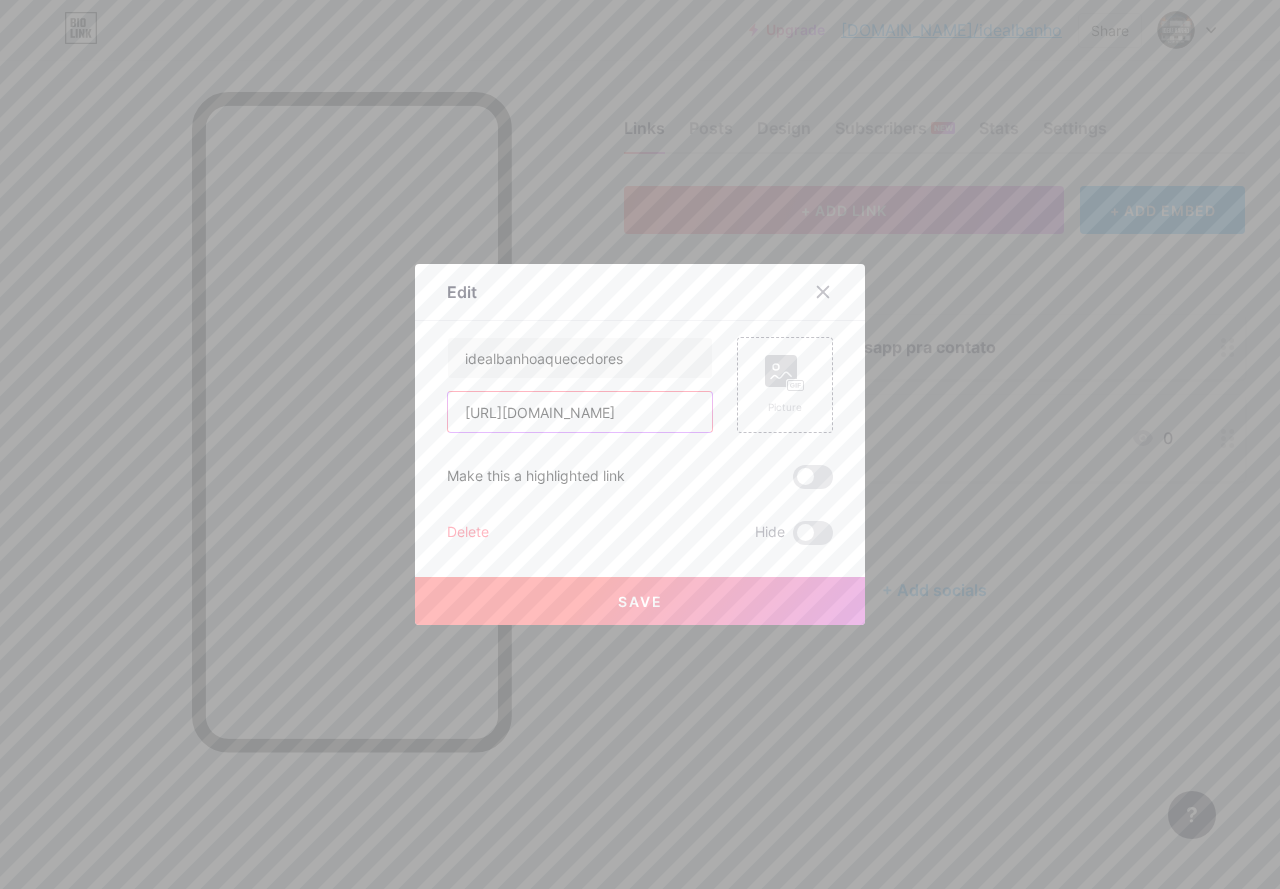 click on "[URL][DOMAIN_NAME]" at bounding box center [580, 412] 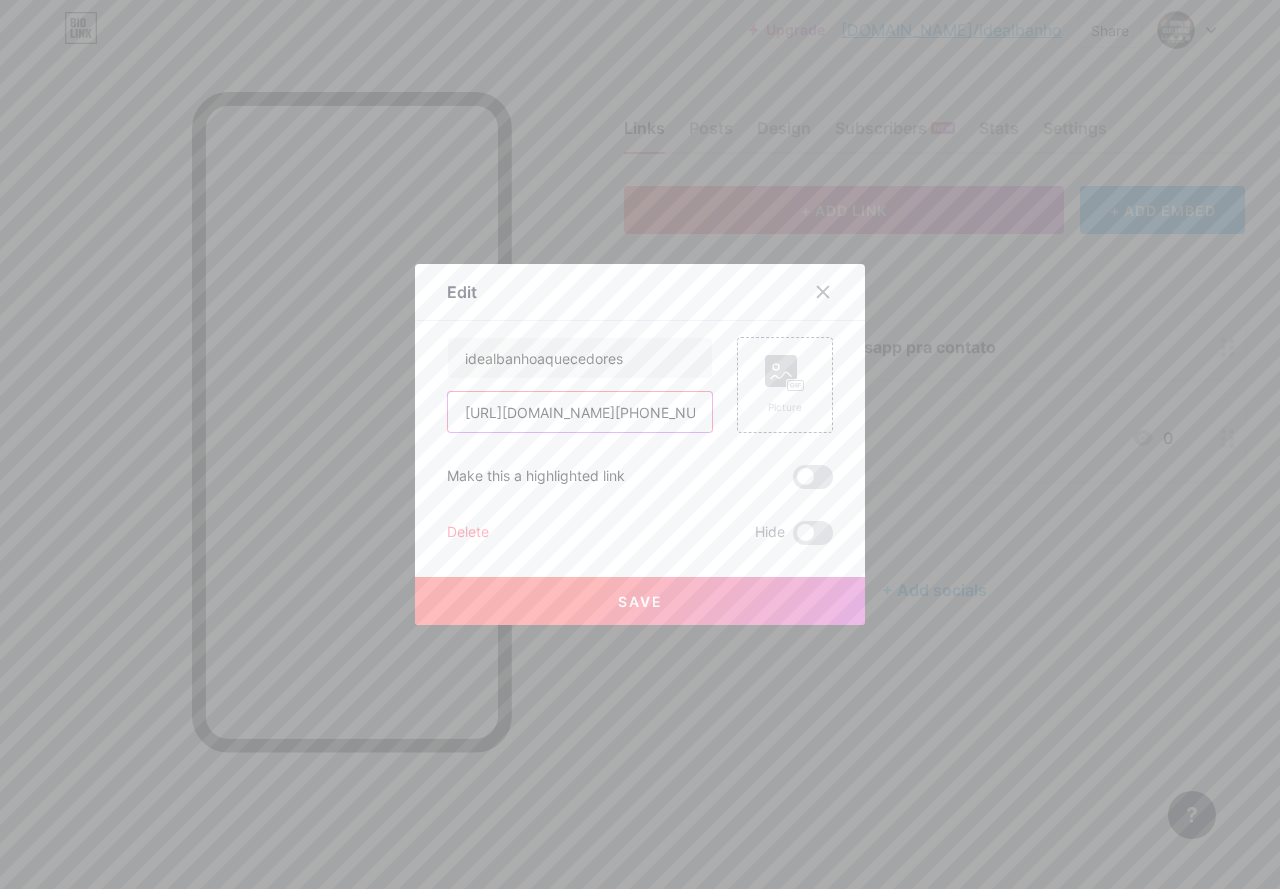 scroll, scrollTop: 0, scrollLeft: 430, axis: horizontal 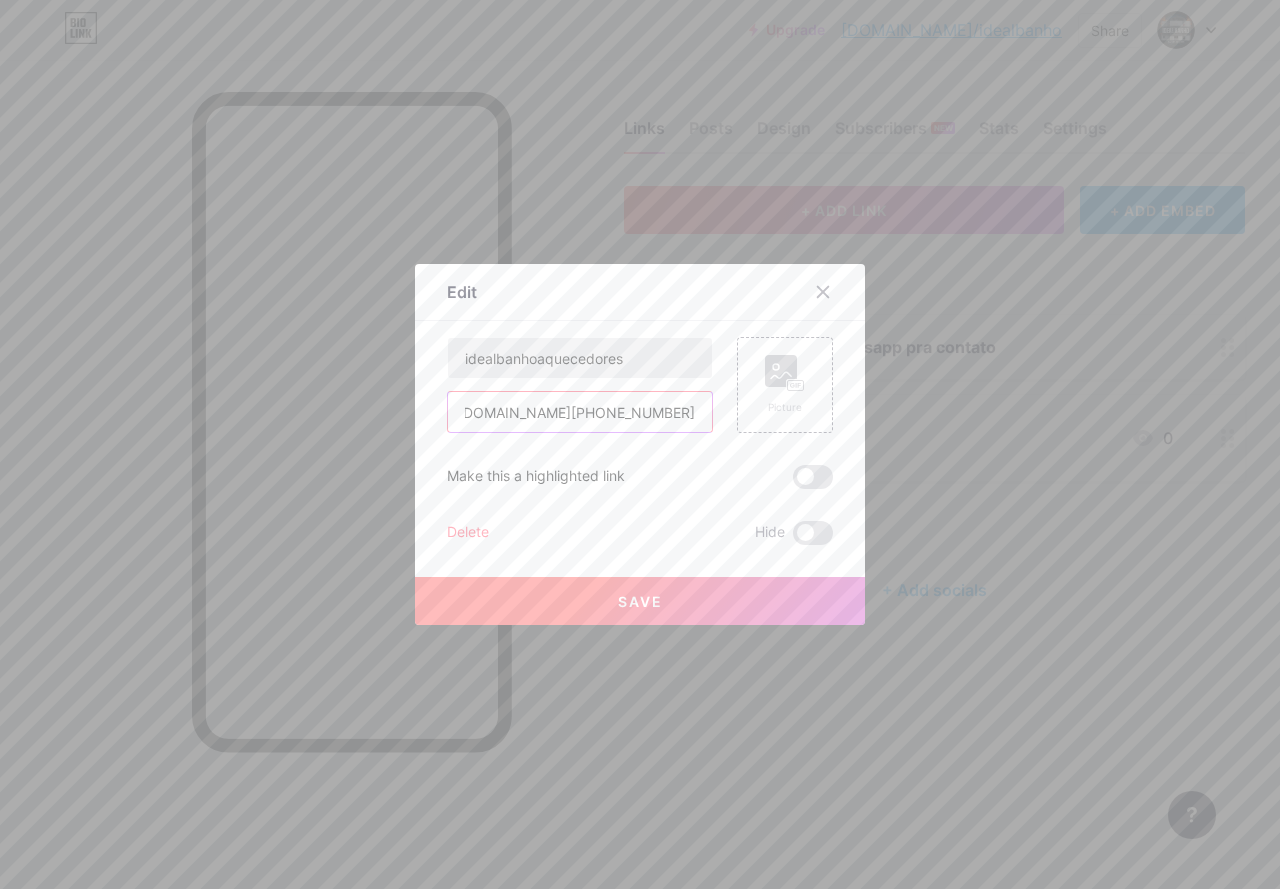 type on "[URL][DOMAIN_NAME][PHONE_NUMBER]" 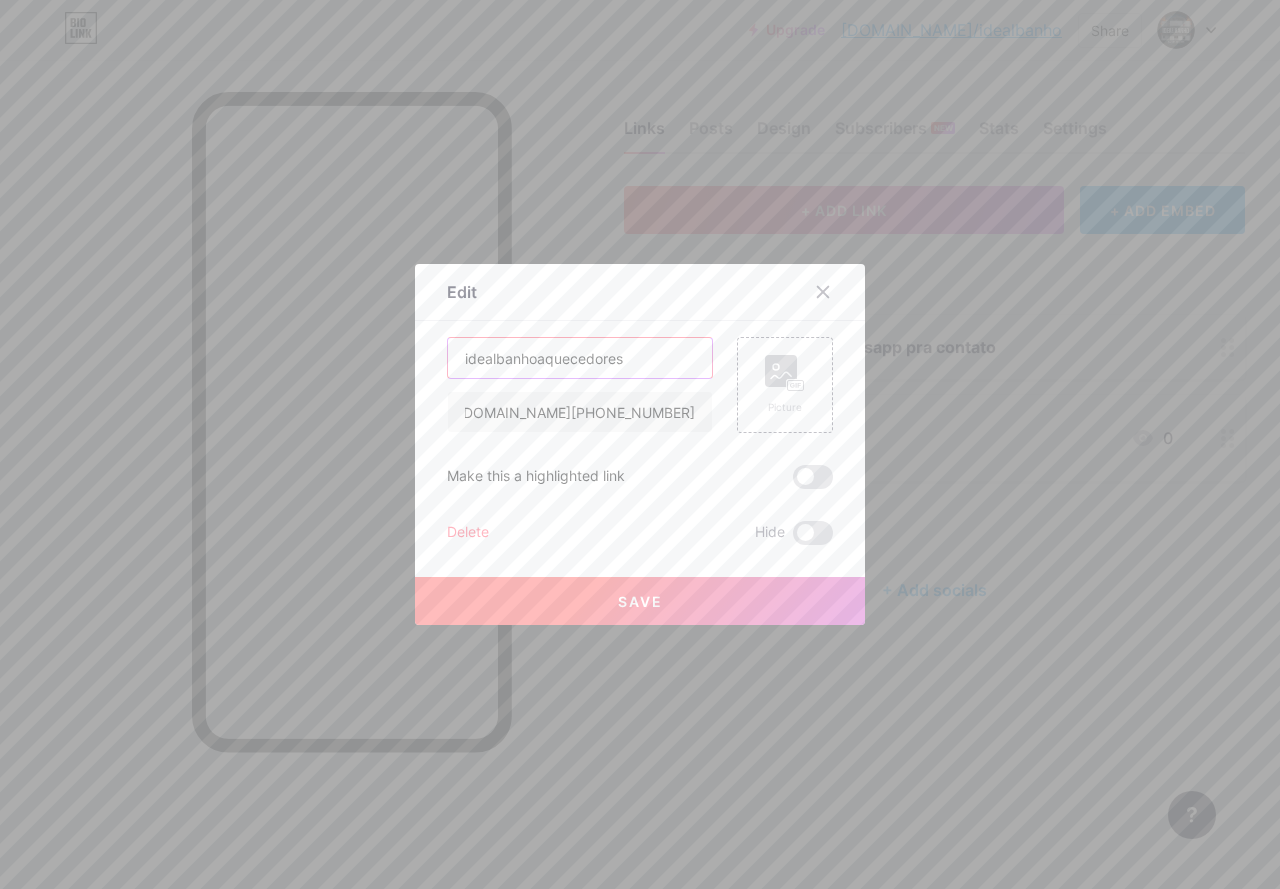 click on "idealbanhoaquecedores" at bounding box center (580, 358) 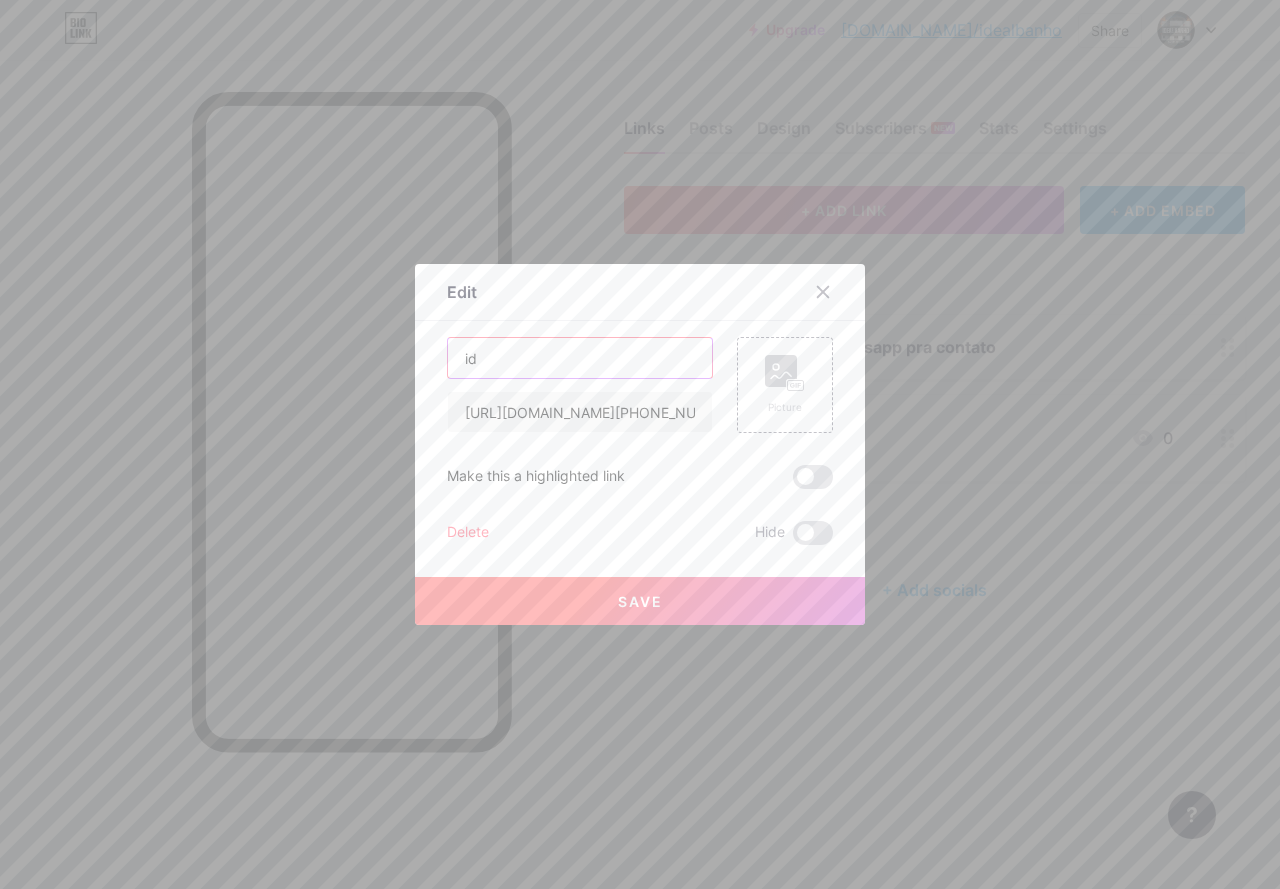 type on "i" 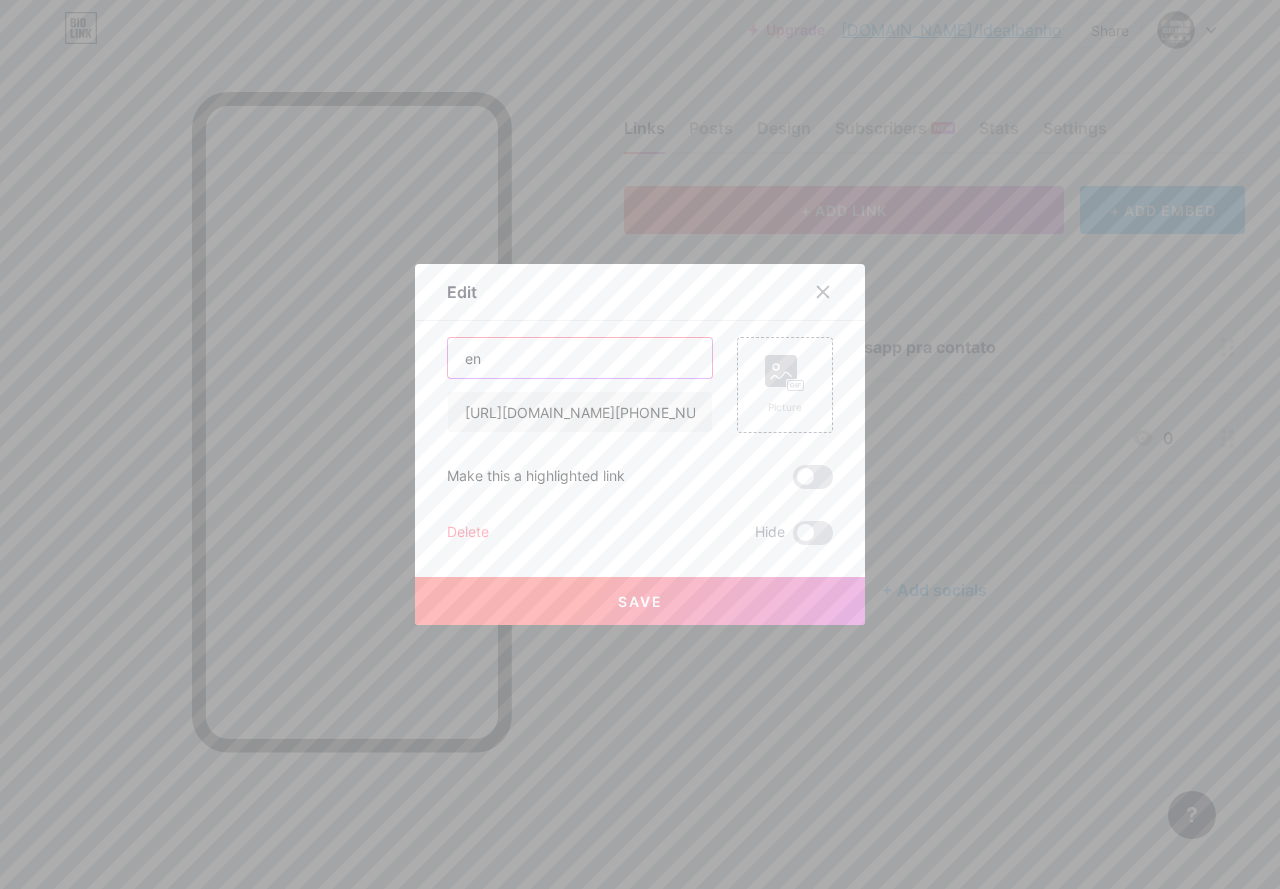 type on "e" 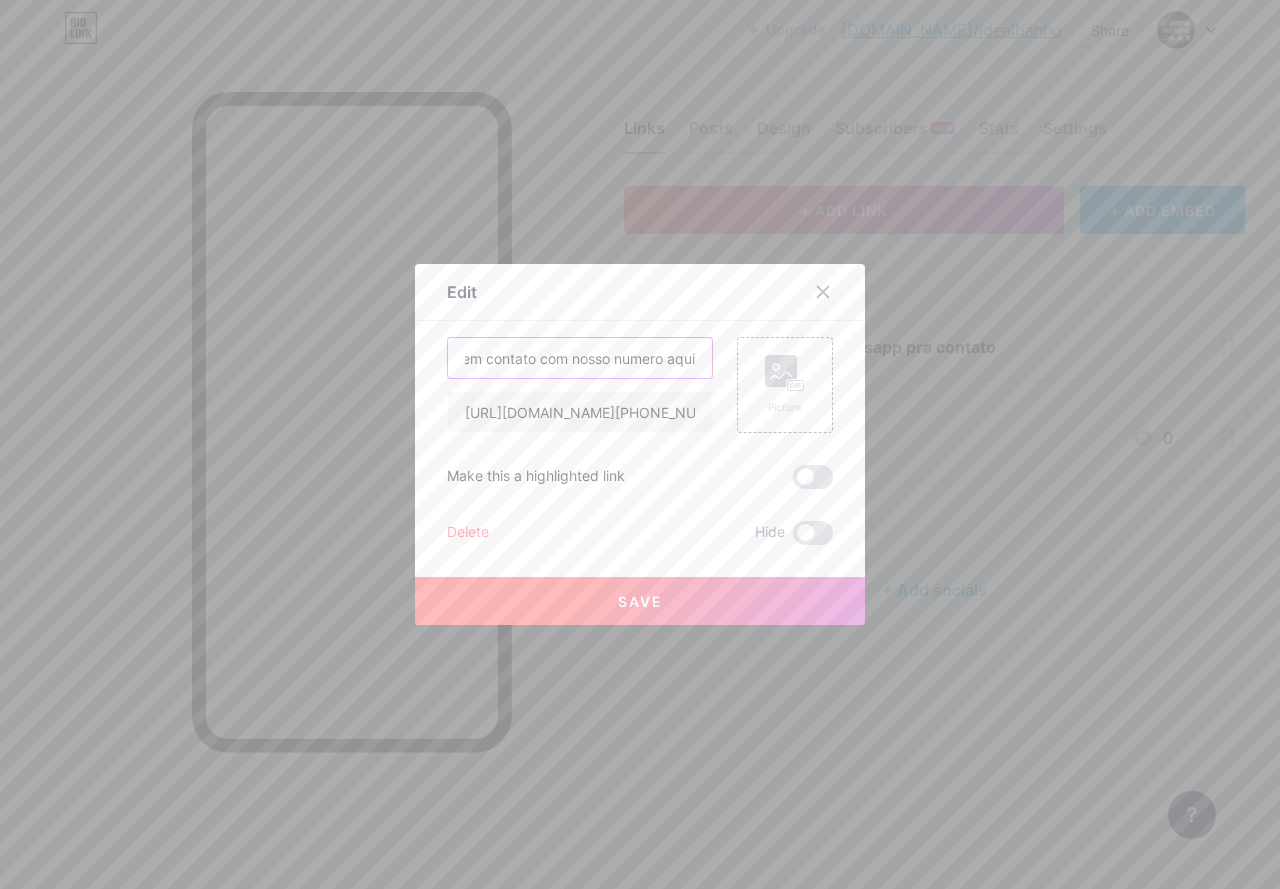 scroll, scrollTop: 0, scrollLeft: 49, axis: horizontal 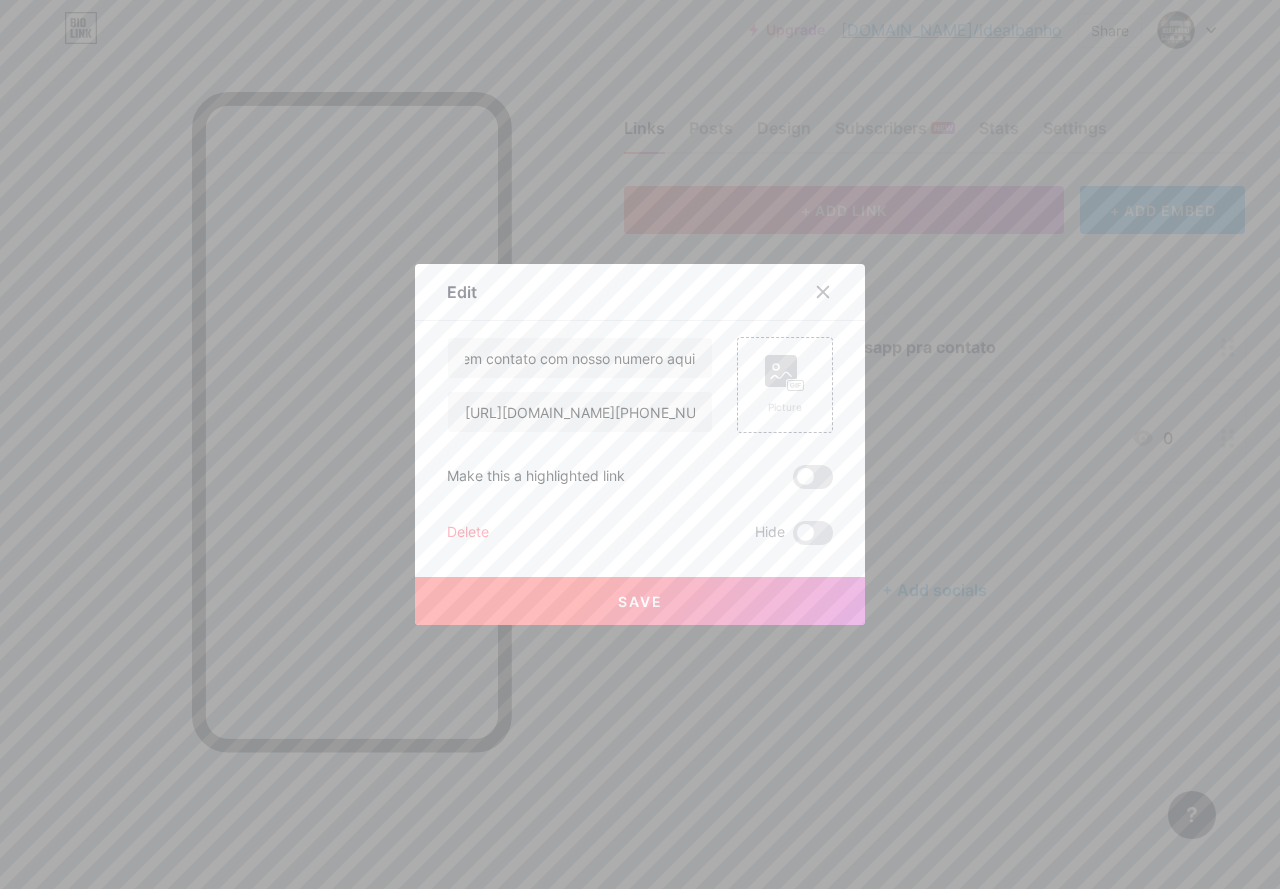 click on "Save" at bounding box center (640, 601) 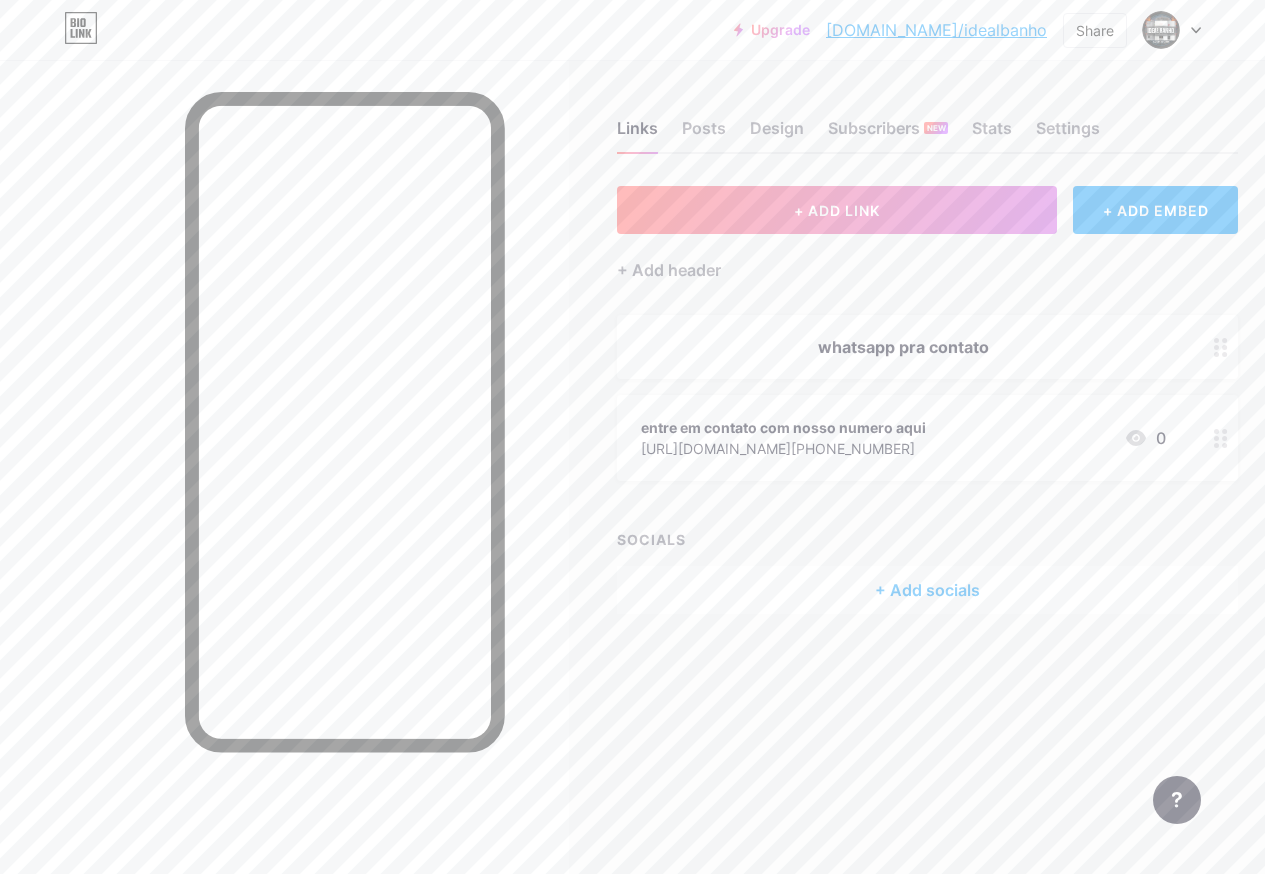 click at bounding box center [1221, 438] 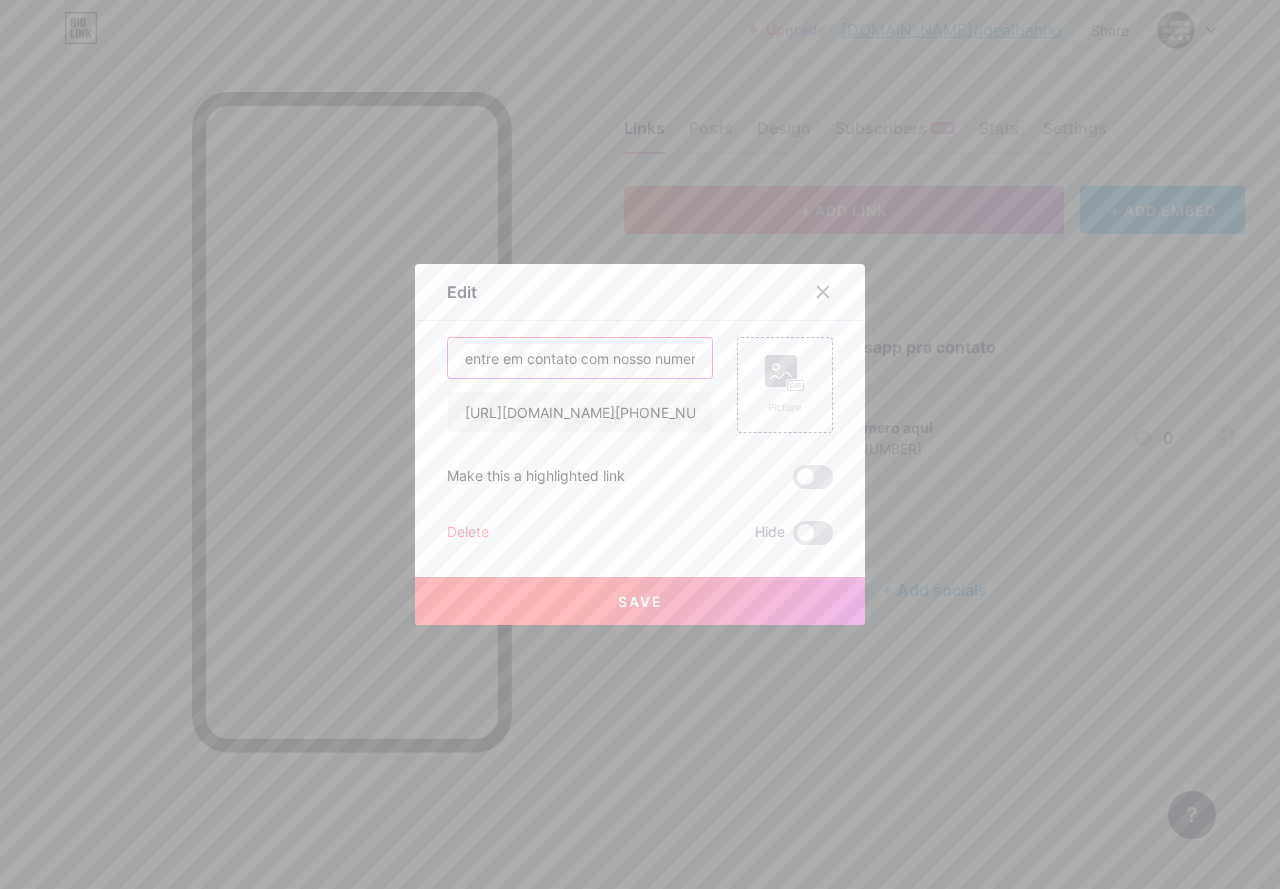 click on "entre em contato com nosso numero aqui" at bounding box center (580, 358) 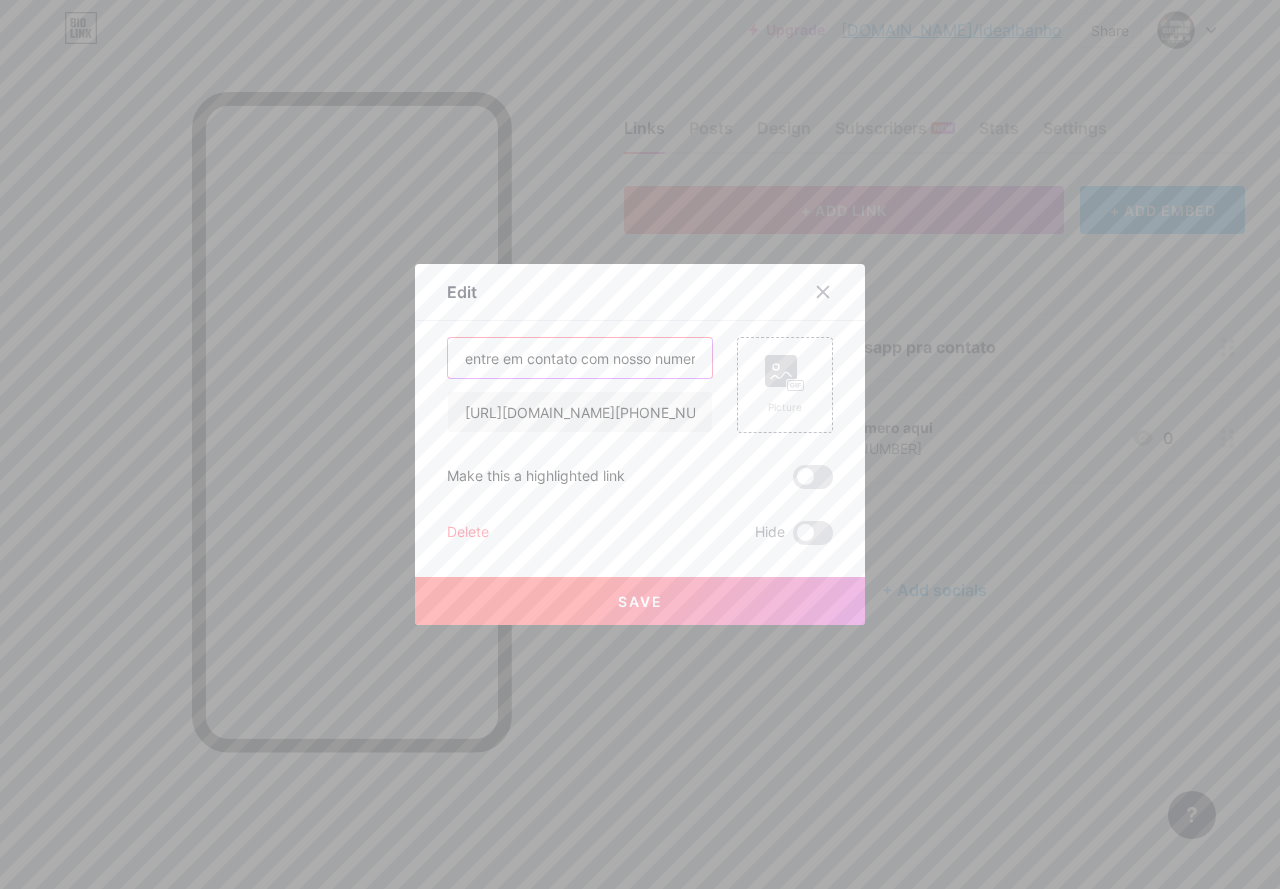 click on "entre em contato com nosso numero aqui" at bounding box center [580, 358] 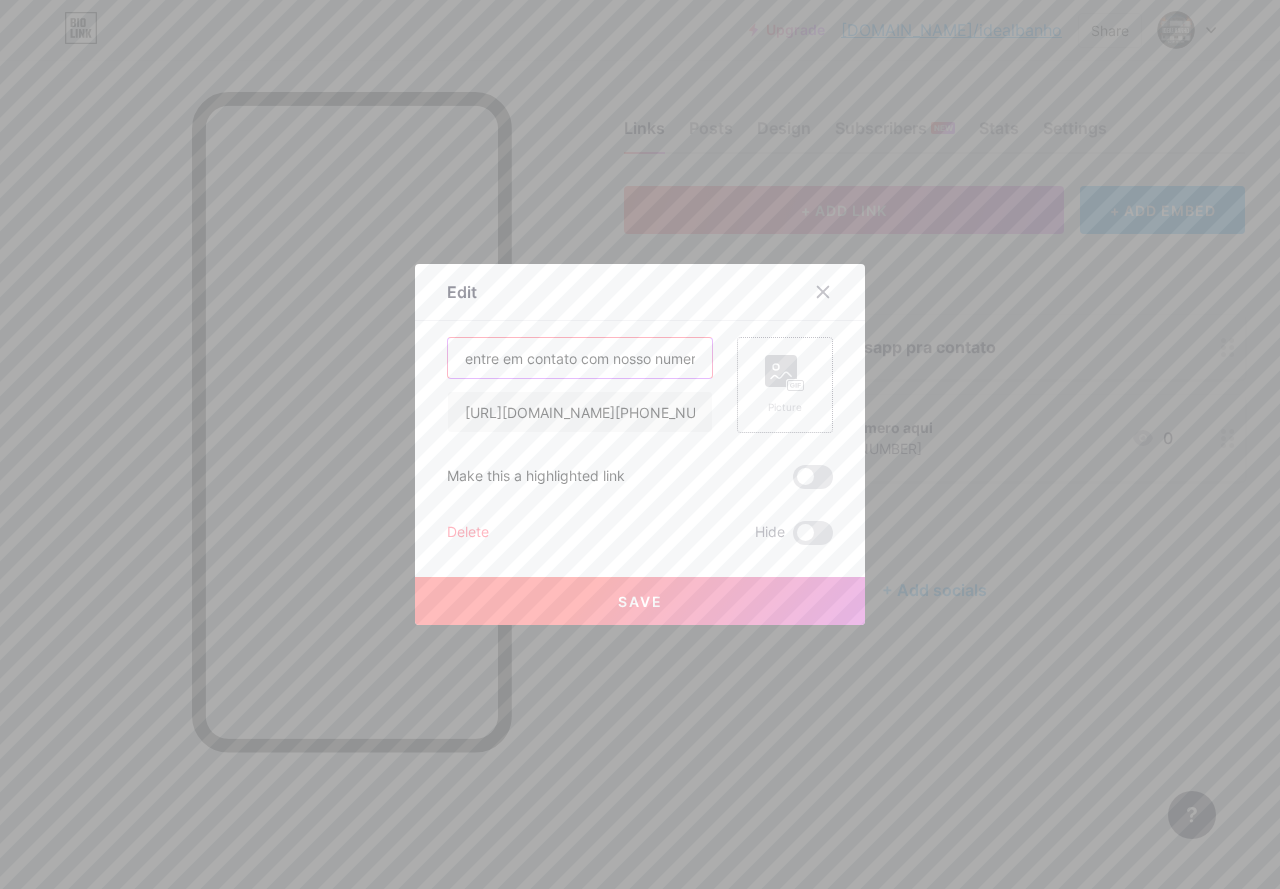 scroll, scrollTop: 0, scrollLeft: 45, axis: horizontal 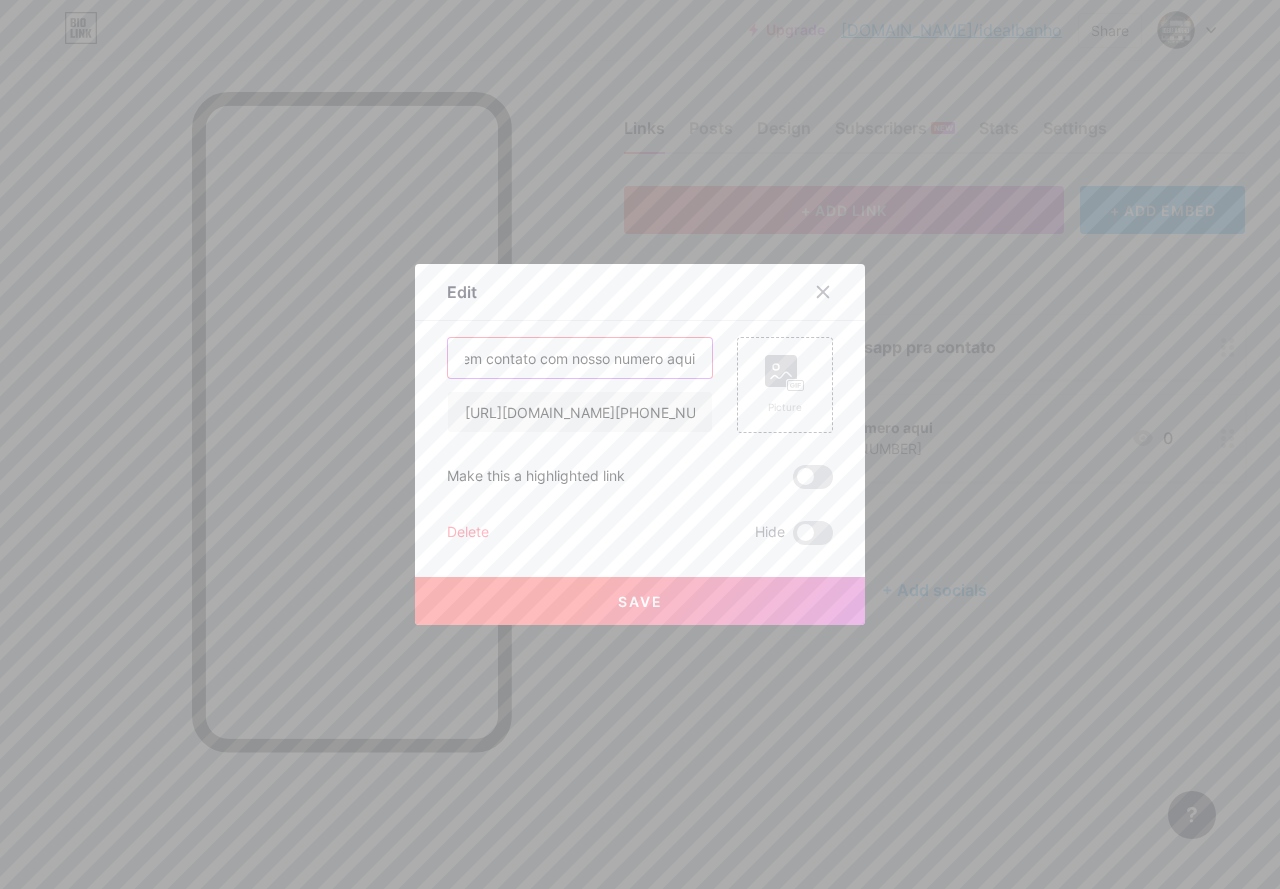 click on "entre em contato com nosso numero aqui" at bounding box center [580, 358] 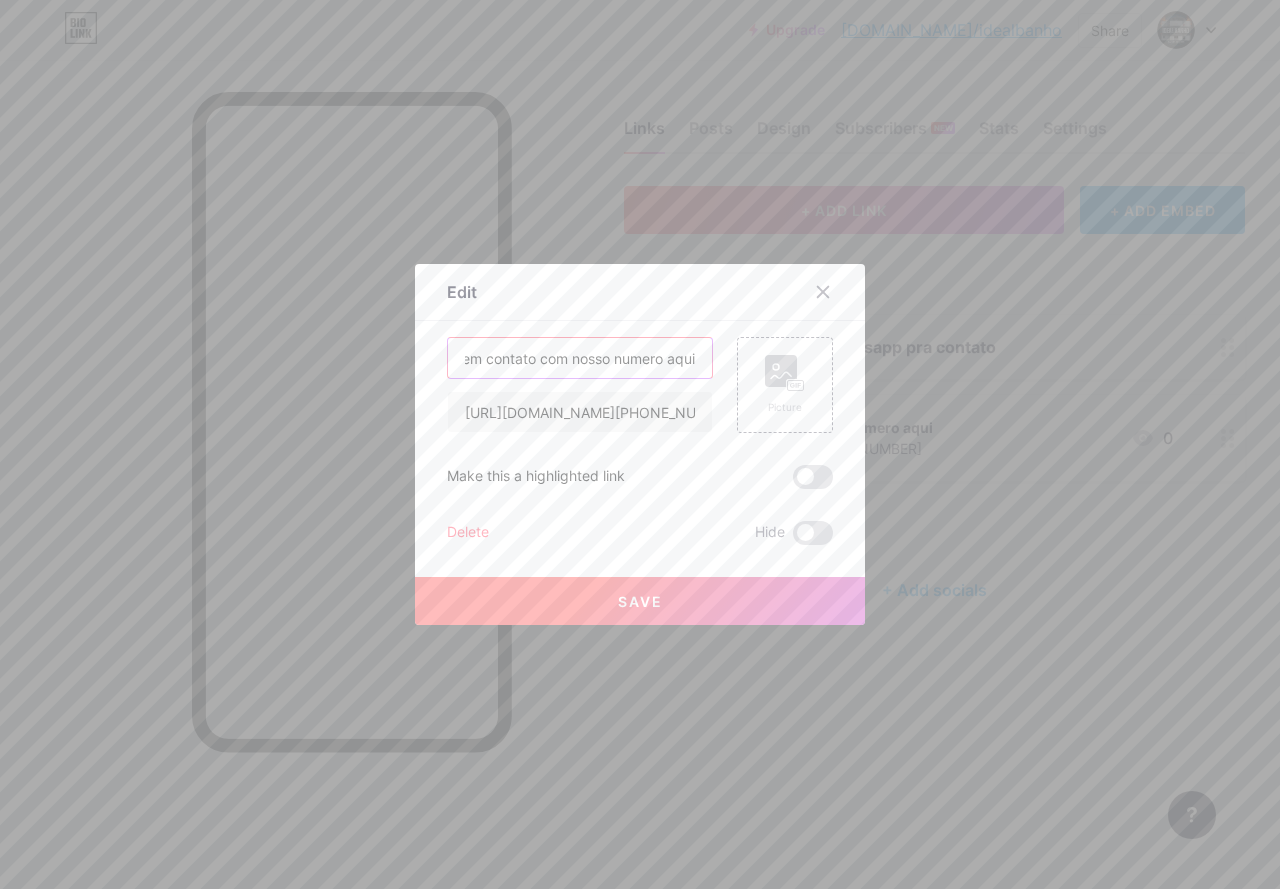 paste on "👆" 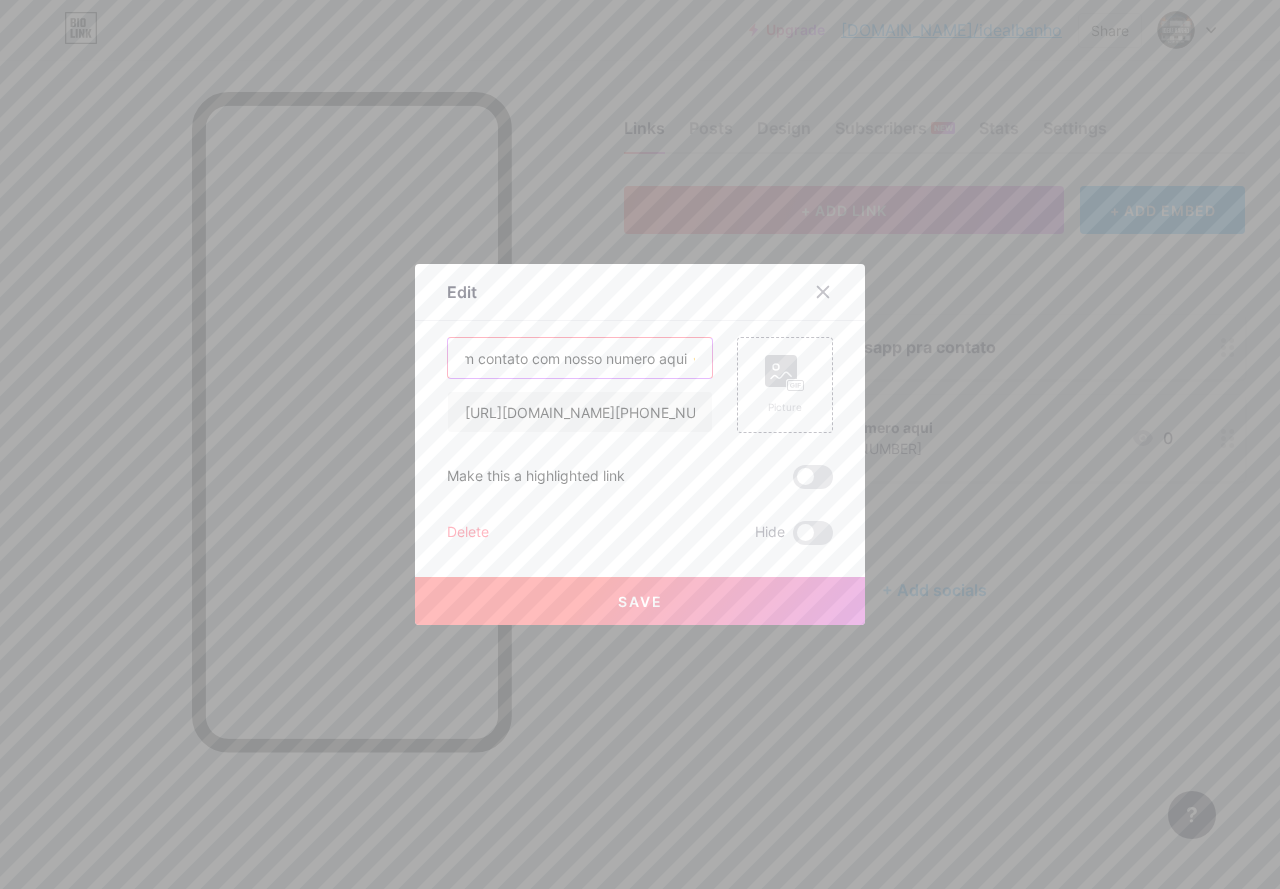 scroll, scrollTop: 0, scrollLeft: 68, axis: horizontal 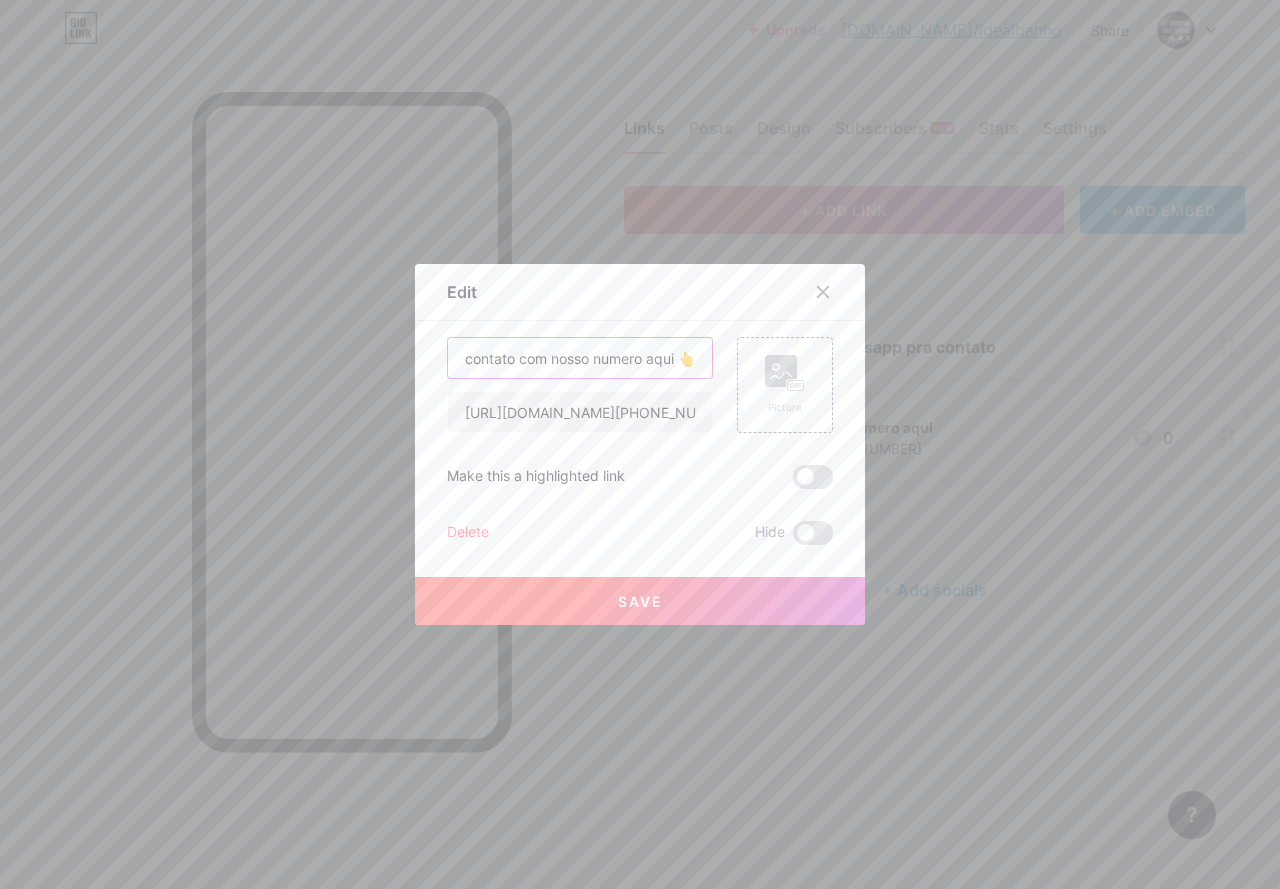 type on "entre em contato com nosso numero aqui 👆" 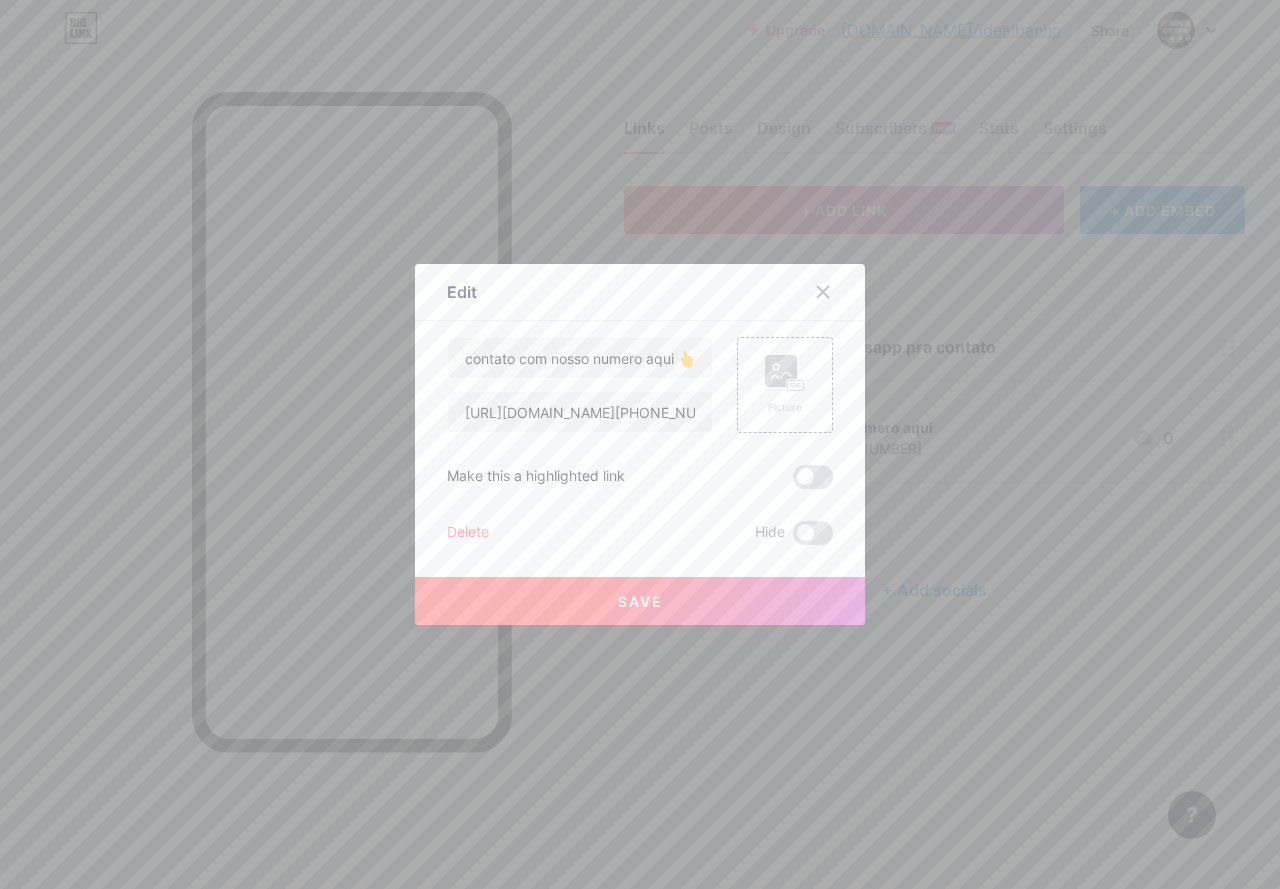 click on "Save" at bounding box center (640, 601) 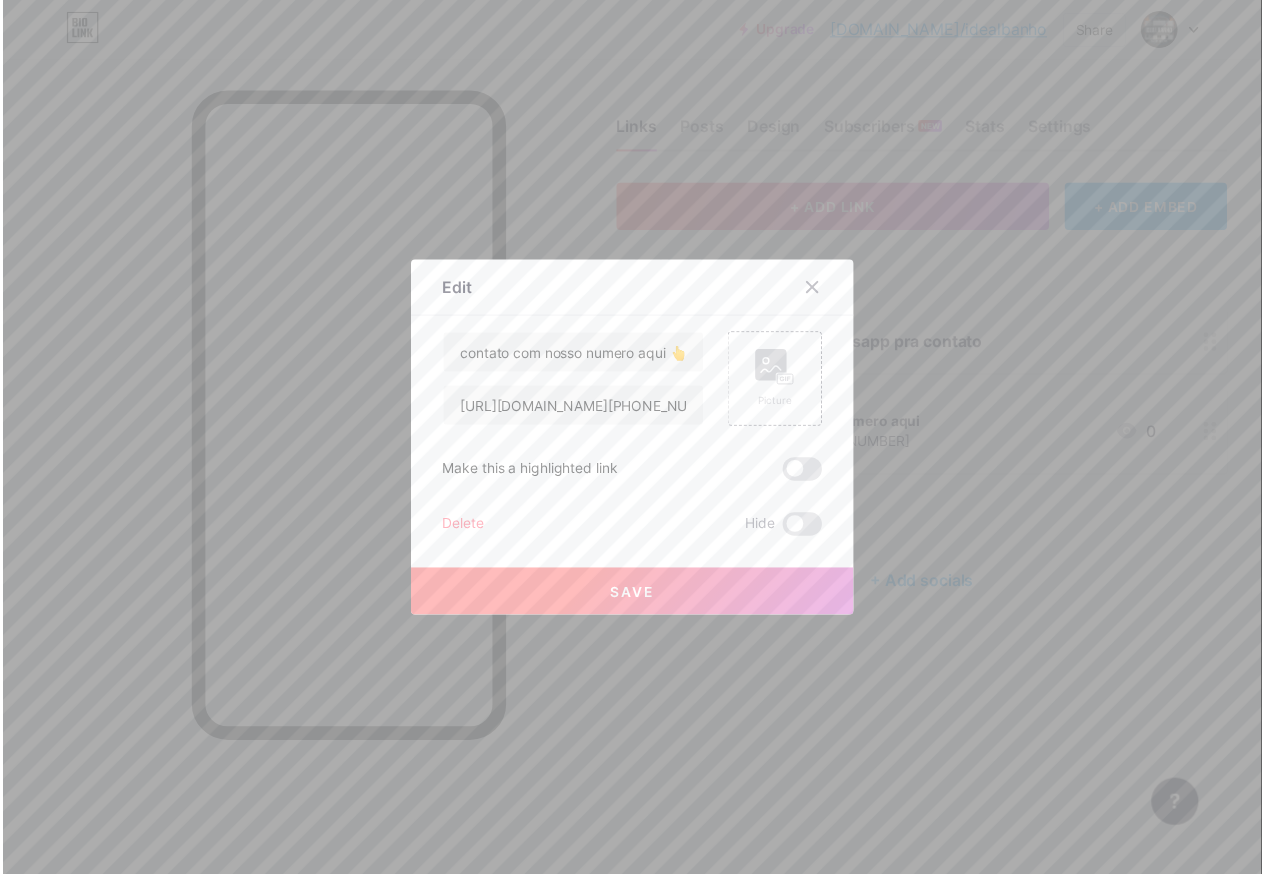 scroll, scrollTop: 0, scrollLeft: 0, axis: both 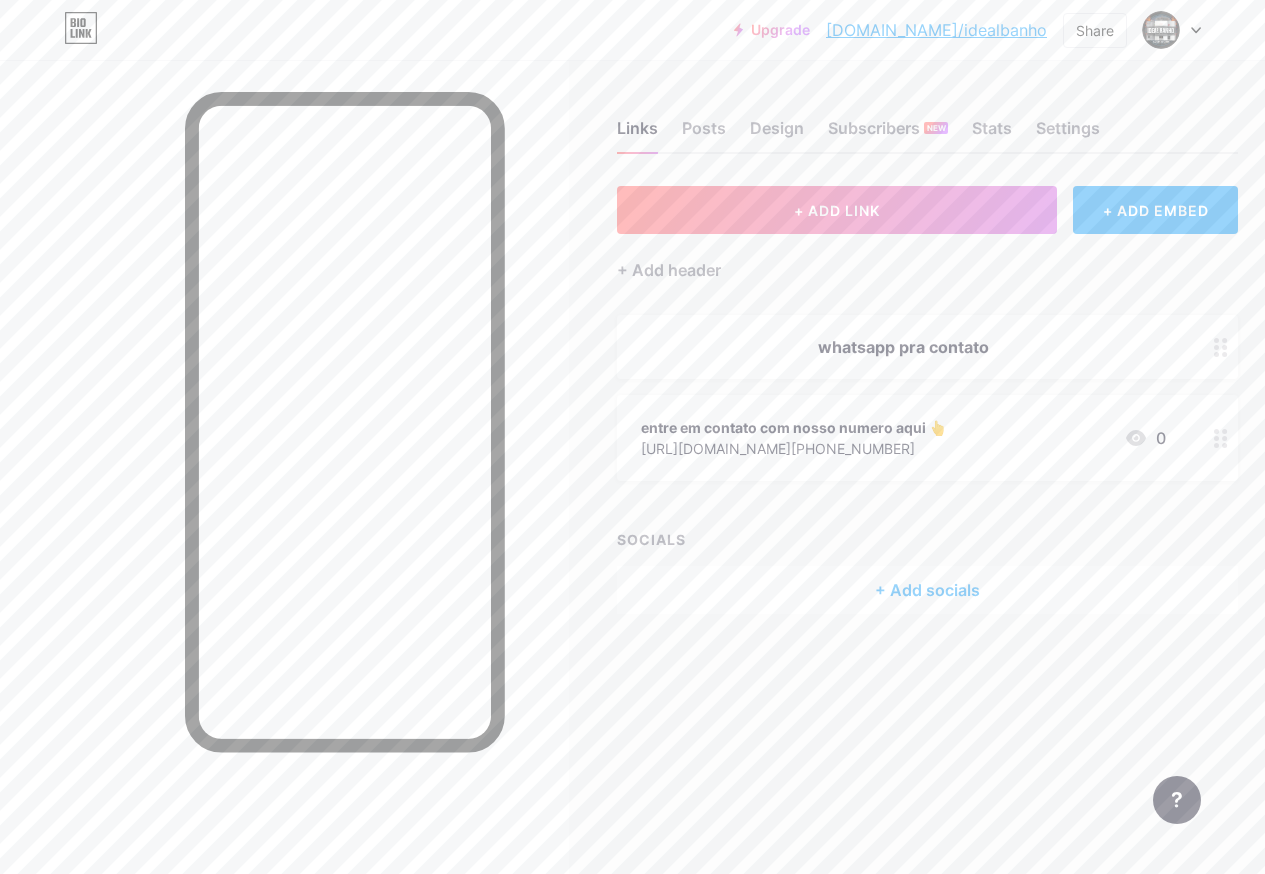 click at bounding box center (284, 497) 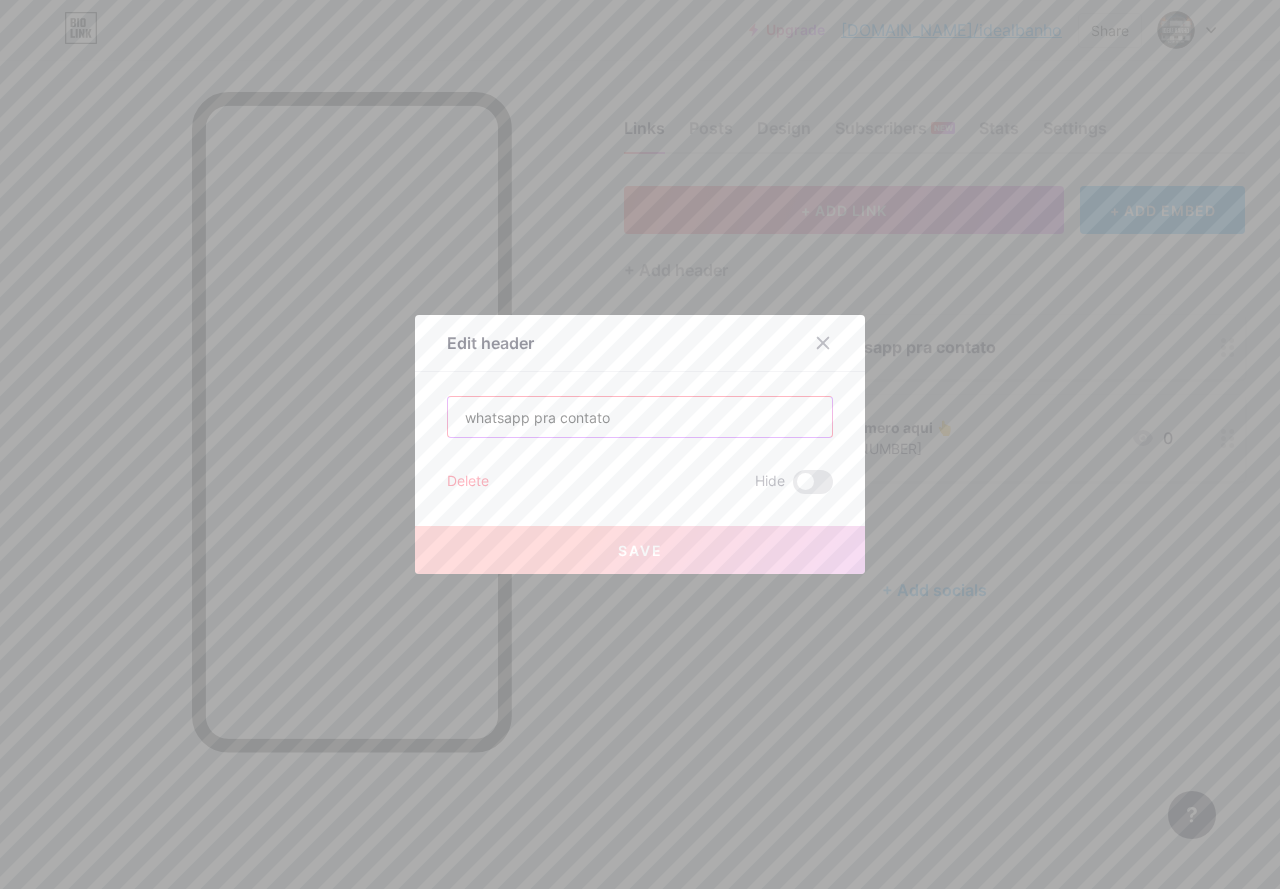 drag, startPoint x: 630, startPoint y: 418, endPoint x: 416, endPoint y: 434, distance: 214.59729 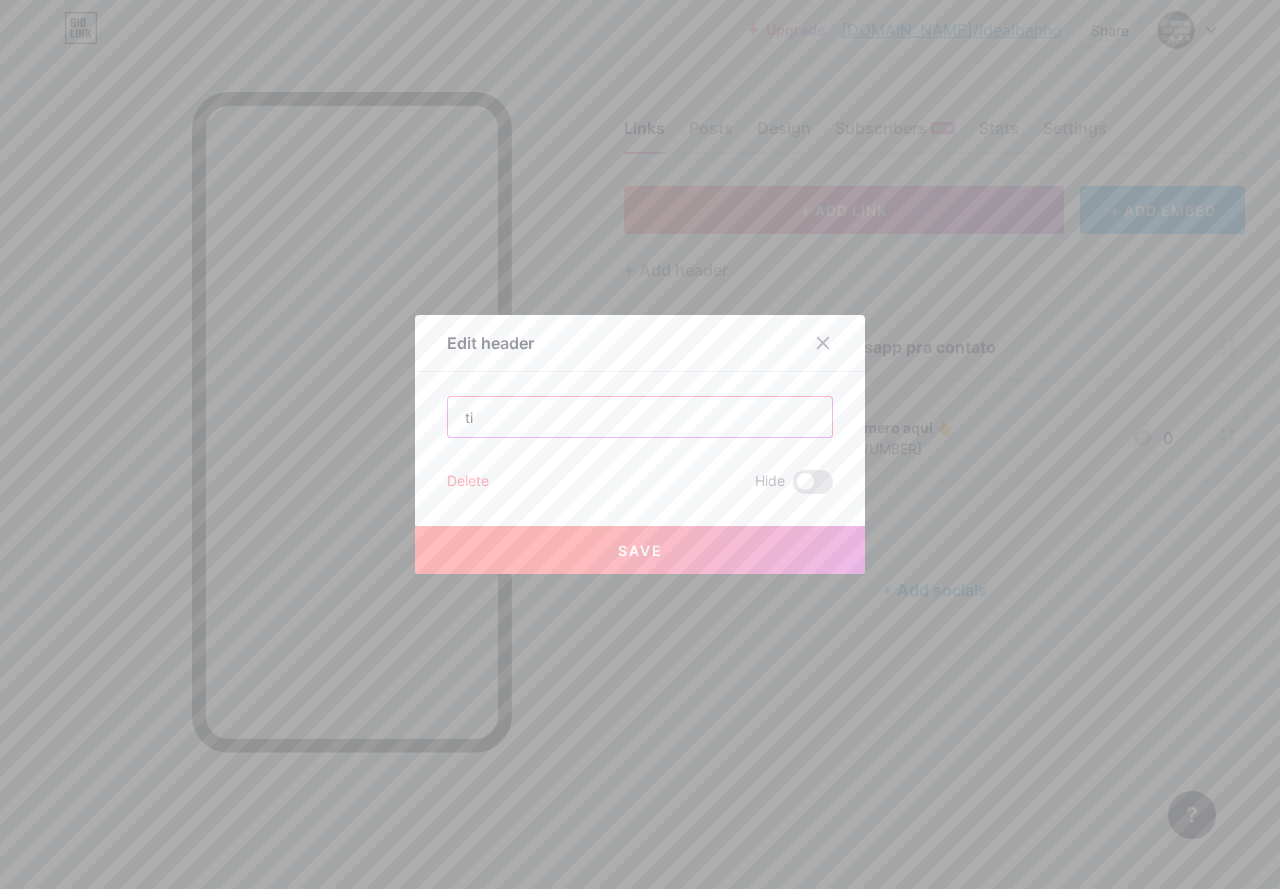 type on "t" 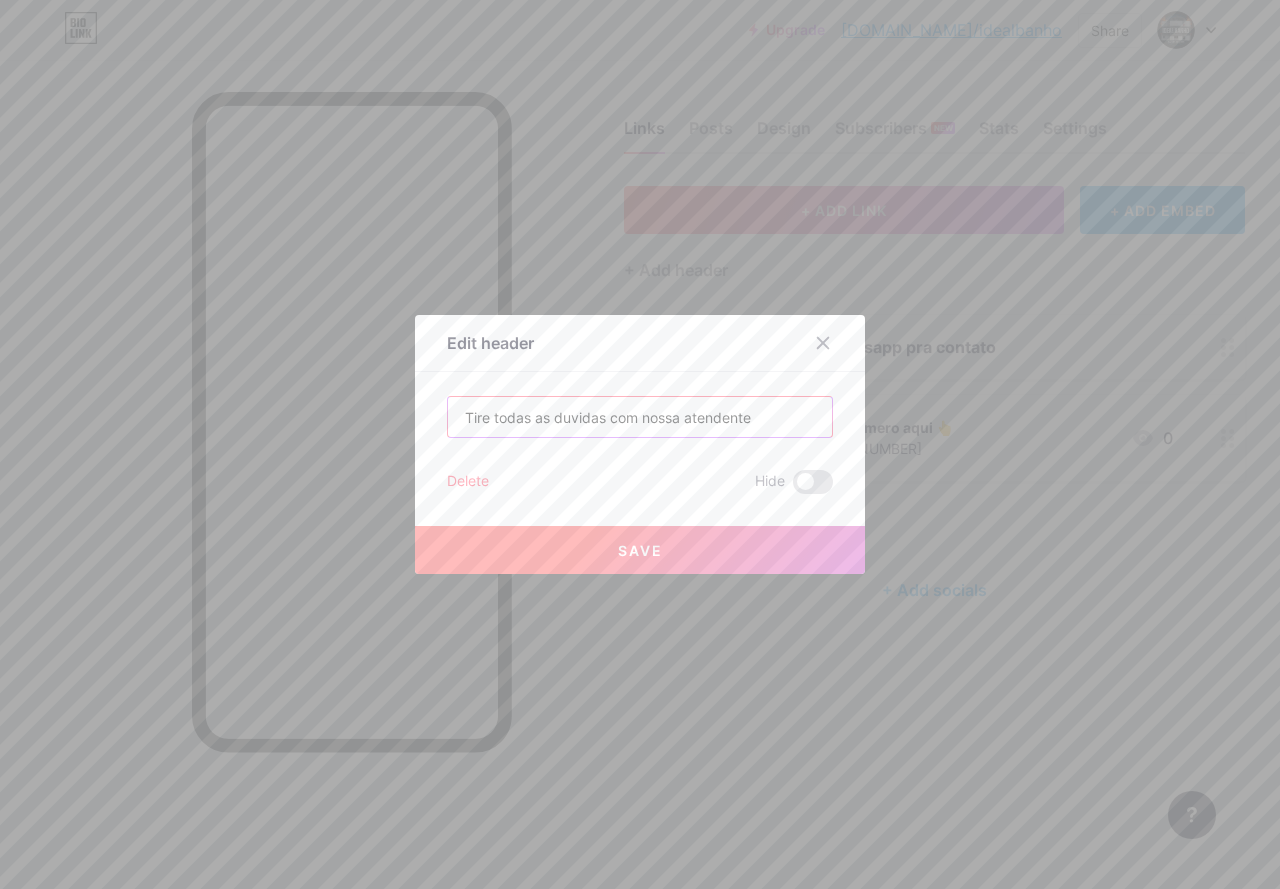 click on "Tire todas as duvidas com nossa atendente" at bounding box center [640, 417] 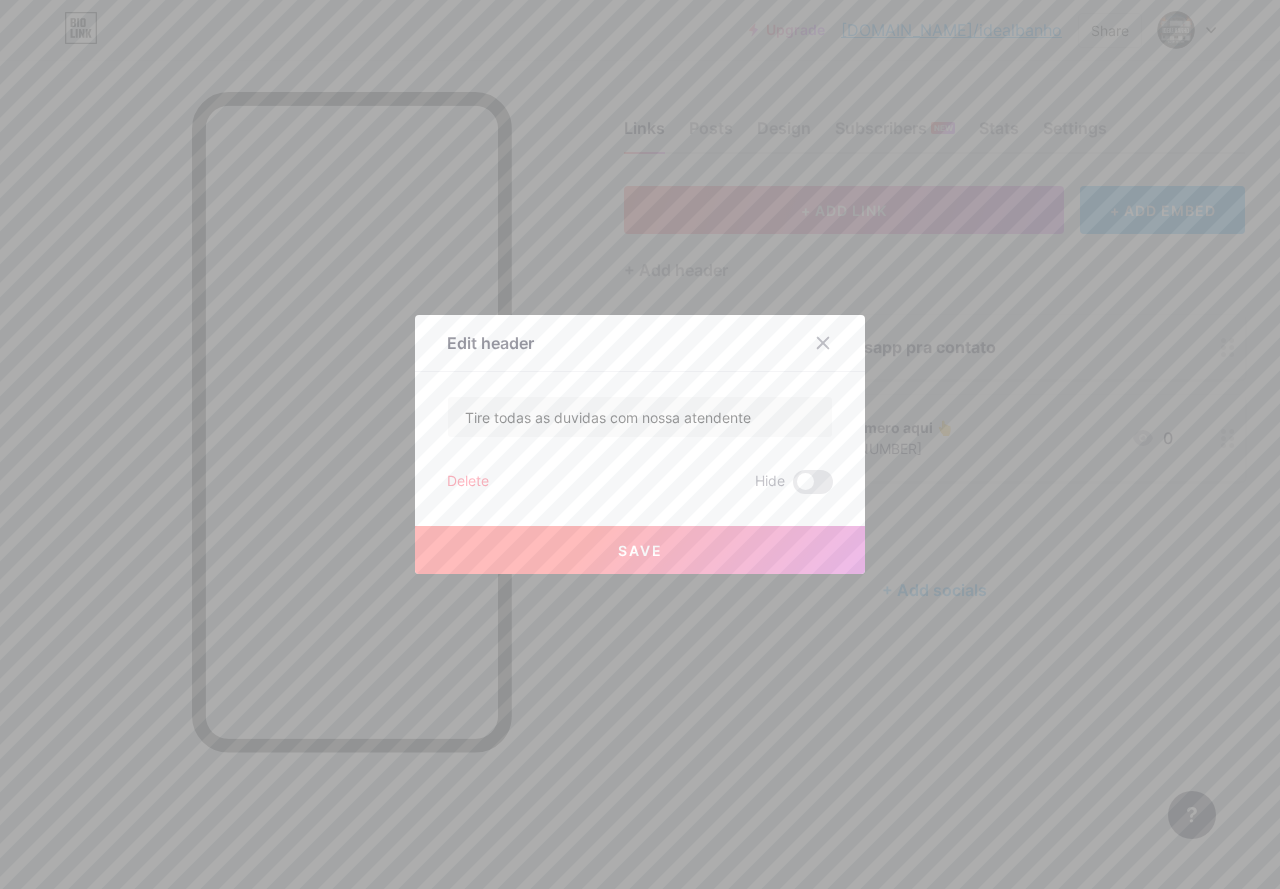 click on "Save" at bounding box center (640, 550) 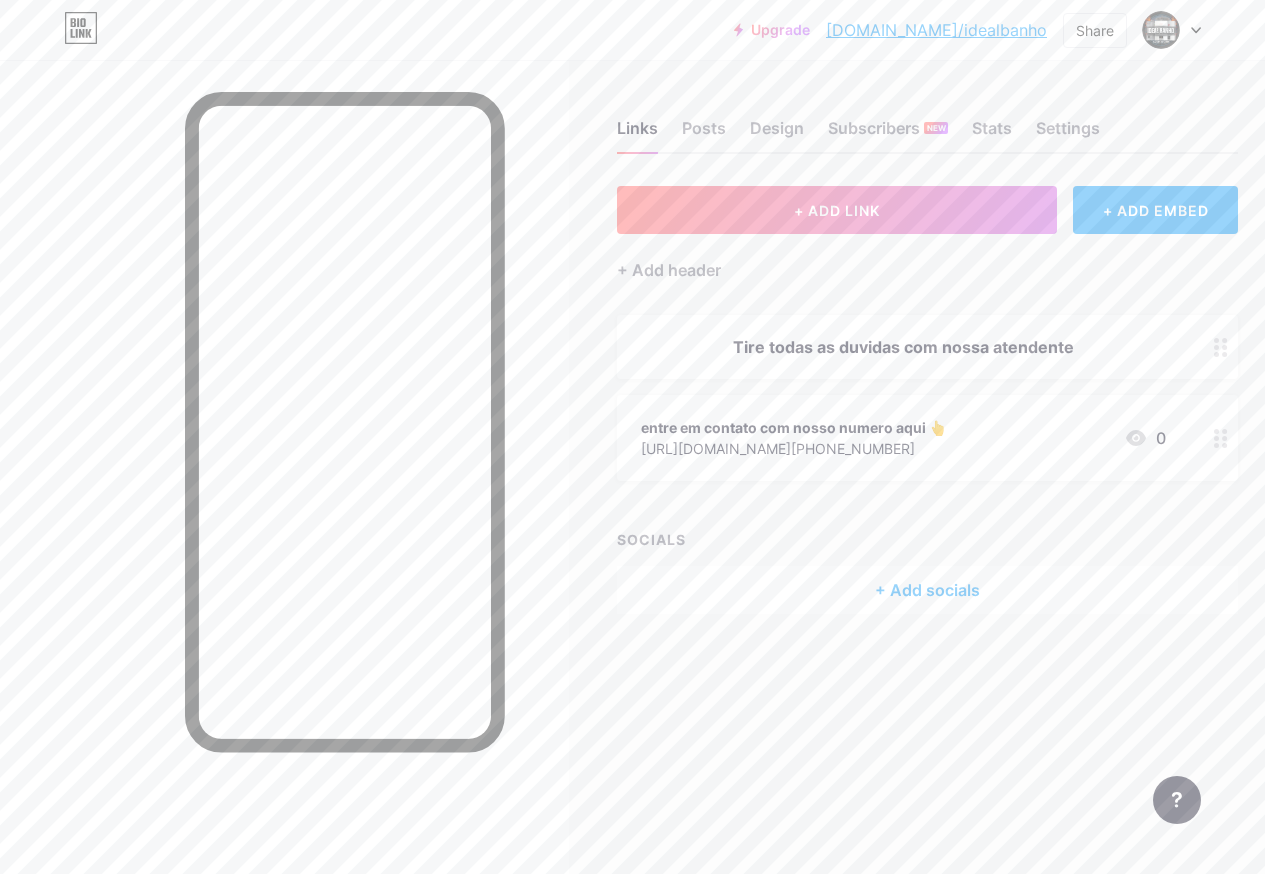click on "Tire todas as duvidas com nossa atendente" at bounding box center [927, 347] 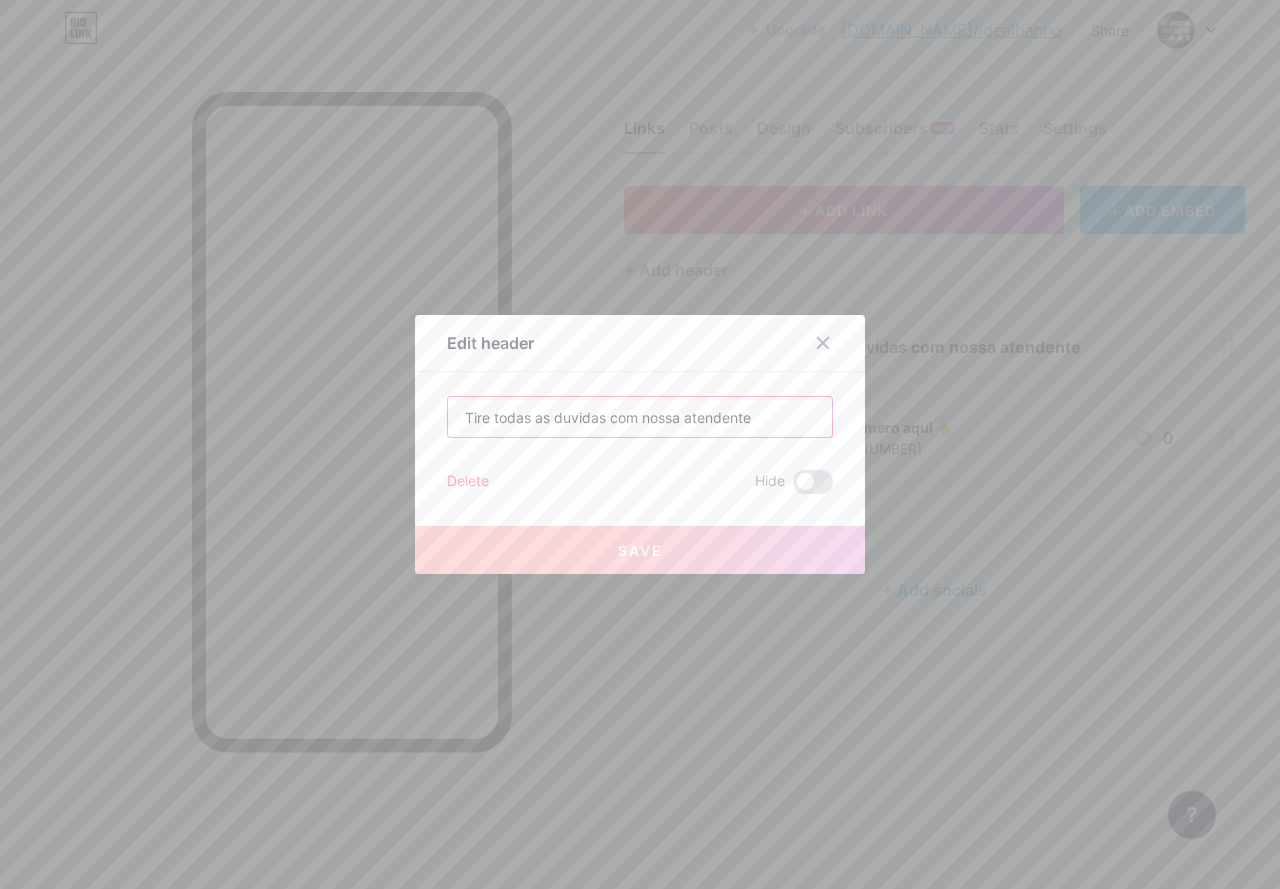 click on "Tire todas as duvidas com nossa atendente" at bounding box center (640, 417) 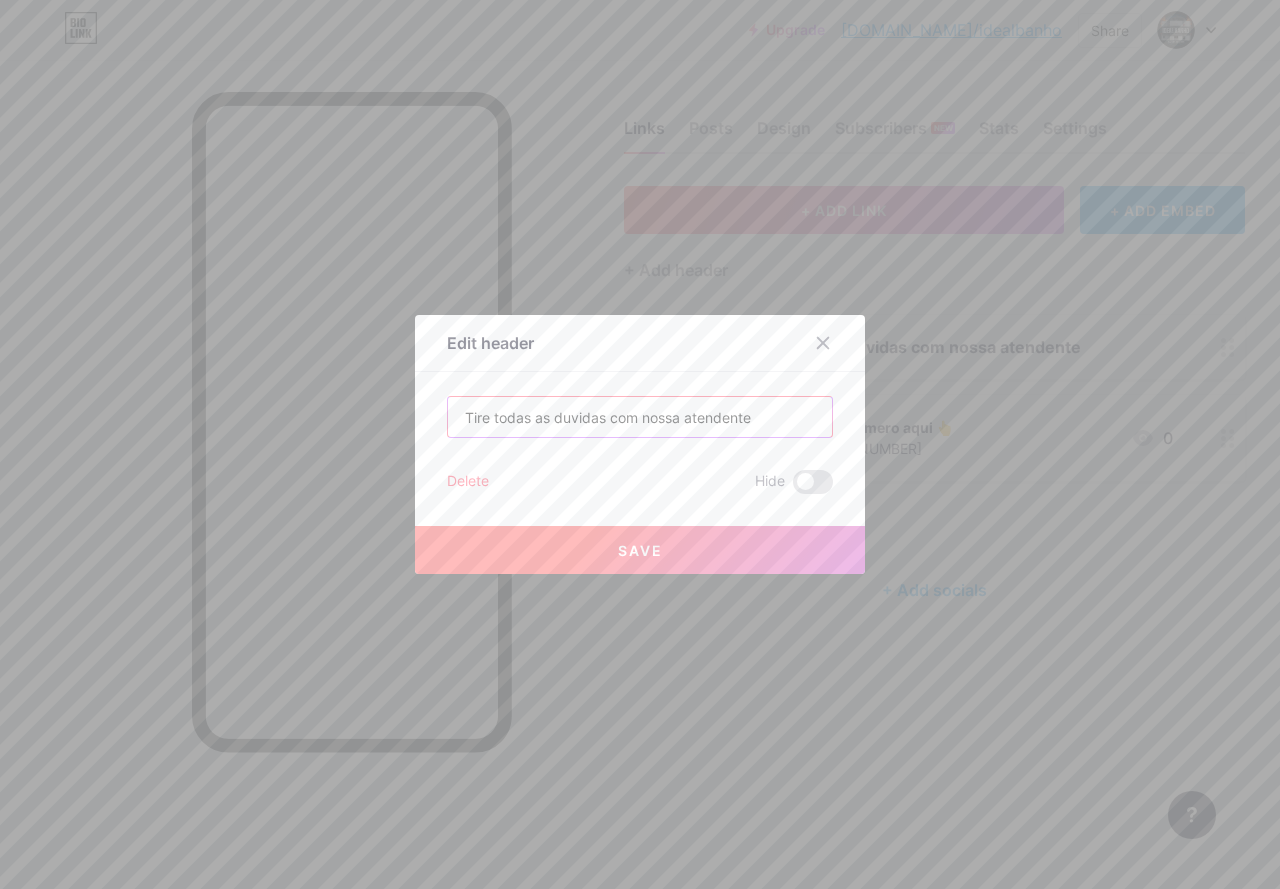paste on "↓" 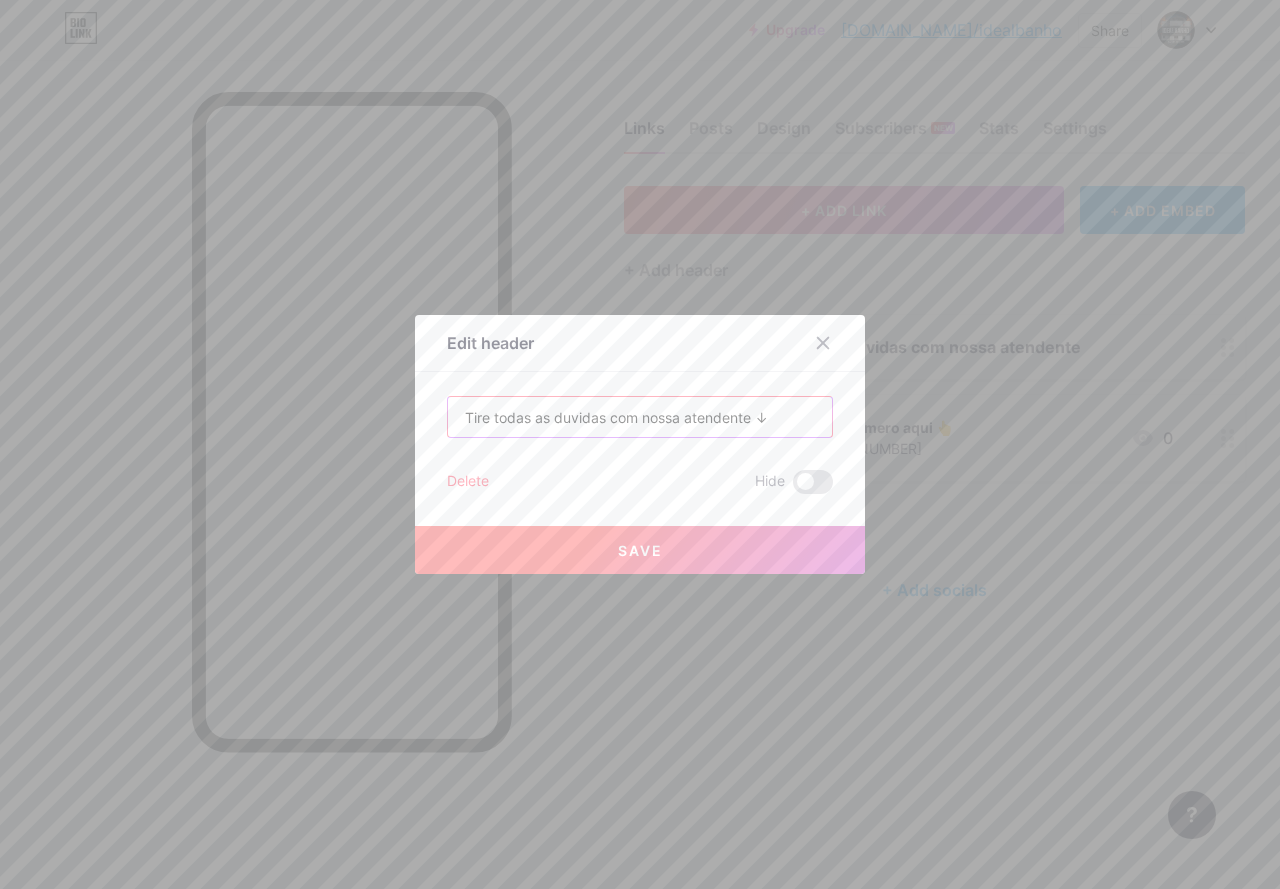 type on "Tire todas as duvidas com nossa atendente ↓" 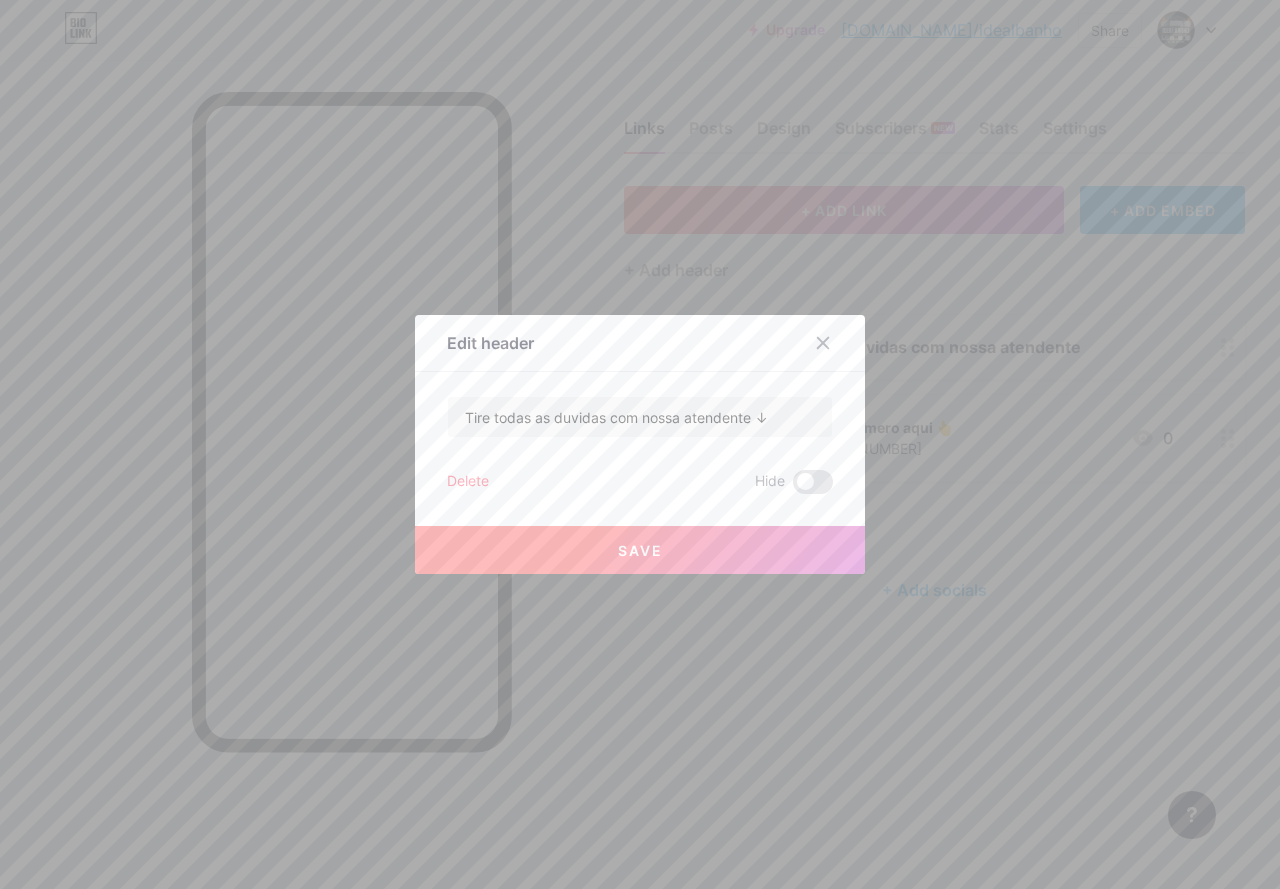 click on "Save" at bounding box center (640, 550) 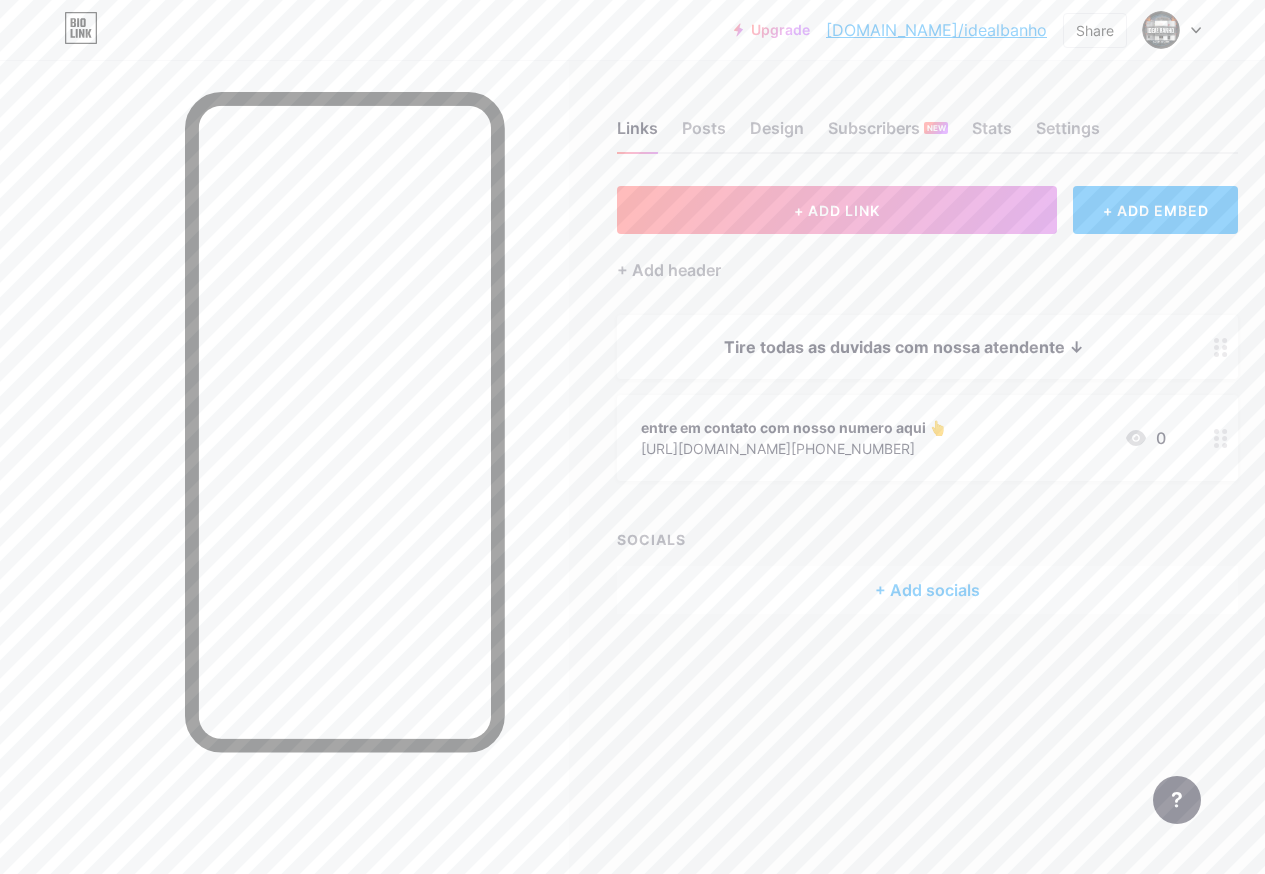 click 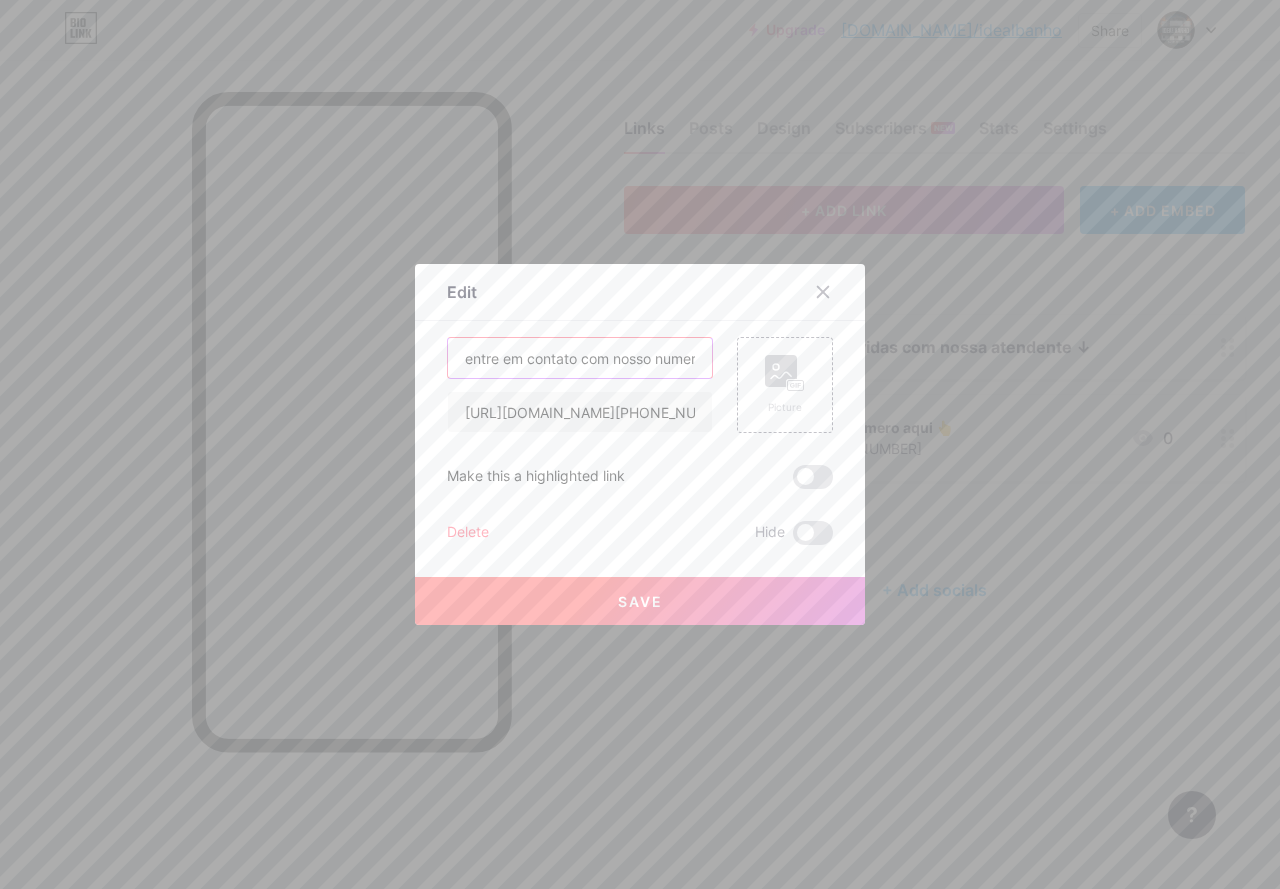 click on "entre em contato com nosso numero aqui 👆" at bounding box center [580, 358] 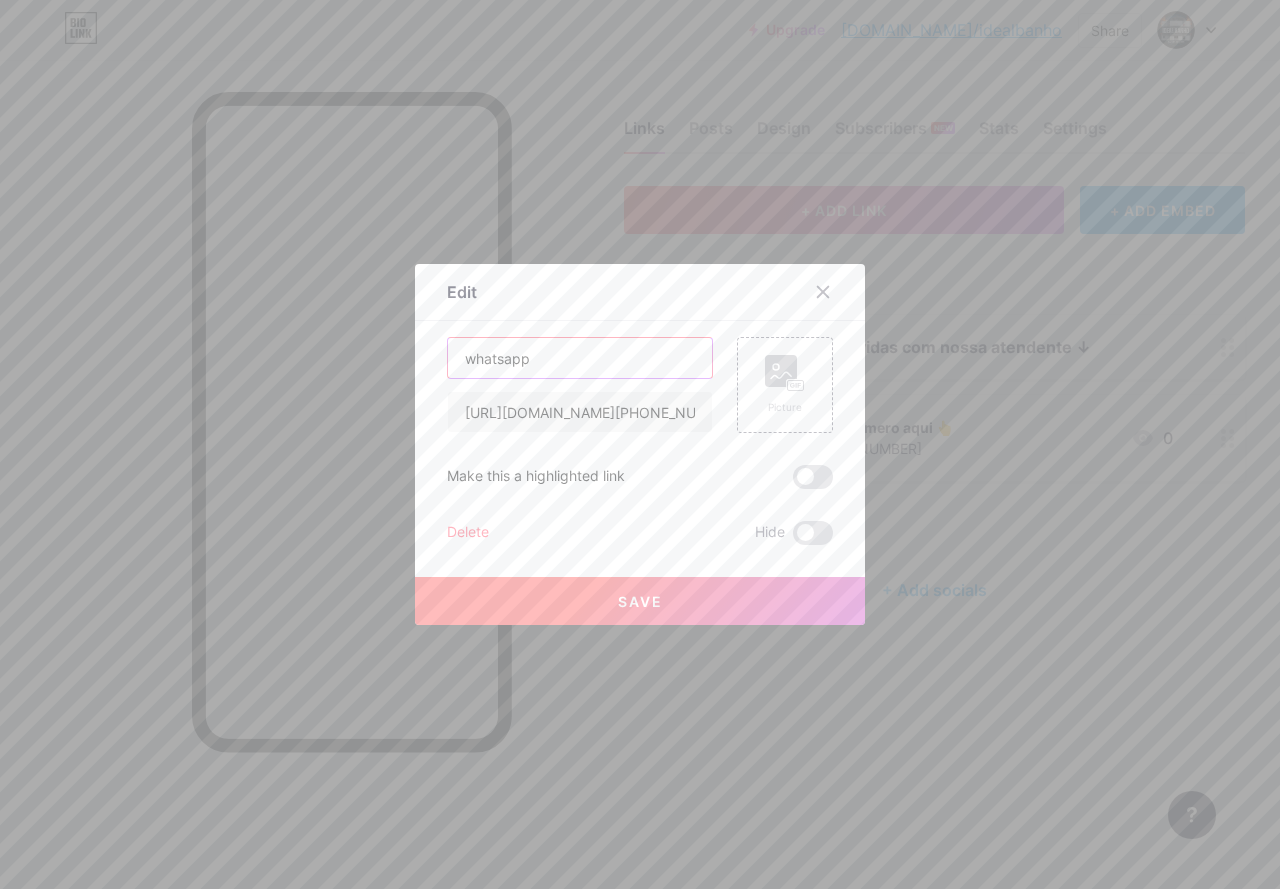 type on "whatsapp" 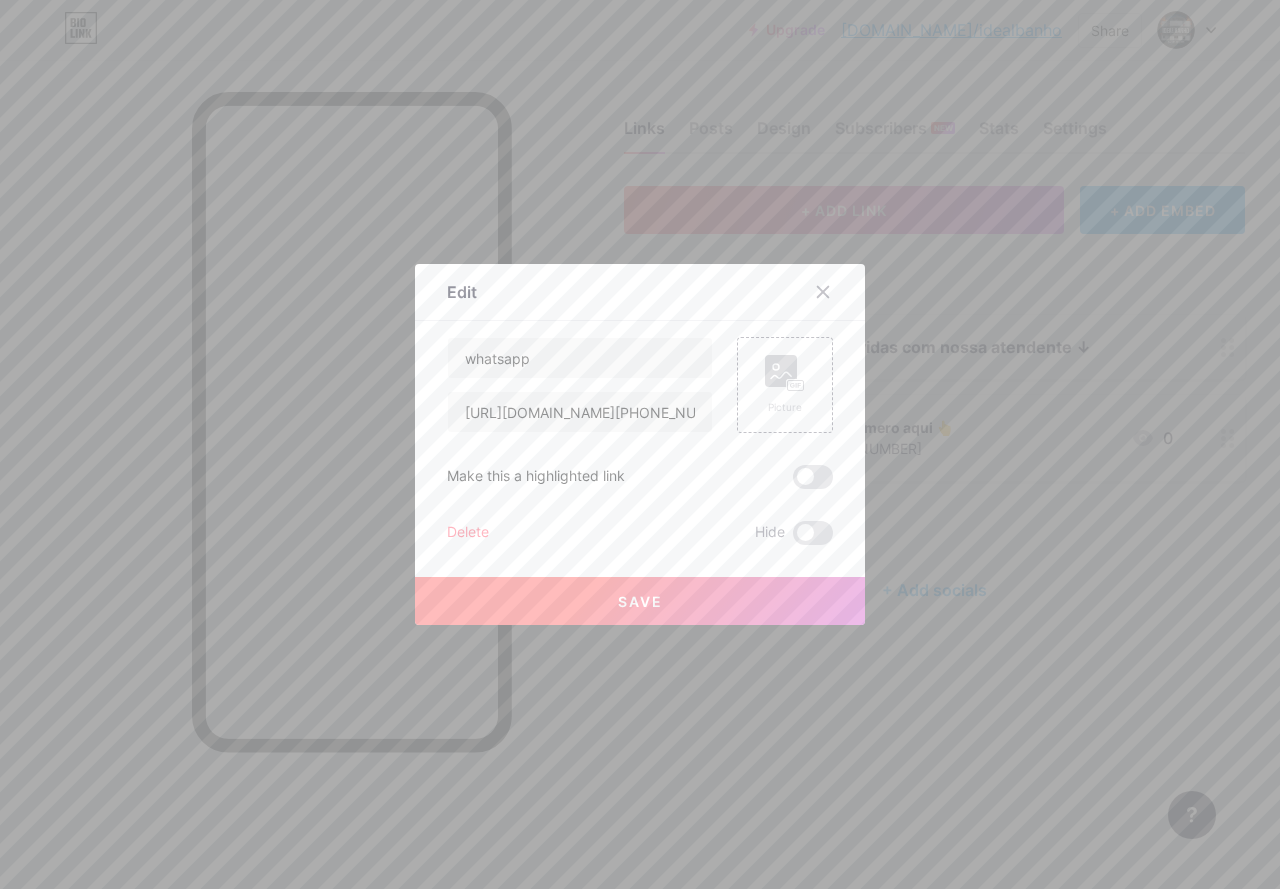 click on "Save" at bounding box center [640, 601] 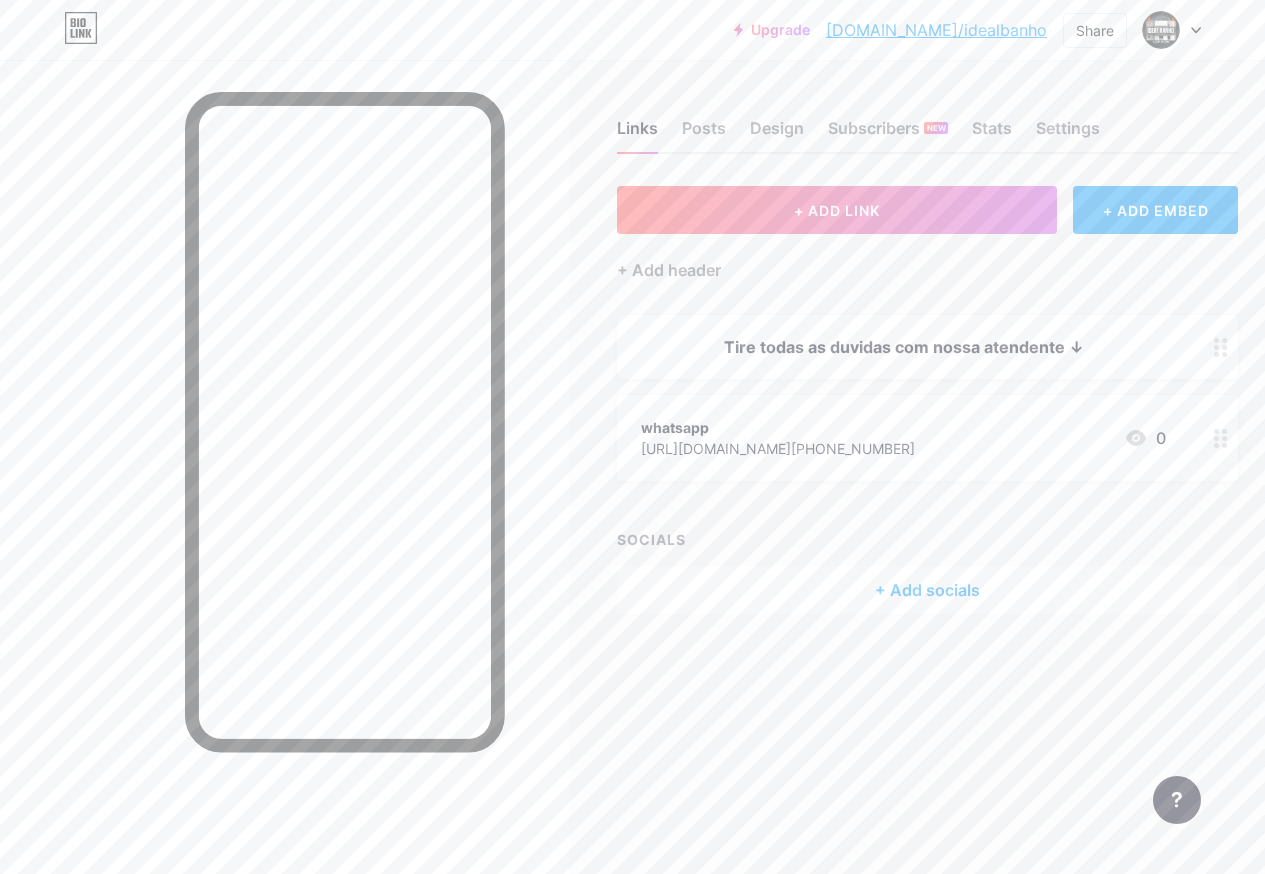 click at bounding box center (1221, 438) 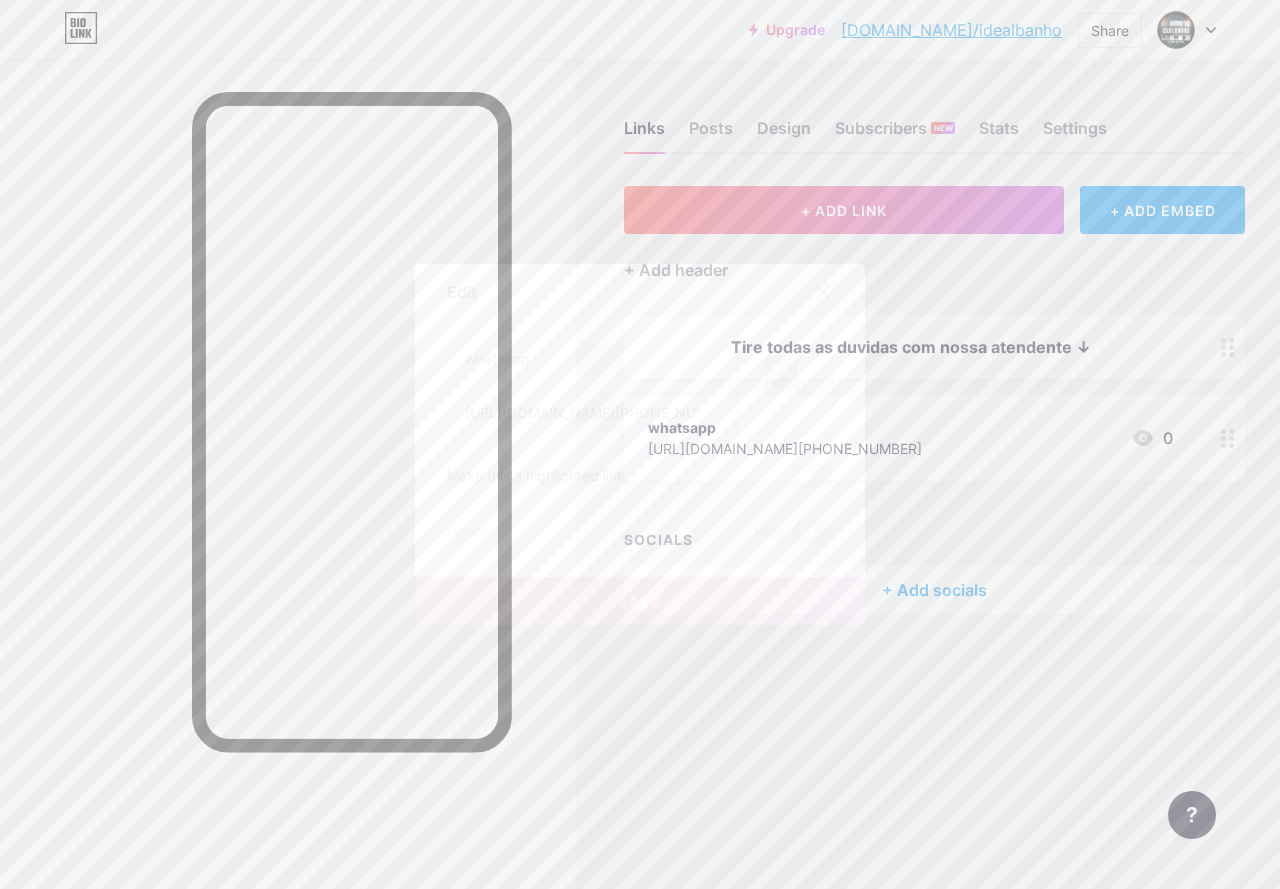 click on "Picture" at bounding box center (785, 385) 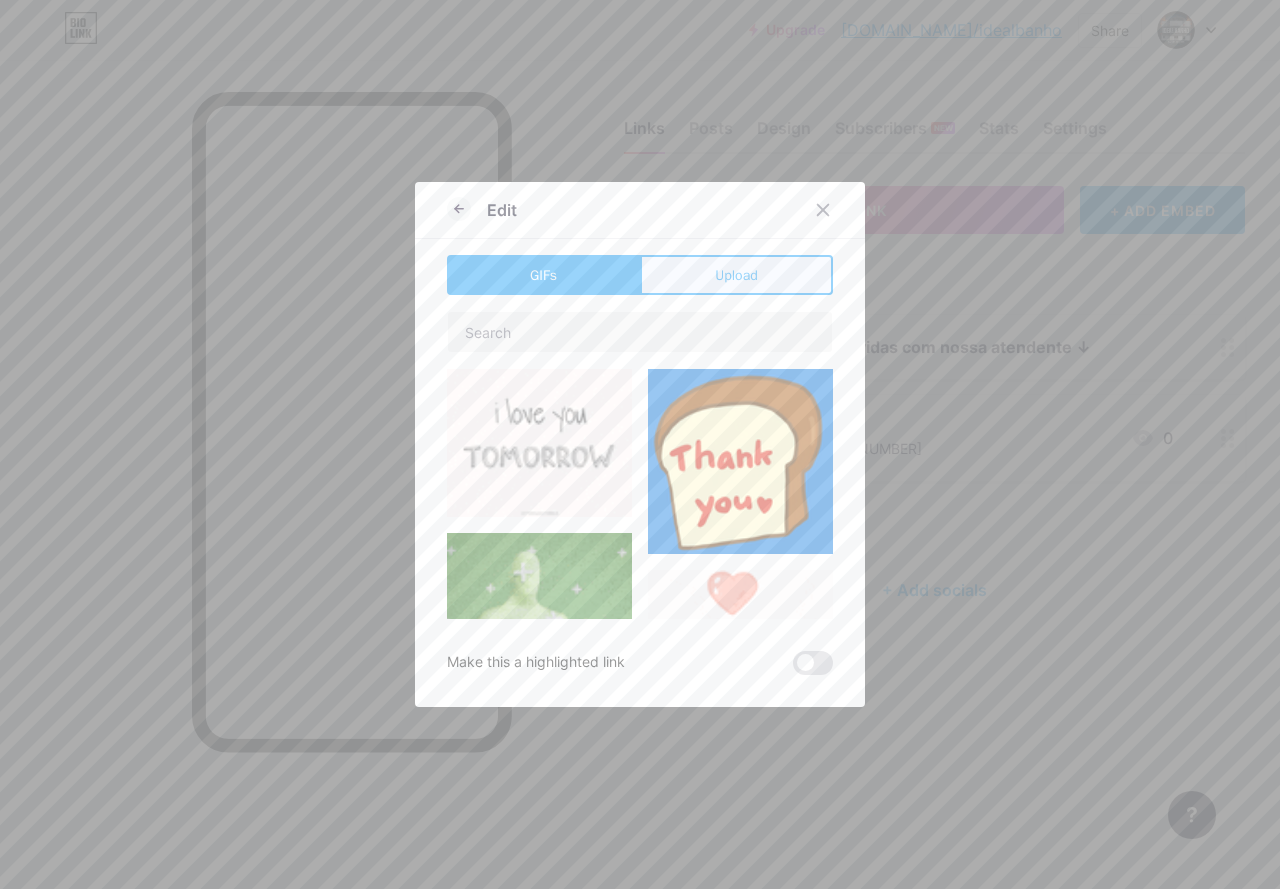 click on "Upload" at bounding box center (736, 275) 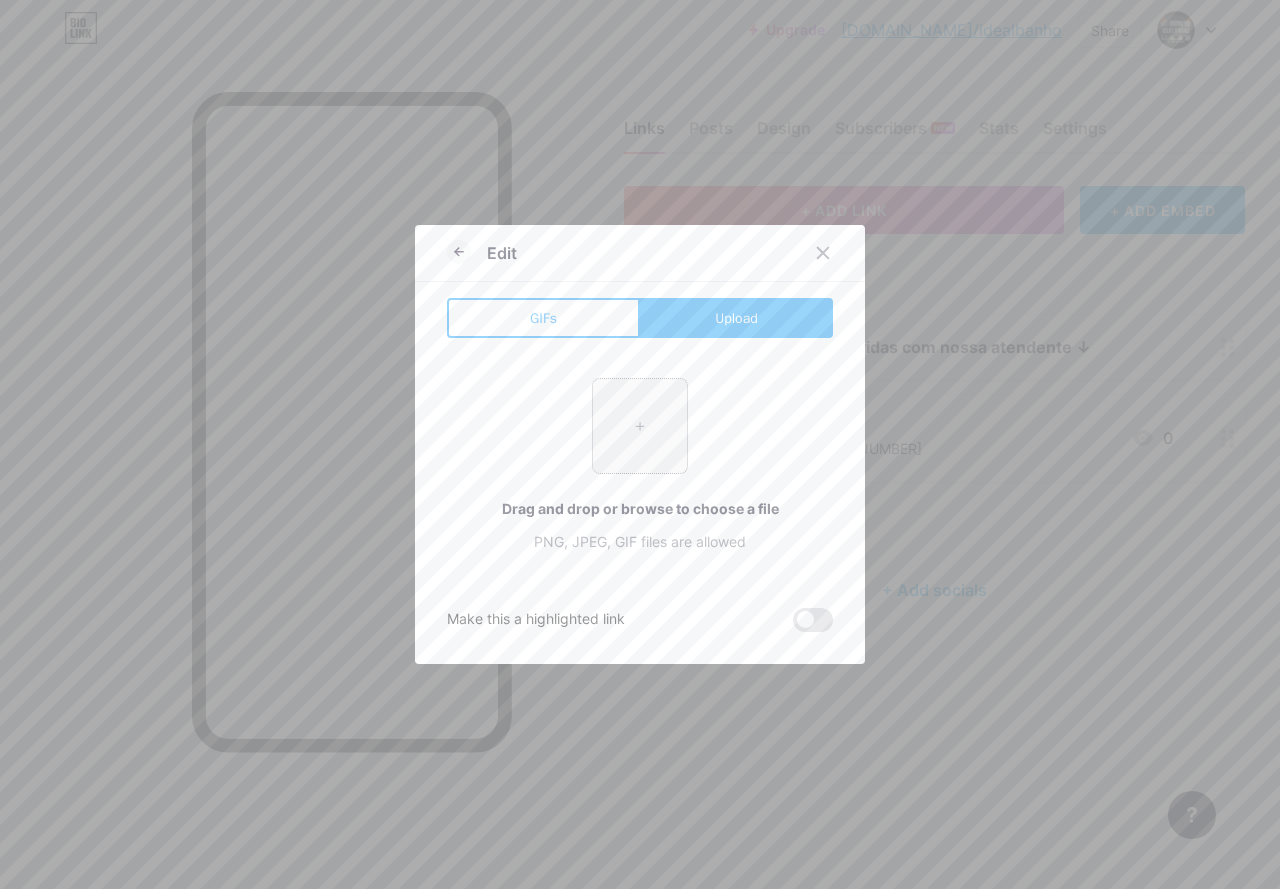click at bounding box center [640, 426] 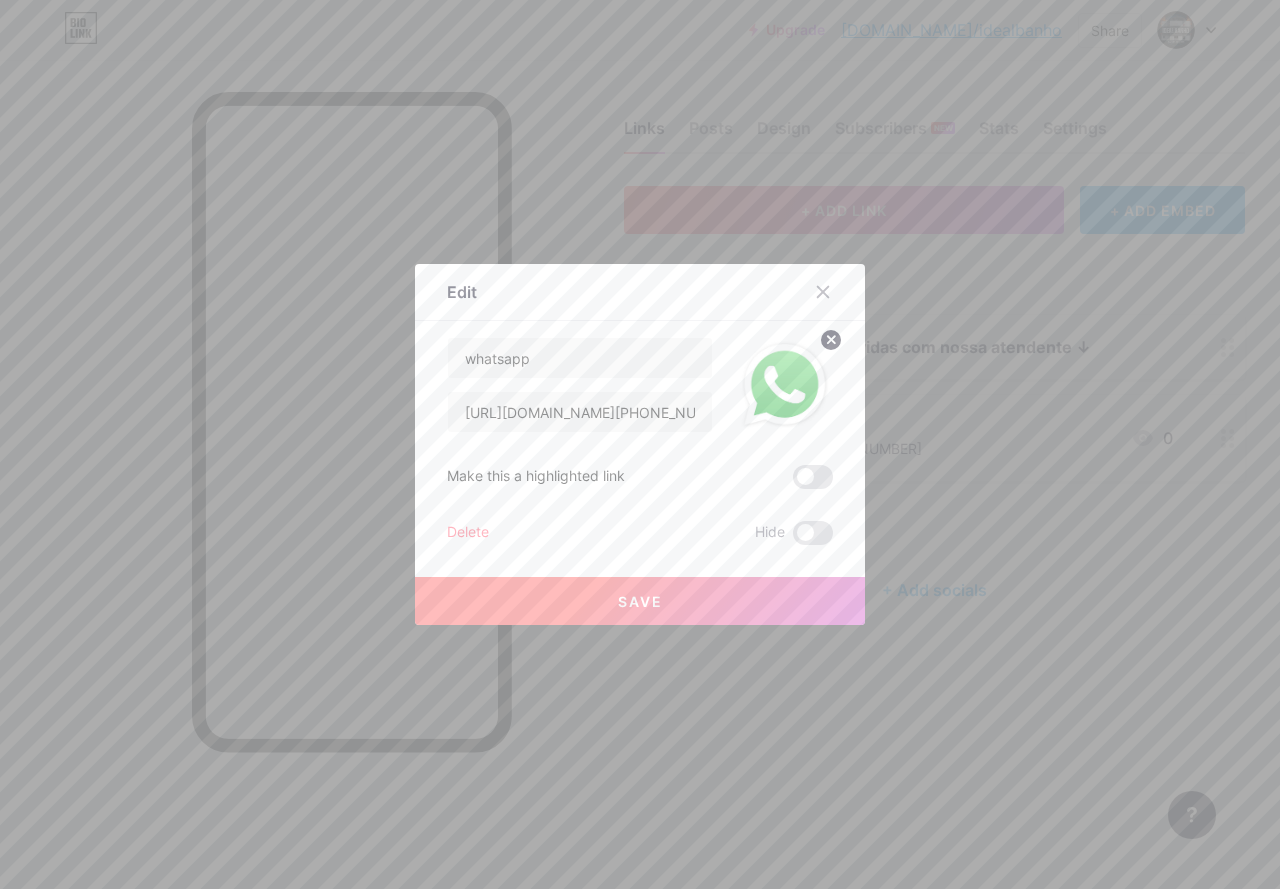 click on "Save" at bounding box center [640, 601] 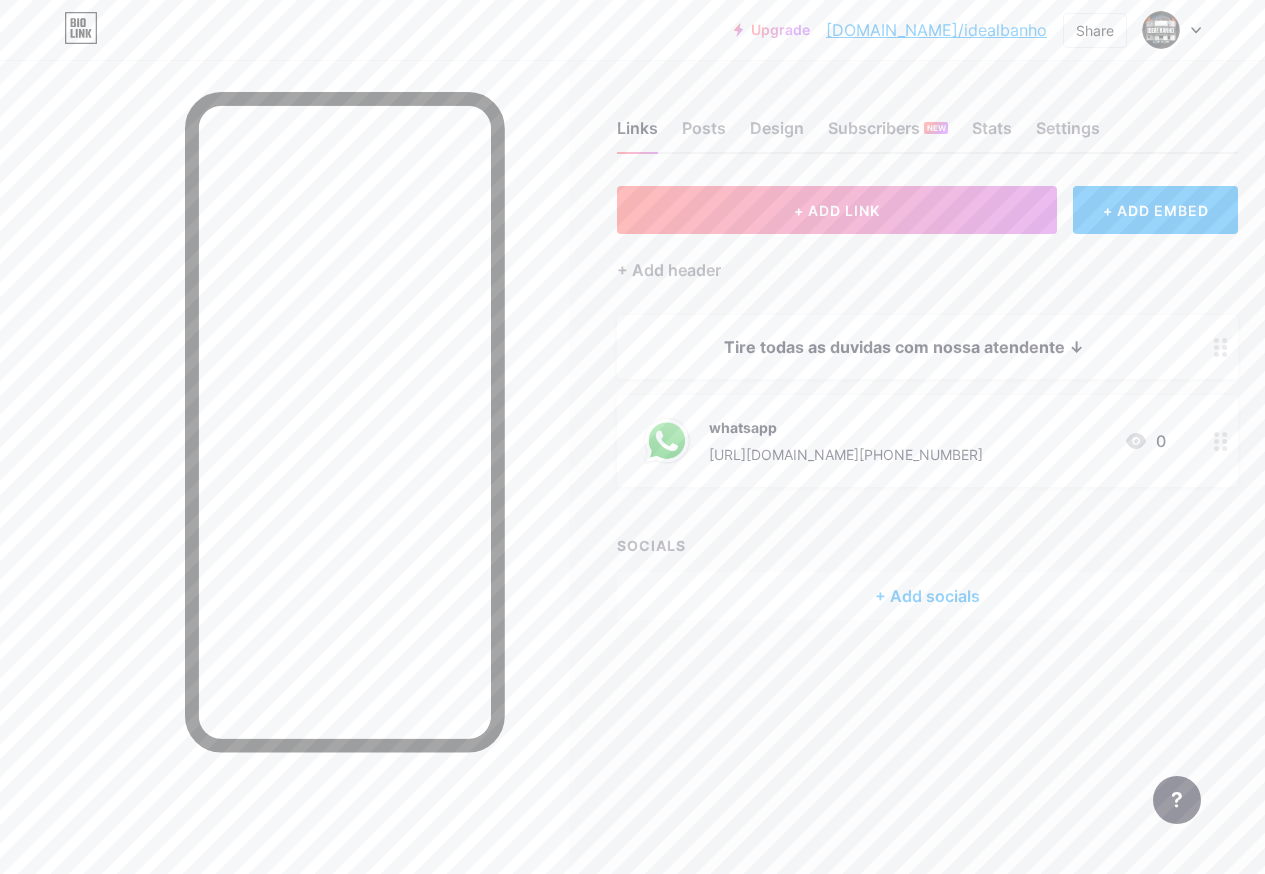 scroll, scrollTop: 15, scrollLeft: 0, axis: vertical 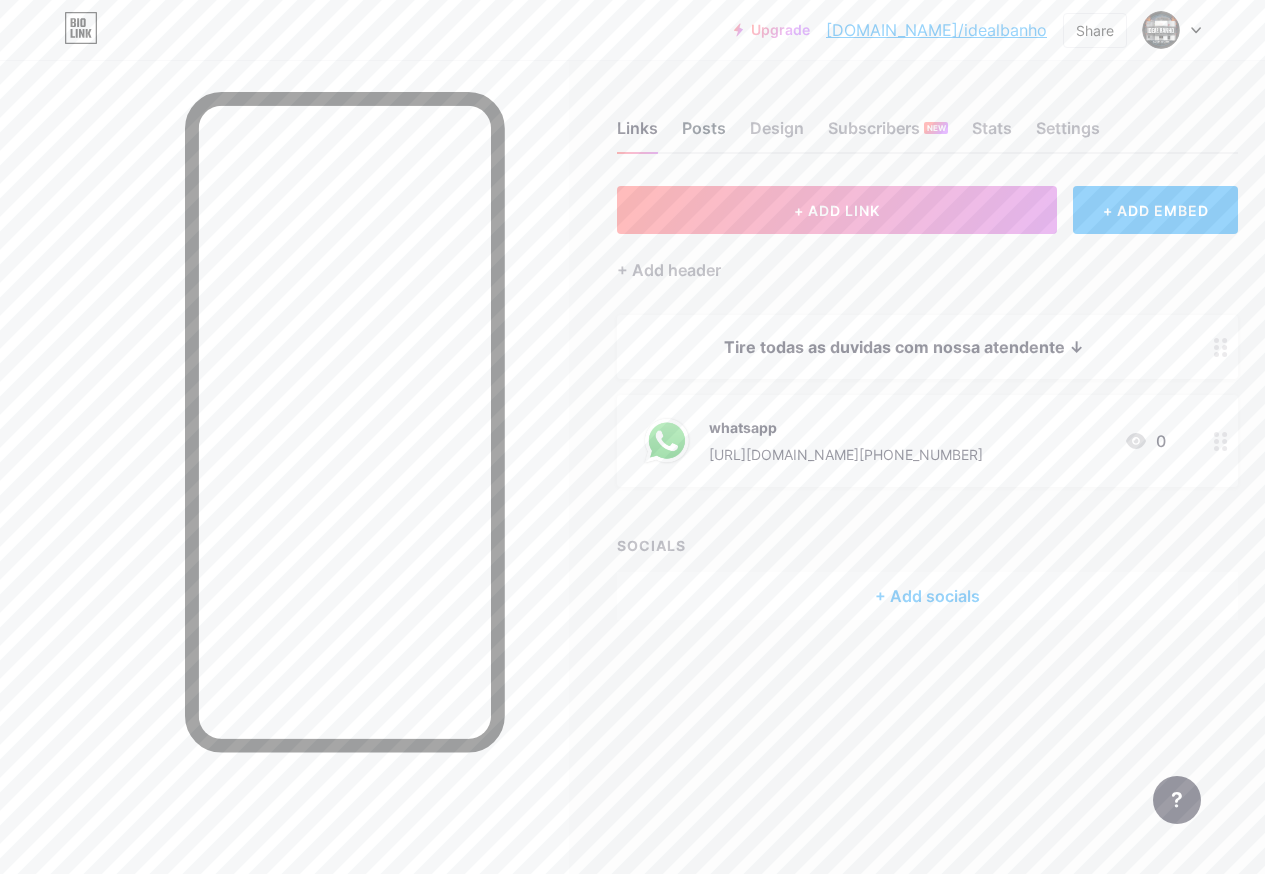 click on "Posts" at bounding box center (704, 134) 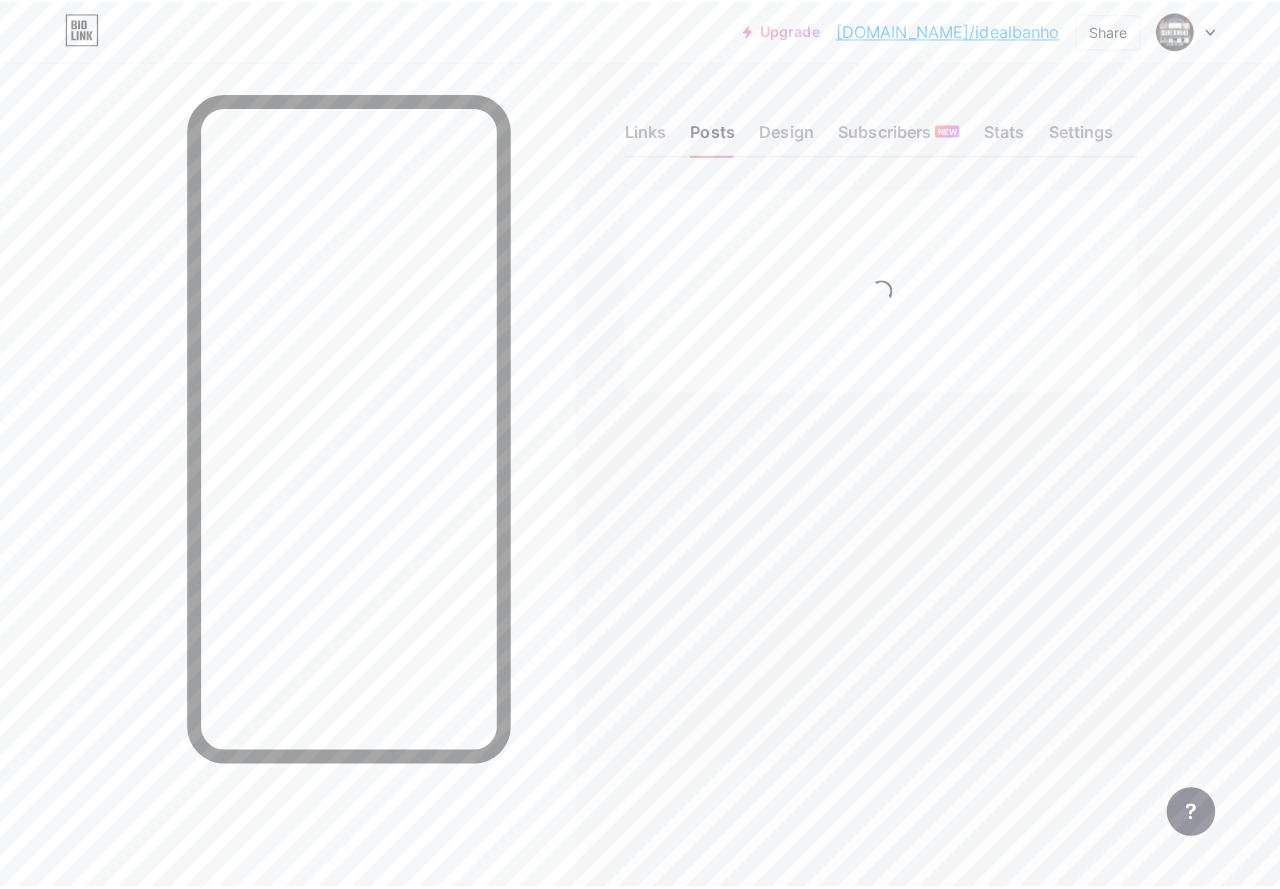 scroll, scrollTop: 0, scrollLeft: 0, axis: both 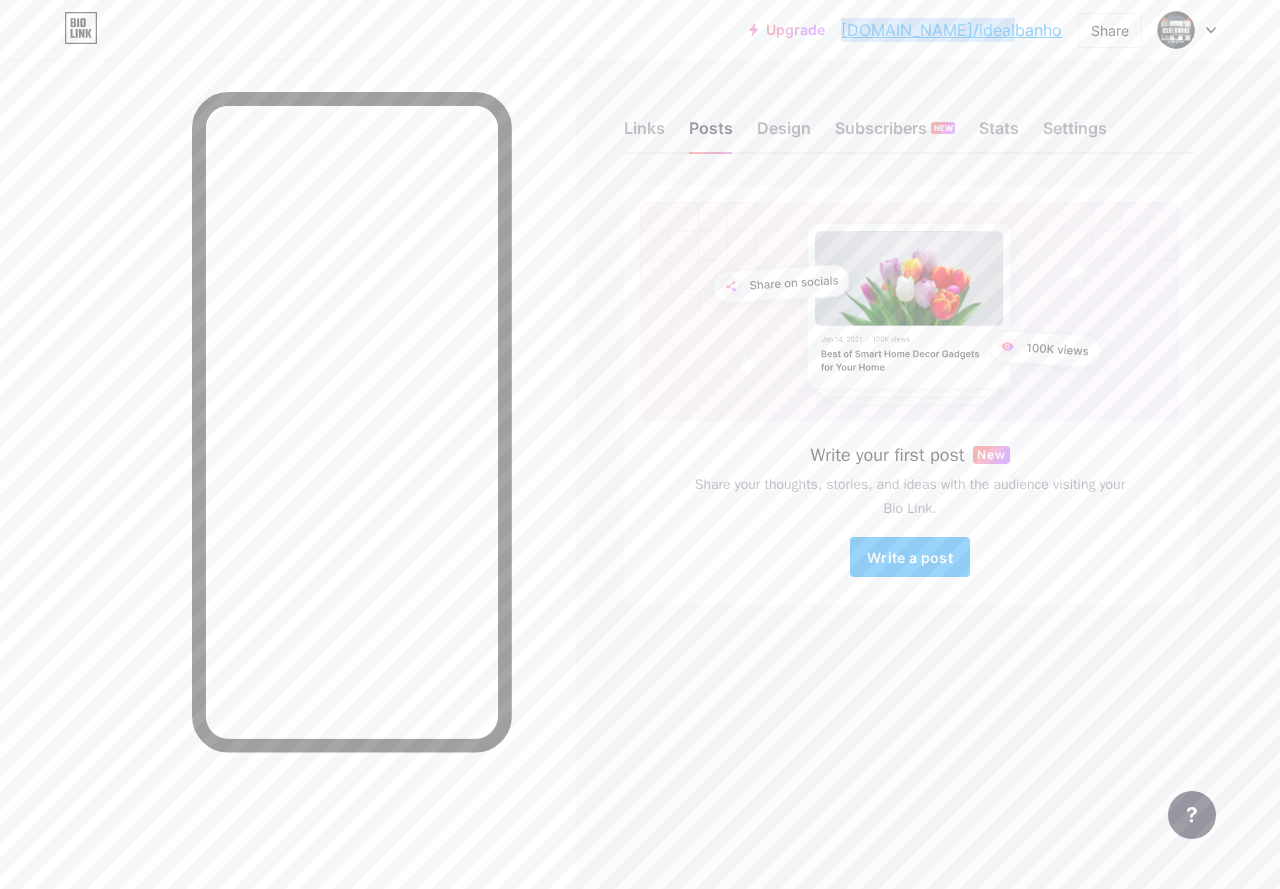 drag, startPoint x: 1066, startPoint y: 34, endPoint x: 917, endPoint y: 36, distance: 149.01343 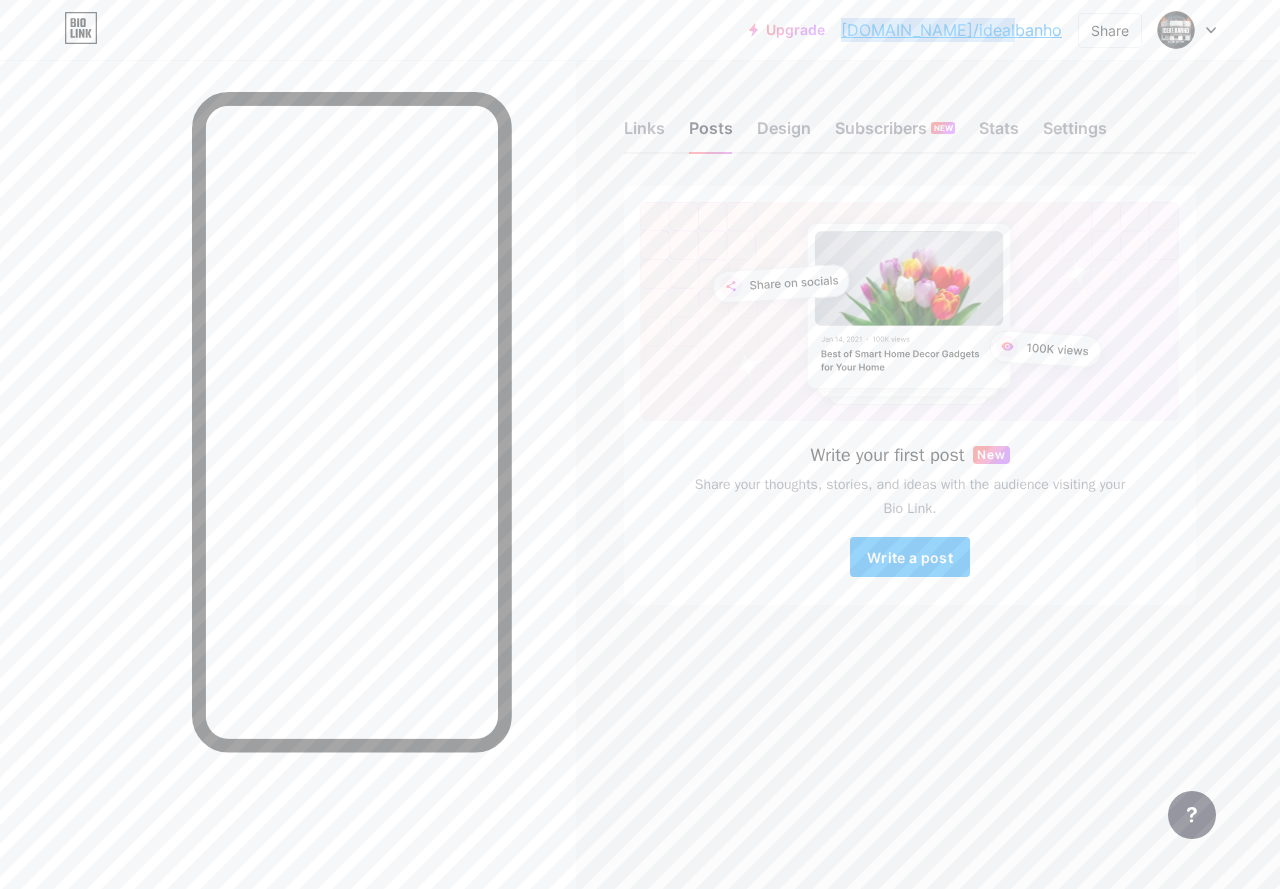 click on "Upgrade   [DOMAIN_NAME]/idealb...   [DOMAIN_NAME]/idealbanho   Share               Switch accounts     IDEAL BANHO AQUECEDORES   [DOMAIN_NAME]/idealbanho       + Add a new page        Account settings   Logout" at bounding box center [982, 30] 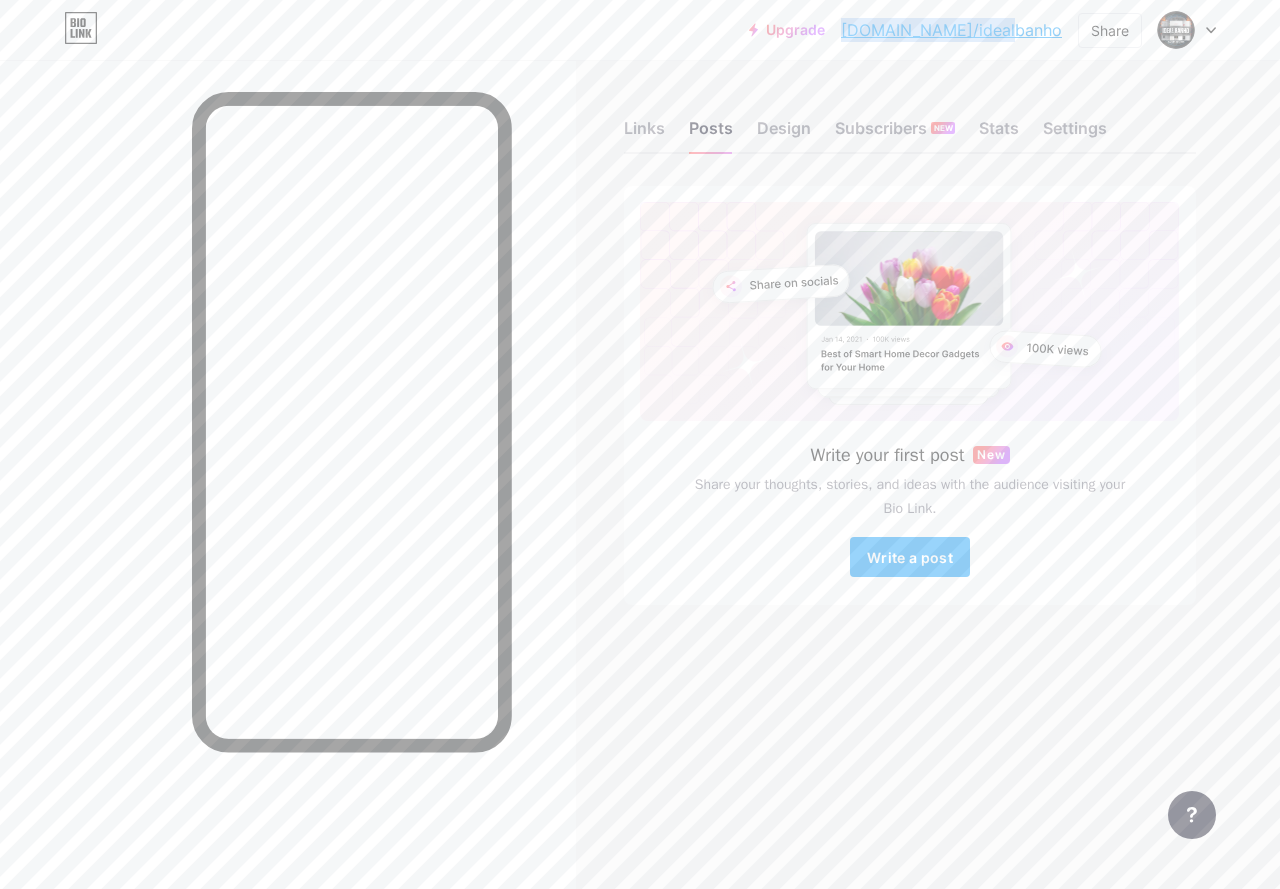 copy on "[DOMAIN_NAME]/idealbanho" 